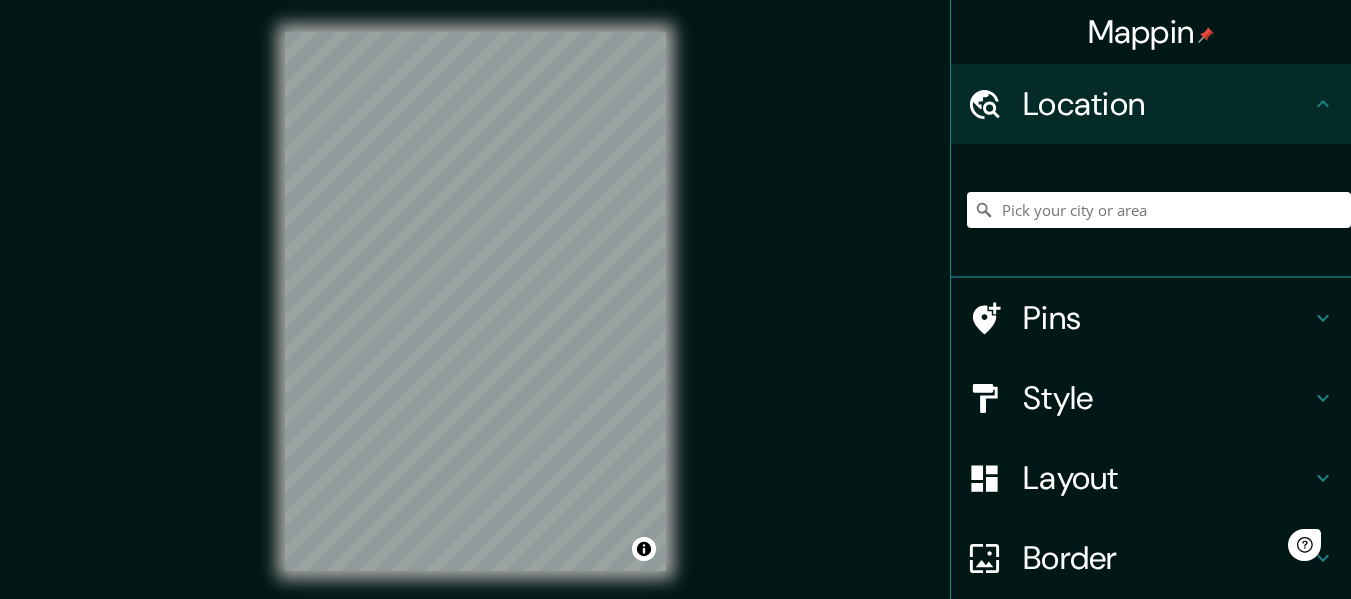 scroll, scrollTop: 0, scrollLeft: 0, axis: both 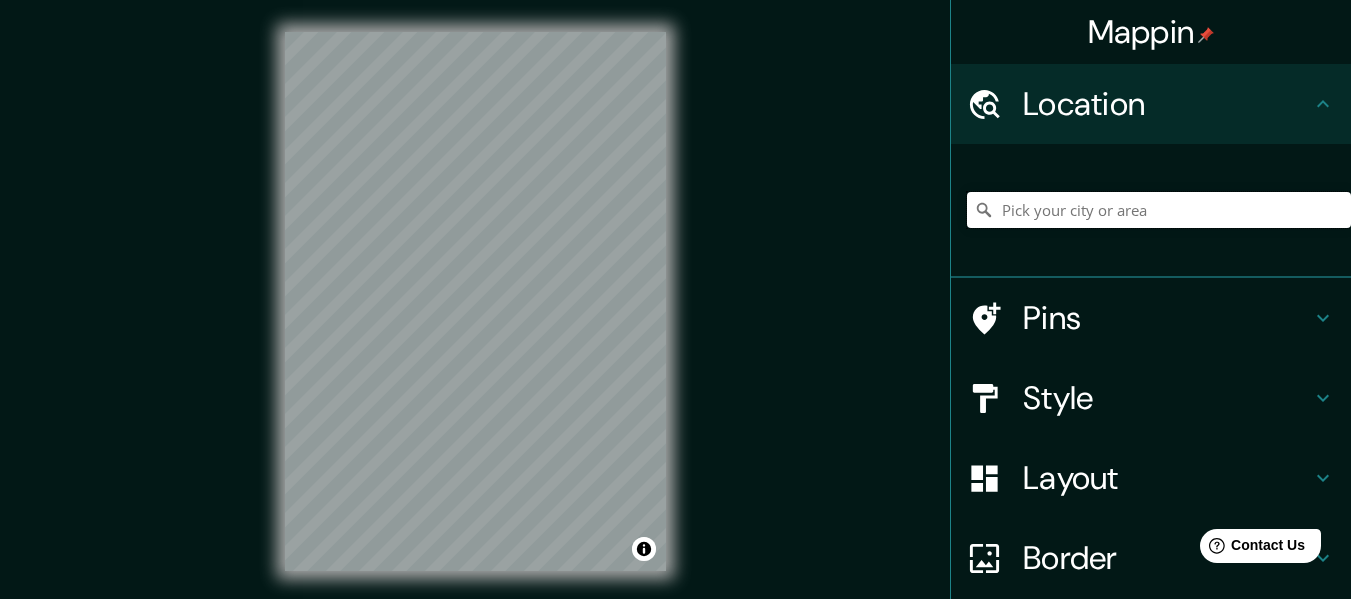 click at bounding box center (1159, 210) 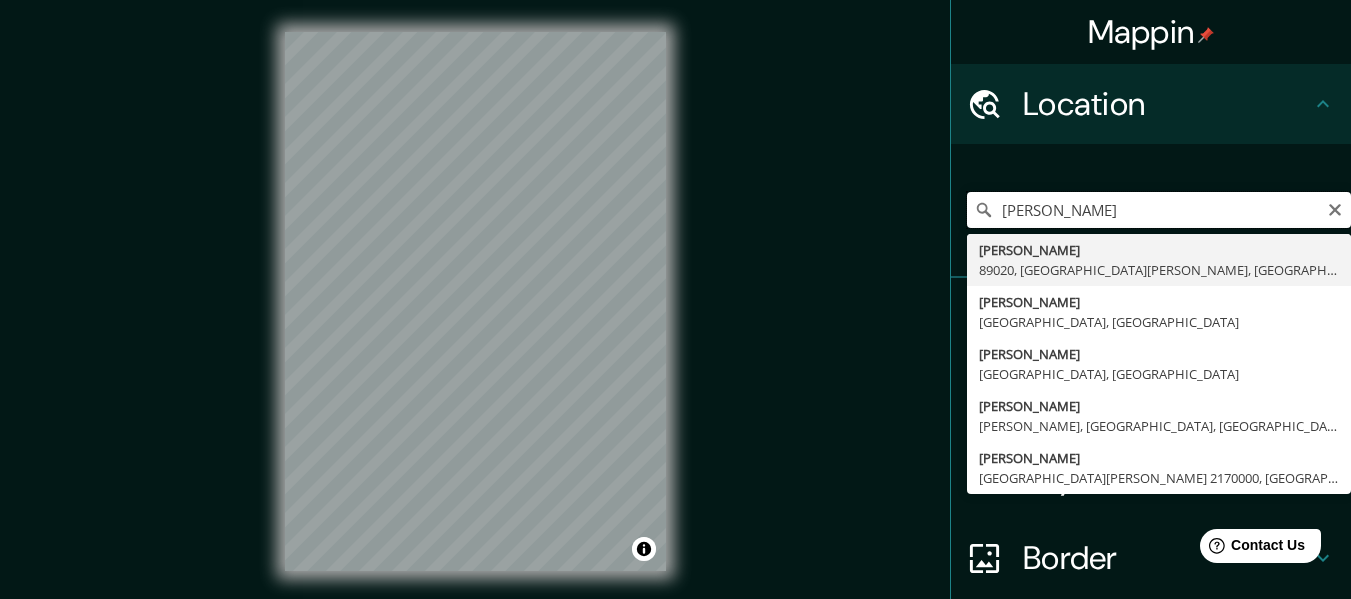 type on "[PERSON_NAME], 89020, [GEOGRAPHIC_DATA][PERSON_NAME], [PERSON_NAME], [GEOGRAPHIC_DATA], [GEOGRAPHIC_DATA]" 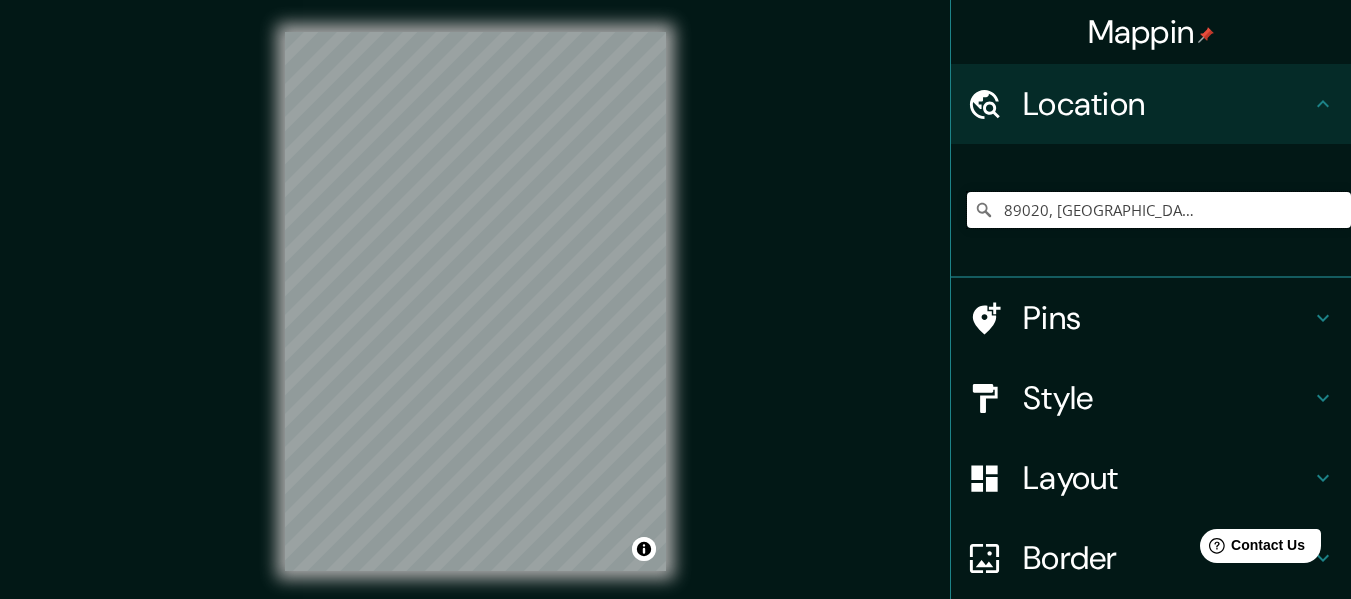 scroll, scrollTop: 0, scrollLeft: 126, axis: horizontal 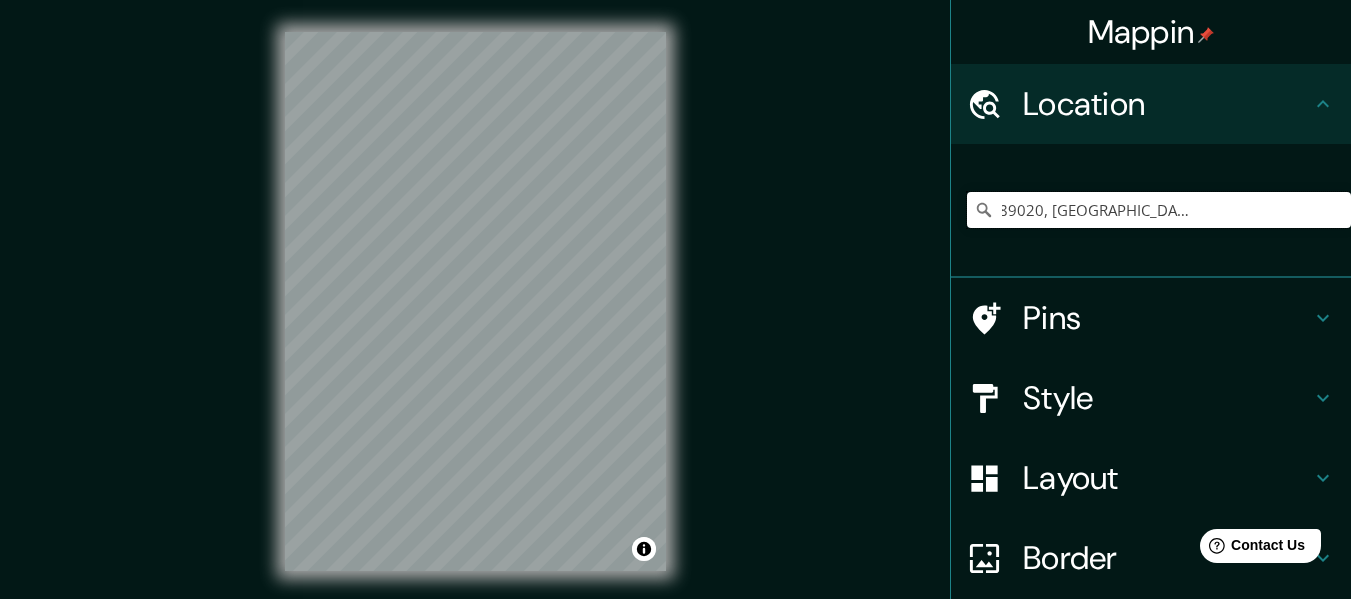 drag, startPoint x: 991, startPoint y: 212, endPoint x: 1342, endPoint y: 245, distance: 352.54788 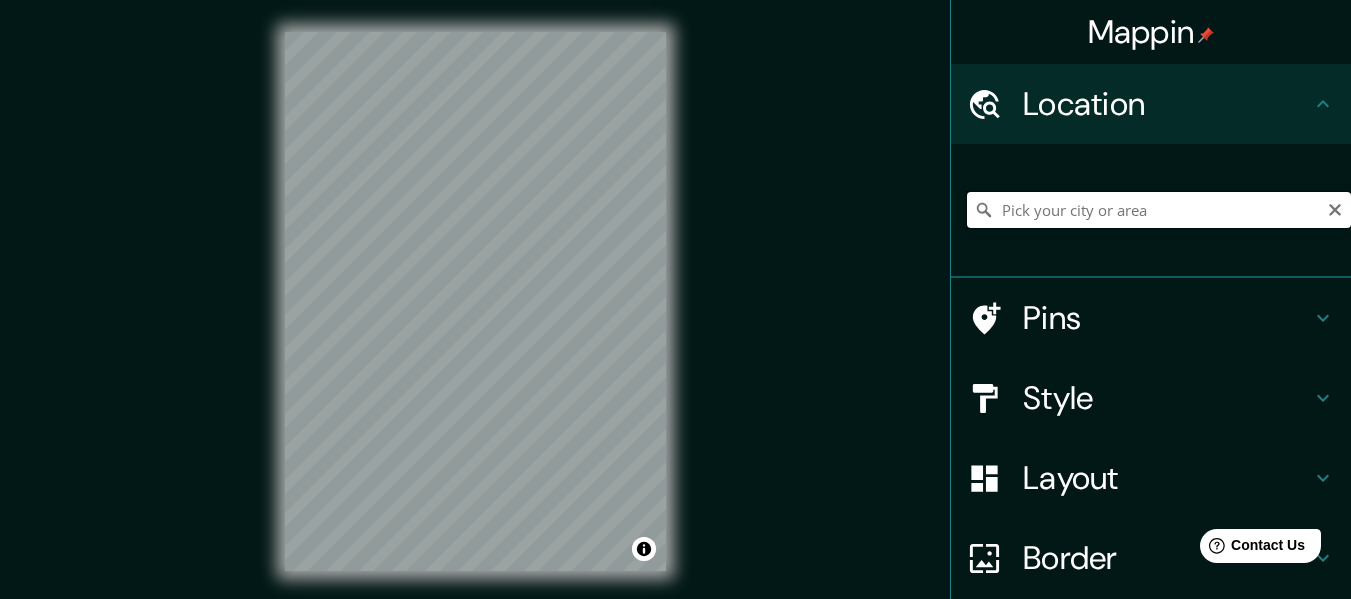 scroll, scrollTop: 0, scrollLeft: 0, axis: both 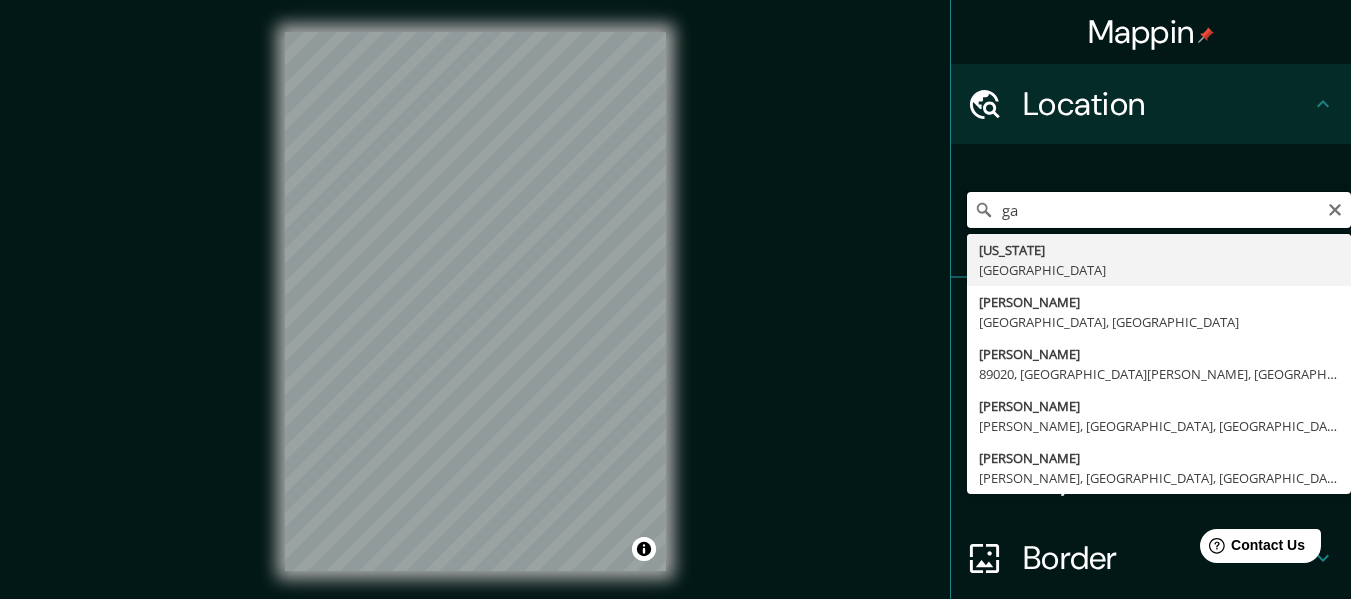 type on "g" 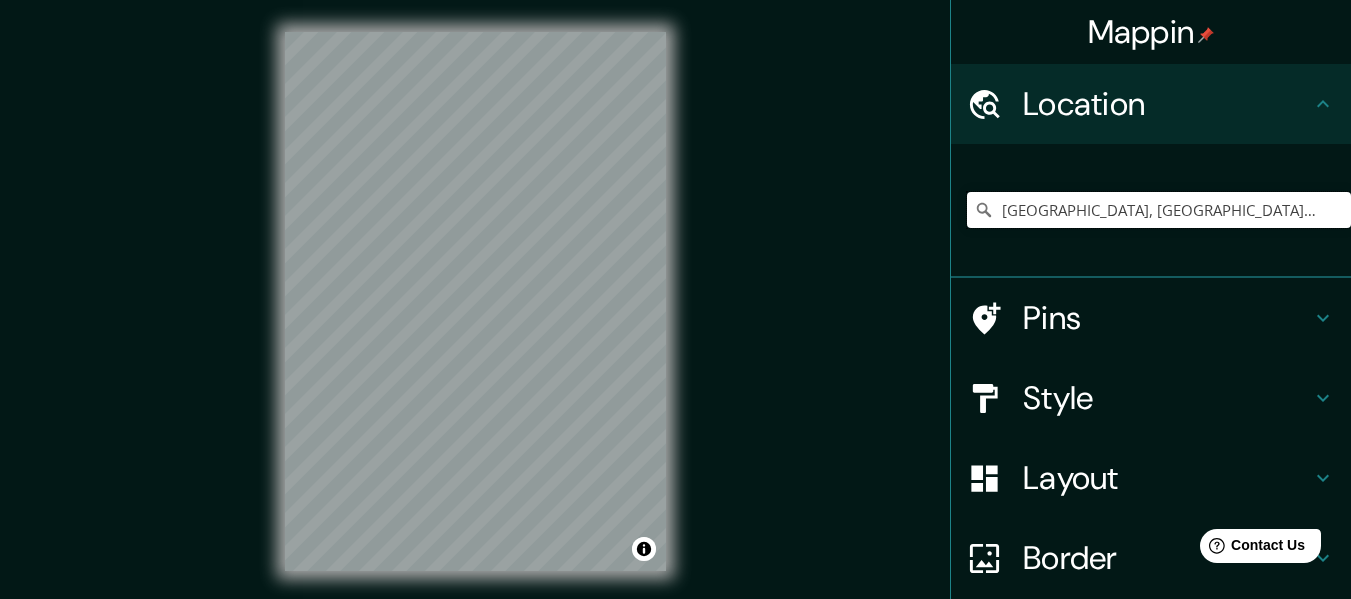 drag, startPoint x: 1200, startPoint y: 220, endPoint x: 947, endPoint y: 172, distance: 257.5131 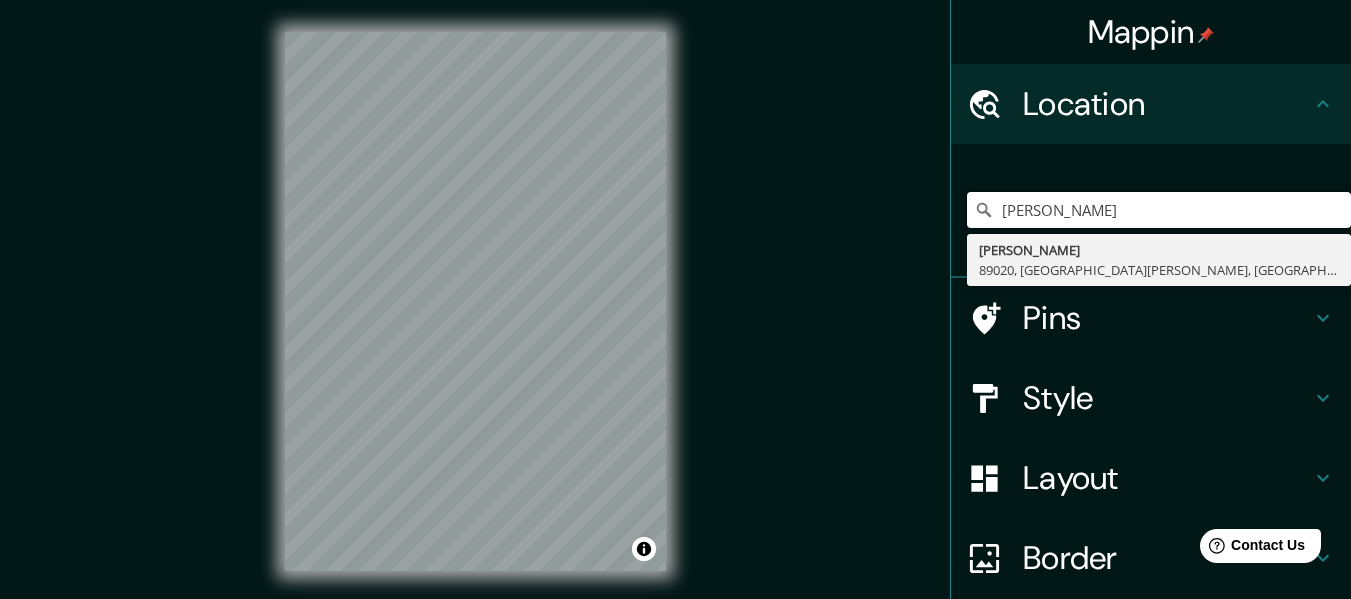 type on "[PERSON_NAME]" 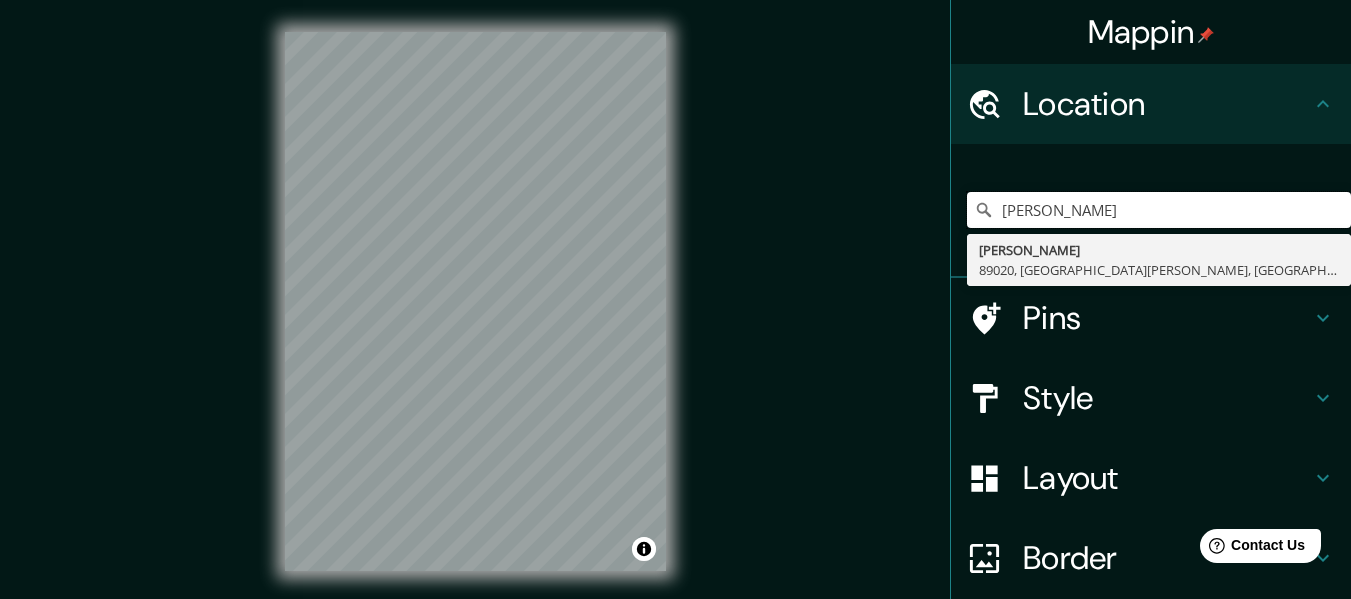 drag, startPoint x: 1012, startPoint y: 196, endPoint x: 981, endPoint y: 187, distance: 32.280025 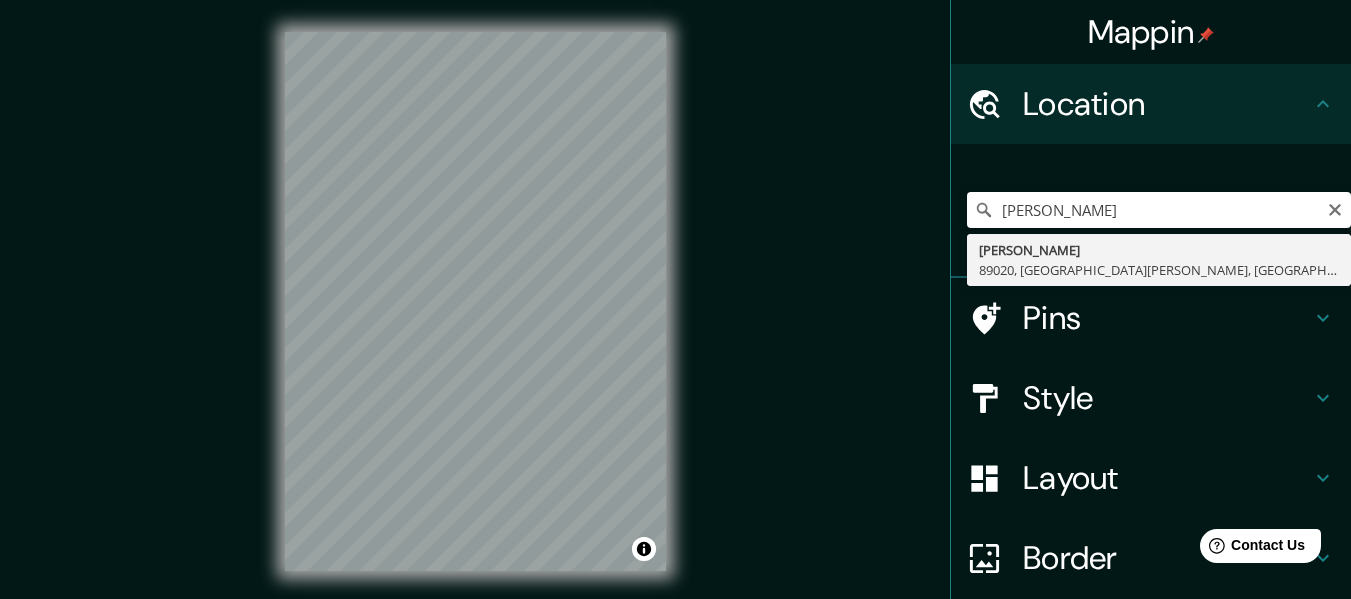 drag, startPoint x: 999, startPoint y: 198, endPoint x: 963, endPoint y: 208, distance: 37.363083 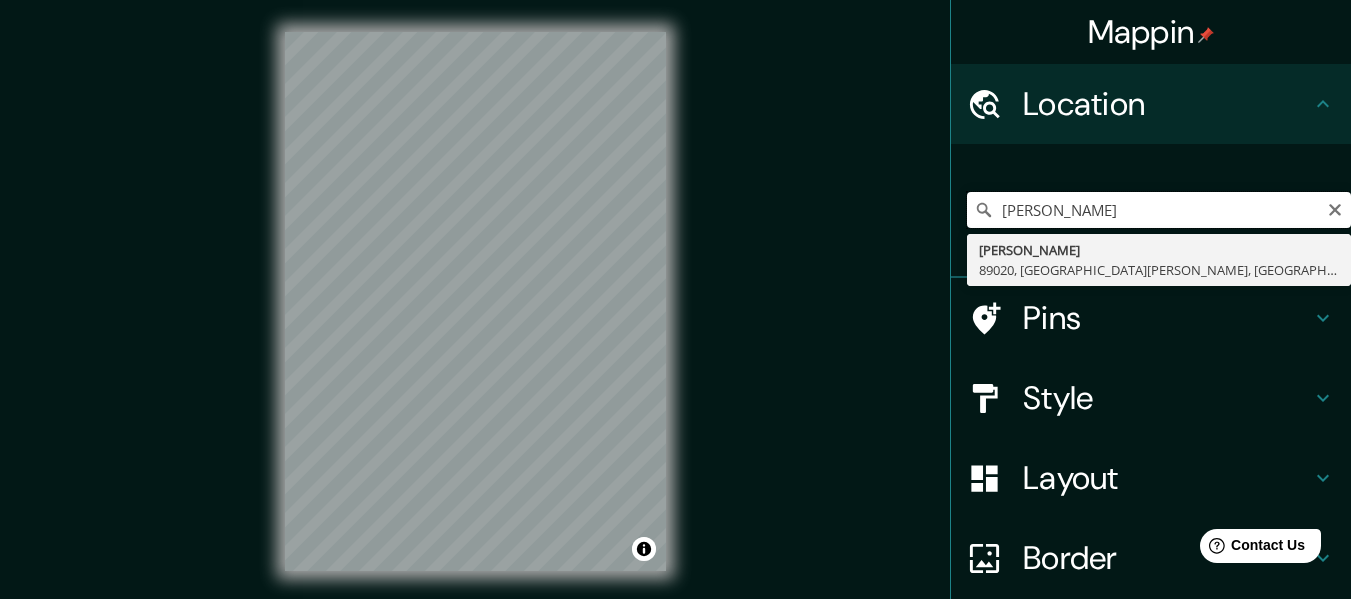 drag, startPoint x: 1158, startPoint y: 212, endPoint x: 955, endPoint y: 206, distance: 203.08865 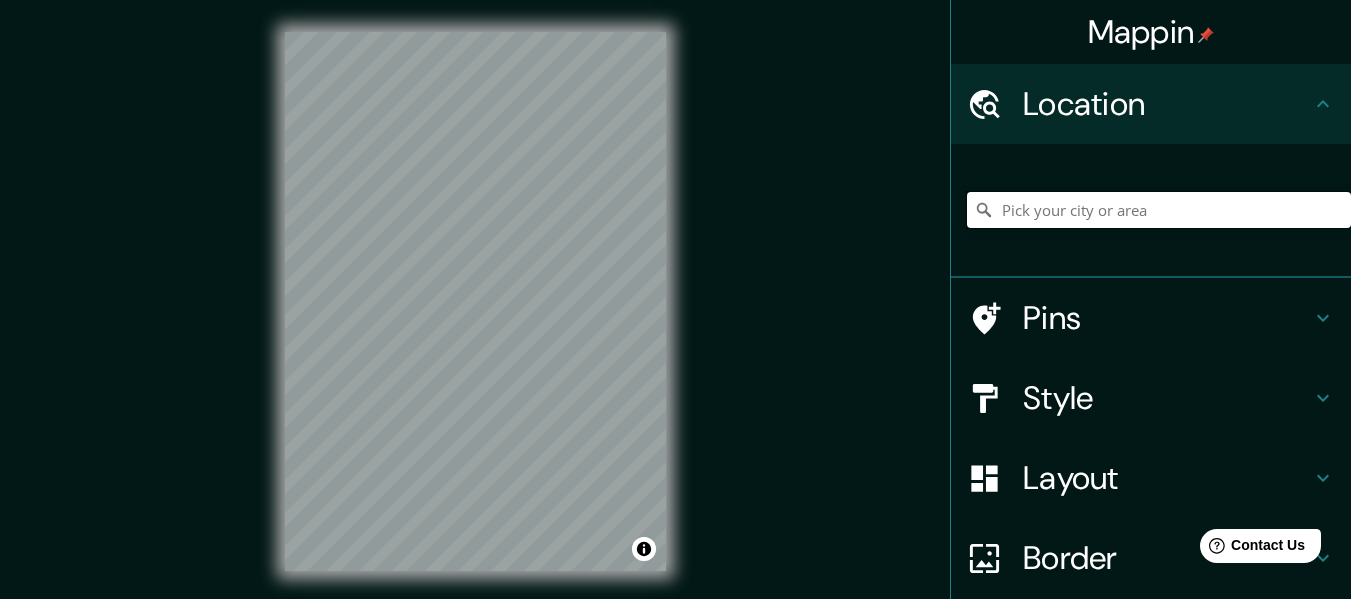 paste 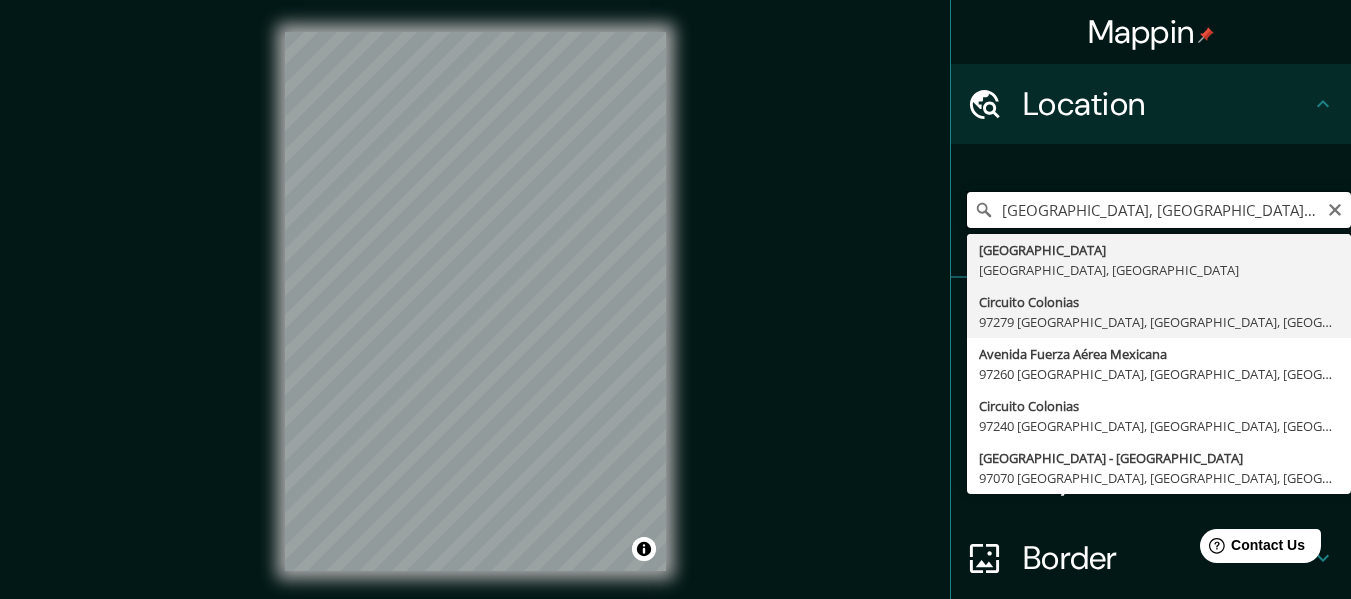 scroll, scrollTop: 0, scrollLeft: 0, axis: both 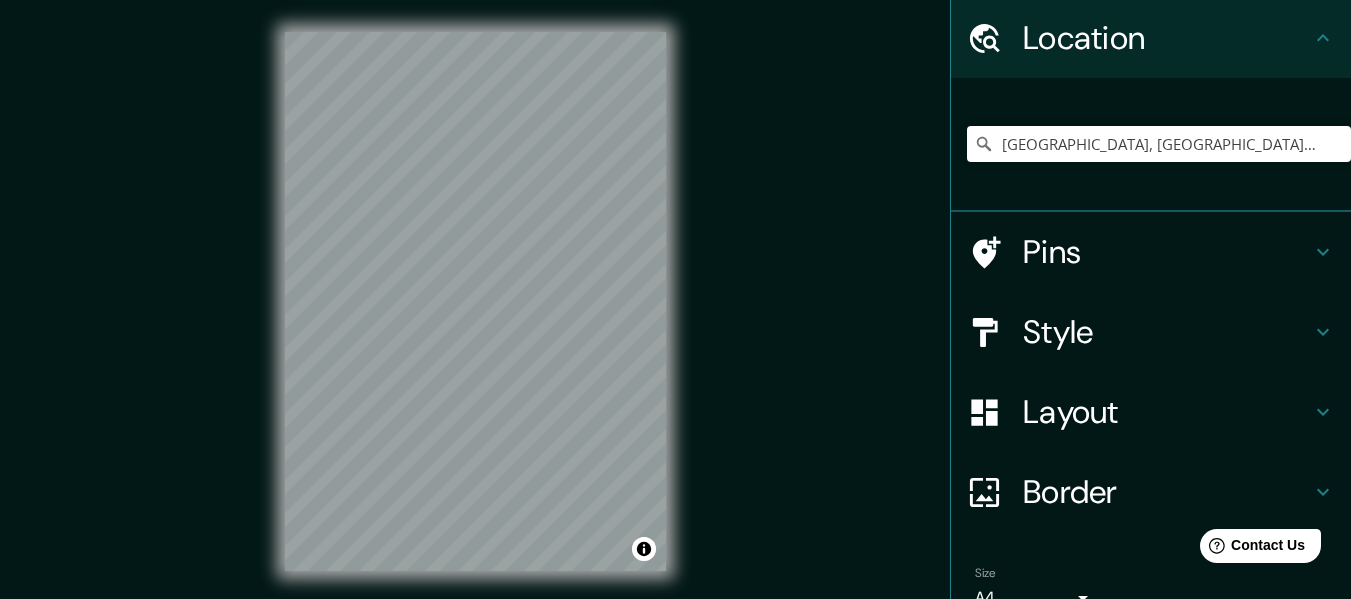 click on "Style" at bounding box center (1167, 332) 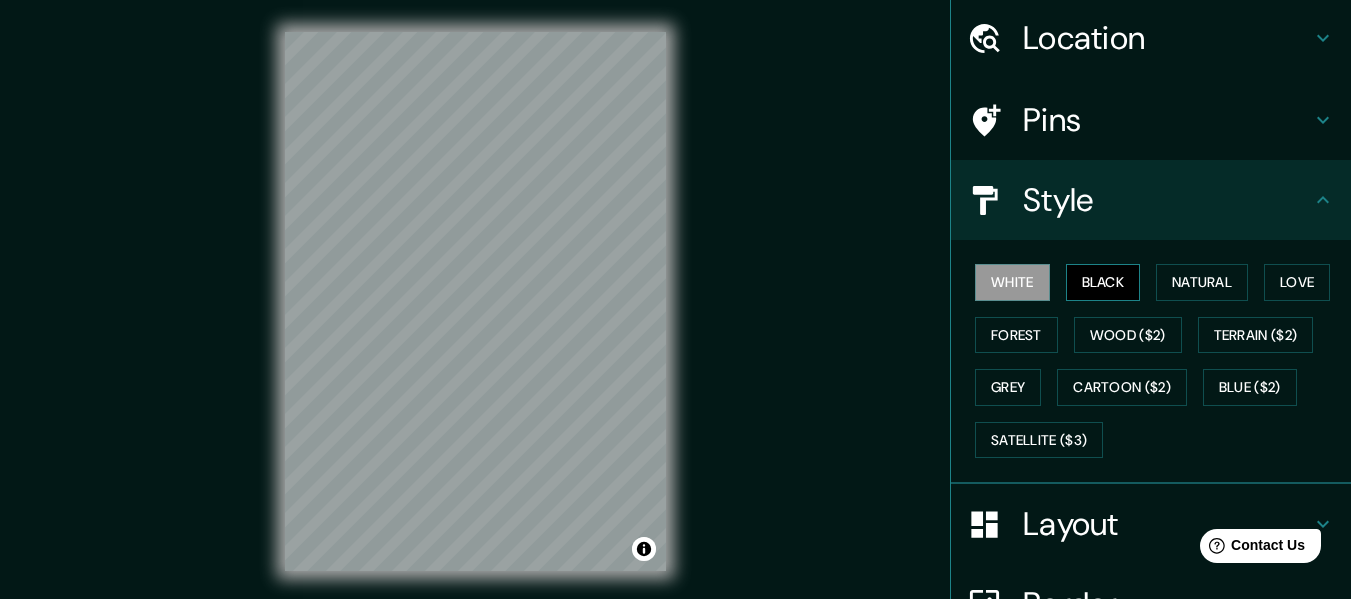click on "Black" at bounding box center (1103, 282) 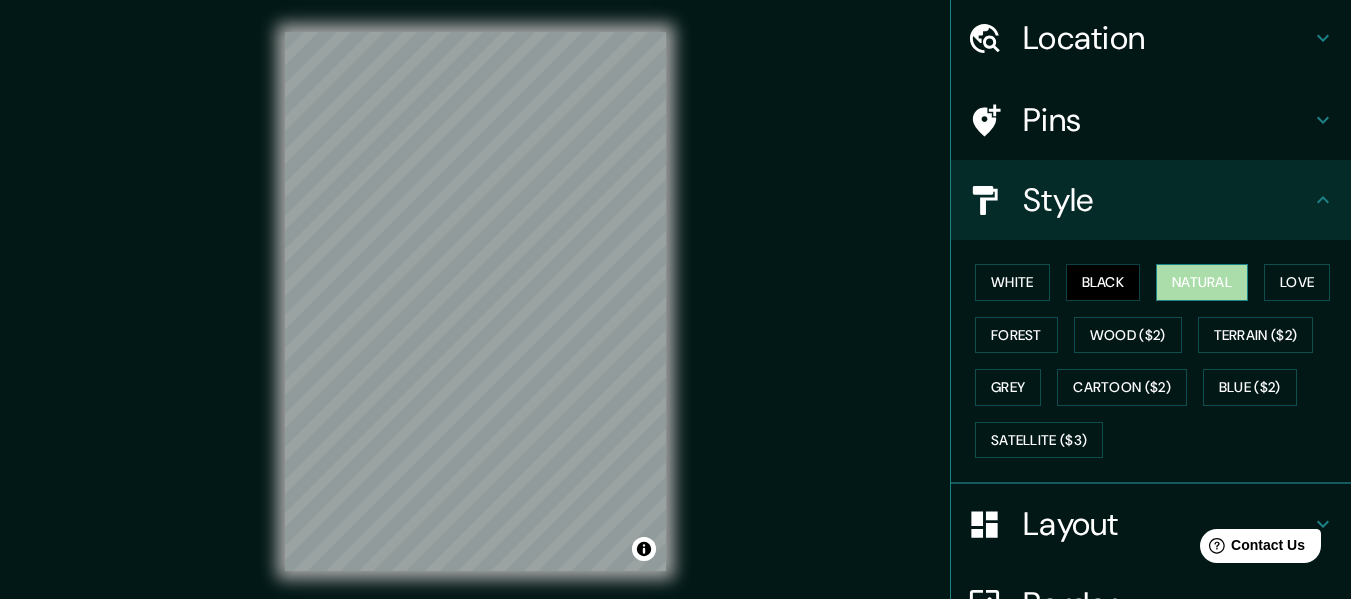 click on "Natural" at bounding box center (1202, 282) 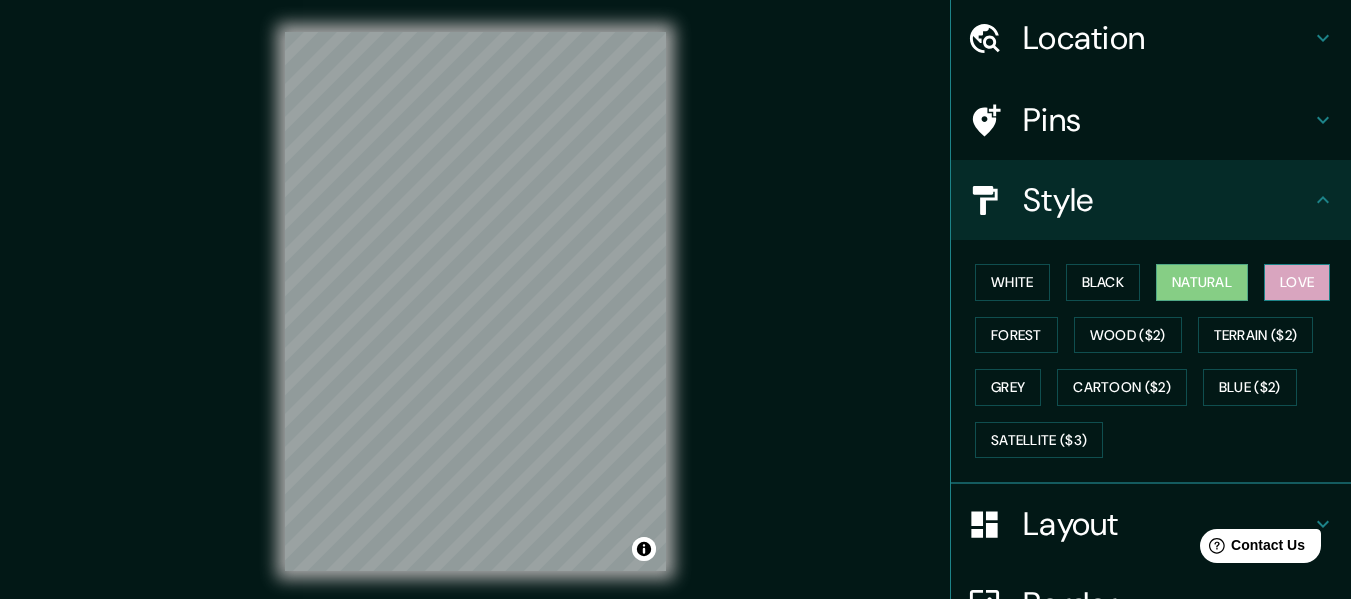 click on "Love" at bounding box center (1297, 282) 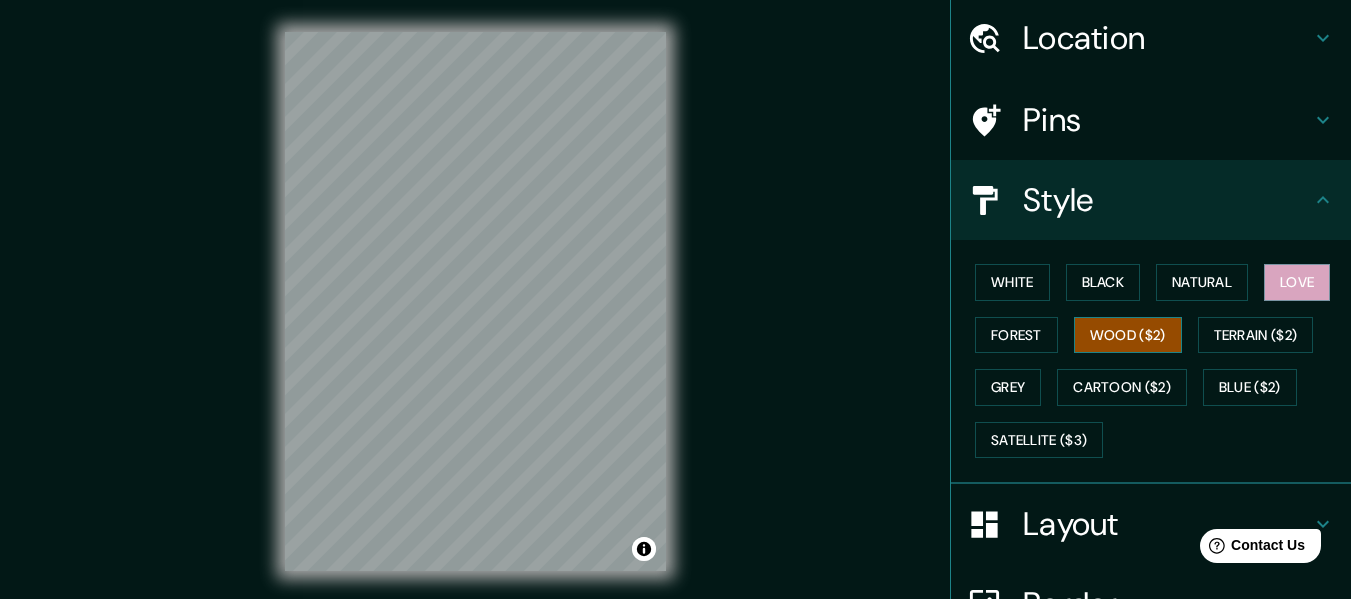 click on "White Black Natural Love Forest Wood ($2) Terrain ($2) Grey Cartoon ($2) Blue ($2) Satellite ($3)" at bounding box center [1159, 361] 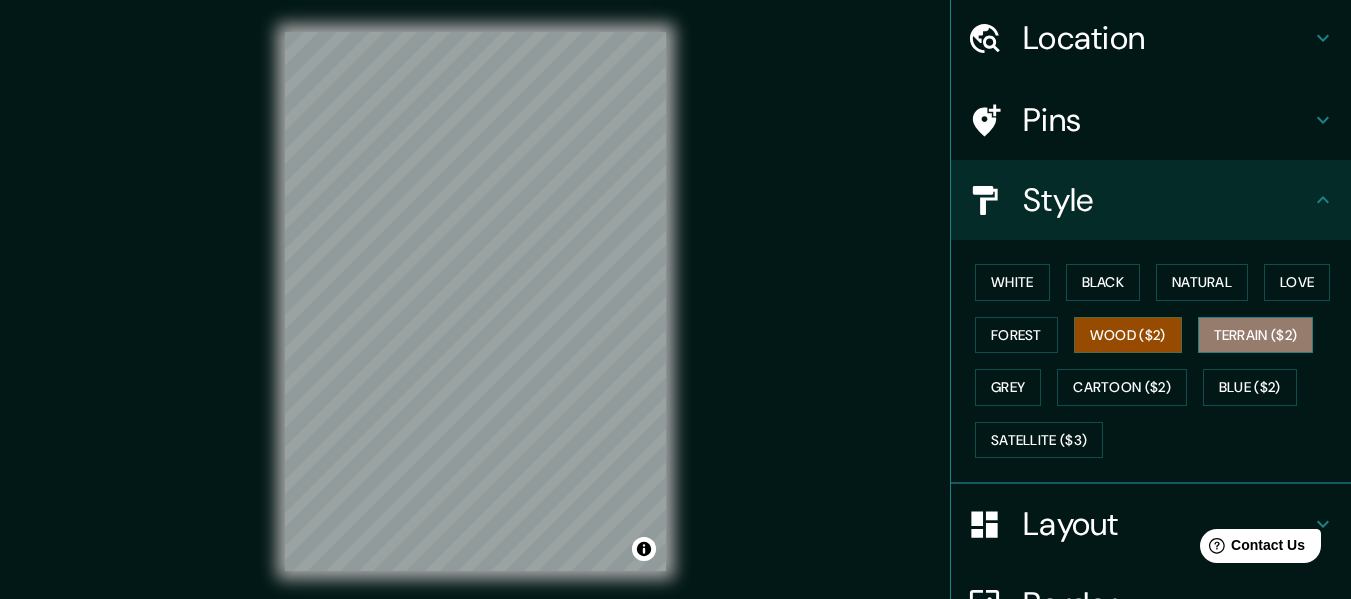 click on "Terrain ($2)" at bounding box center [1256, 335] 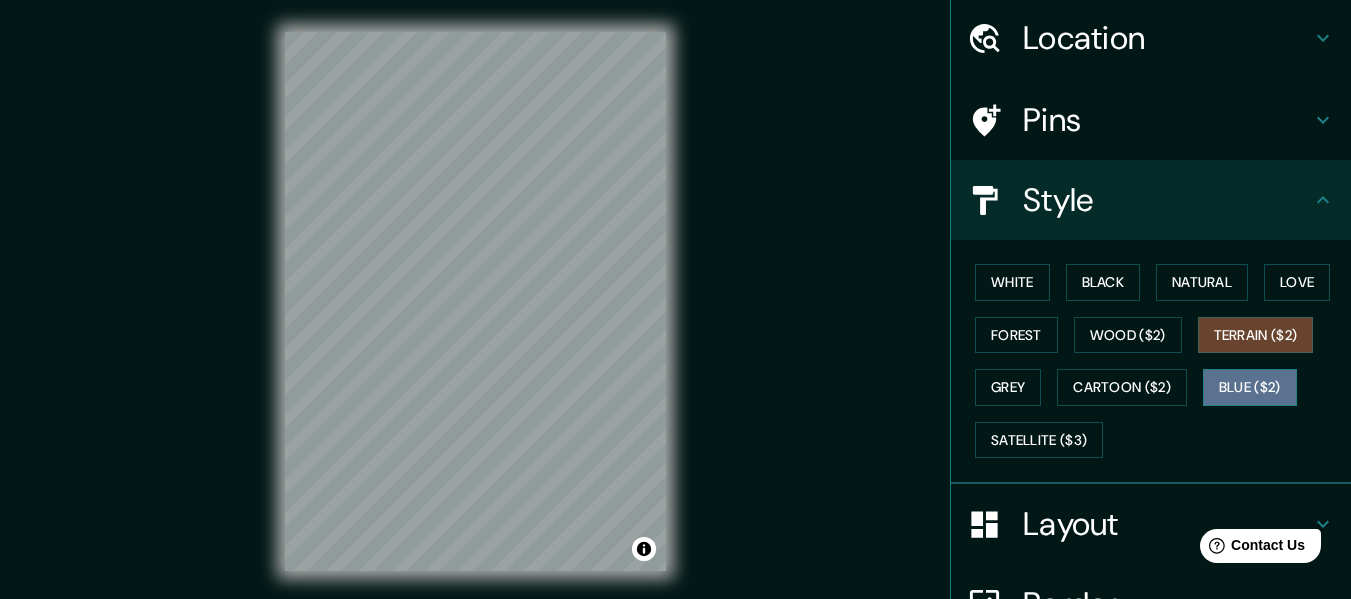 click on "Blue ($2)" at bounding box center [1250, 387] 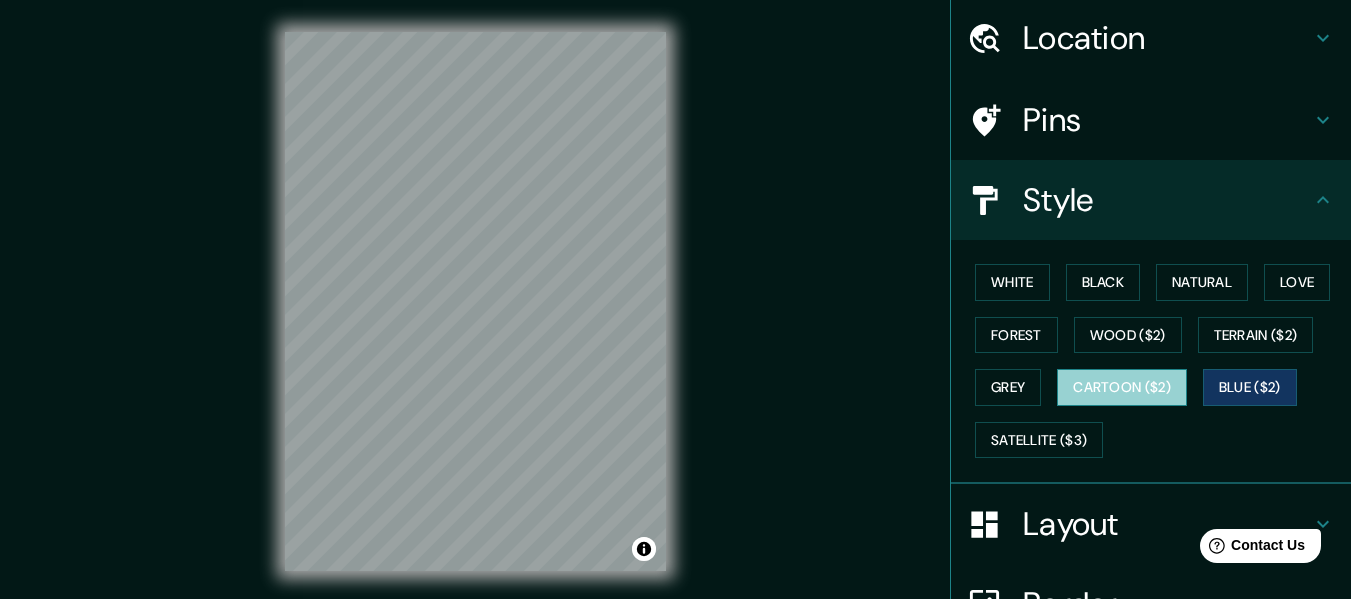 click on "Cartoon ($2)" at bounding box center (1122, 387) 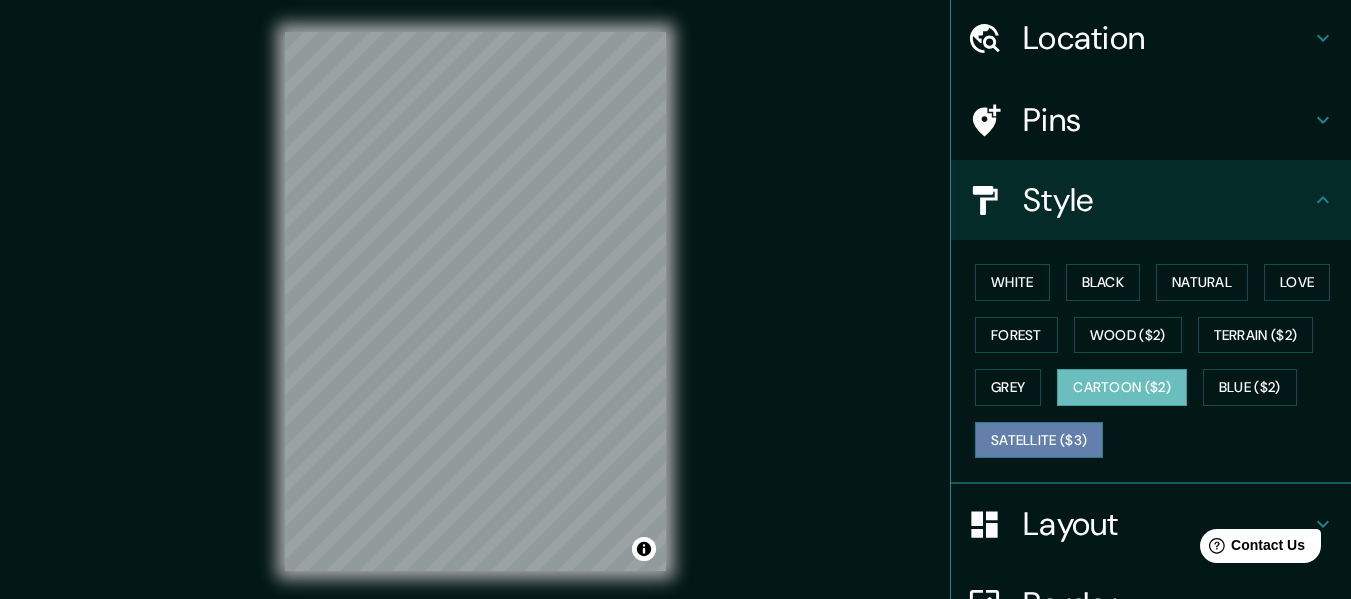 click on "Satellite ($3)" at bounding box center [1039, 440] 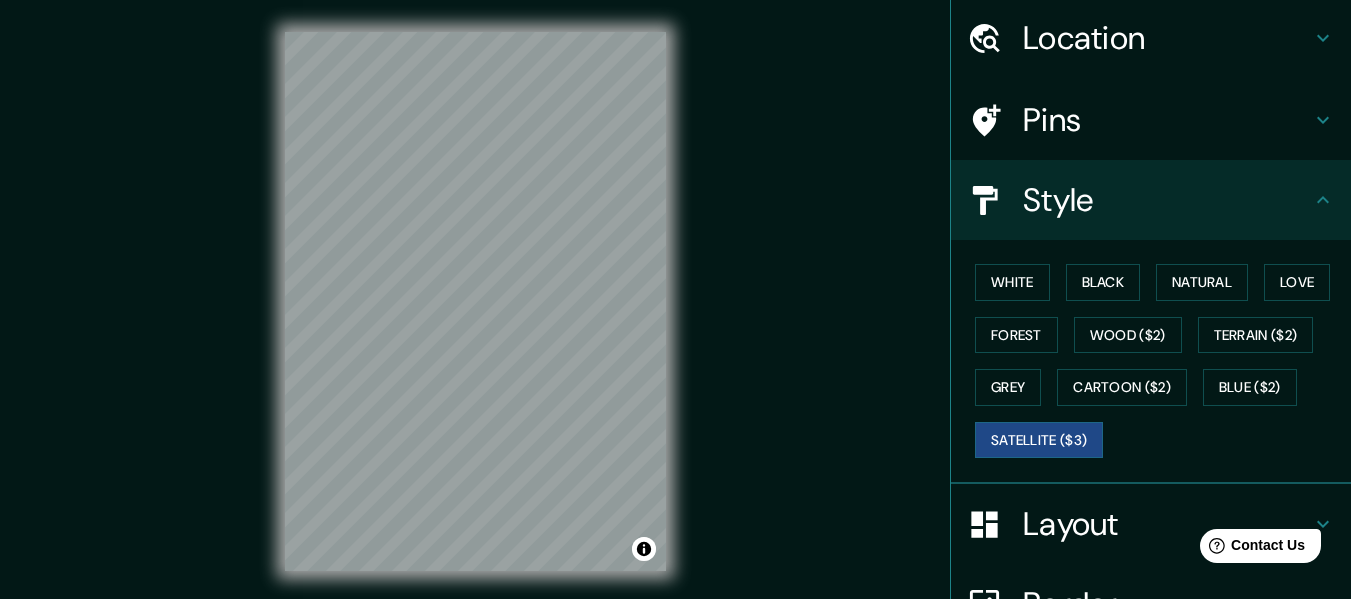 click on "Style" at bounding box center (1167, 200) 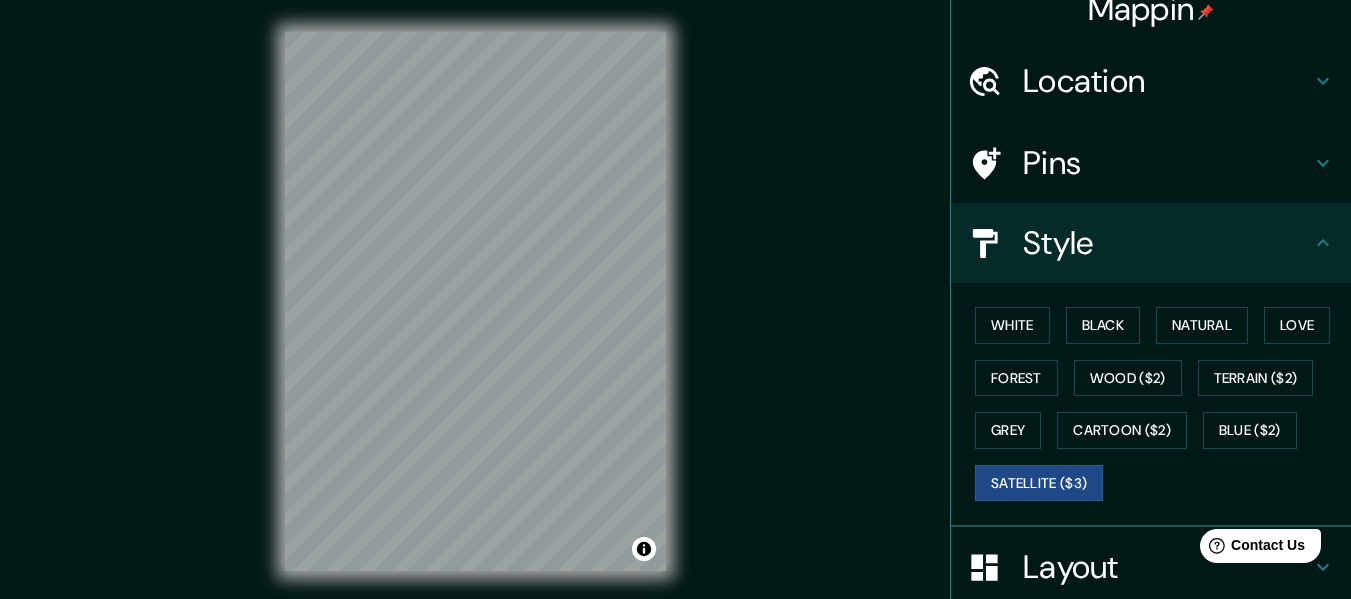 scroll, scrollTop: 0, scrollLeft: 0, axis: both 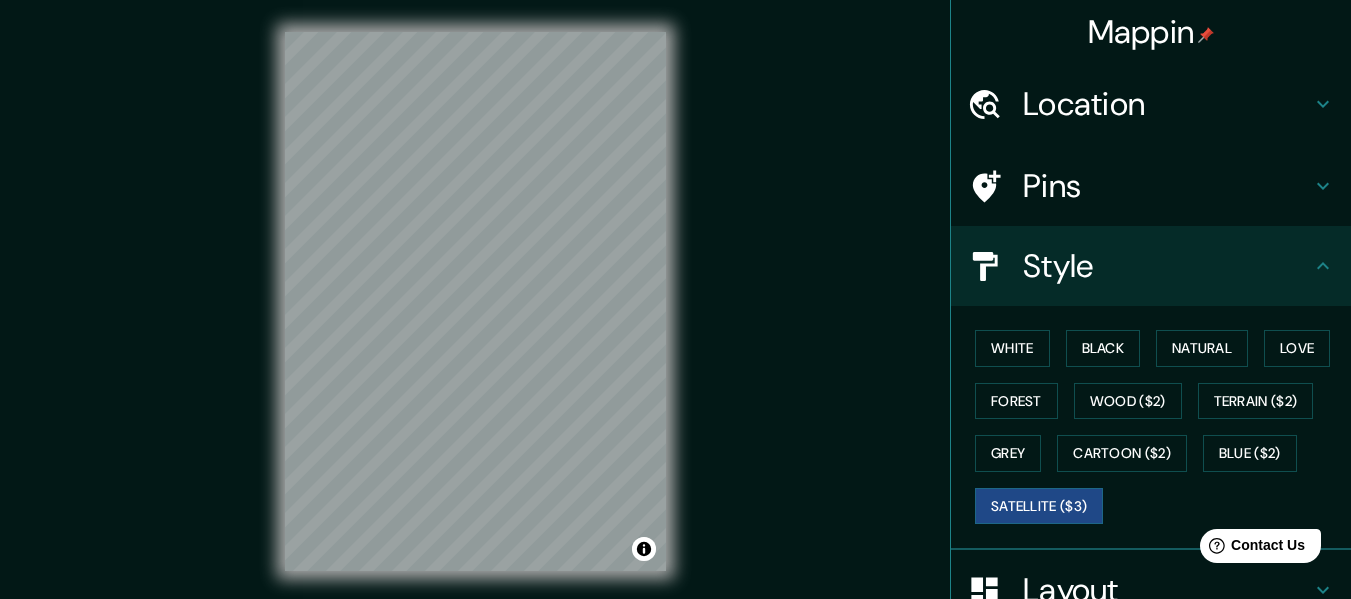 click on "Location" at bounding box center [1167, 104] 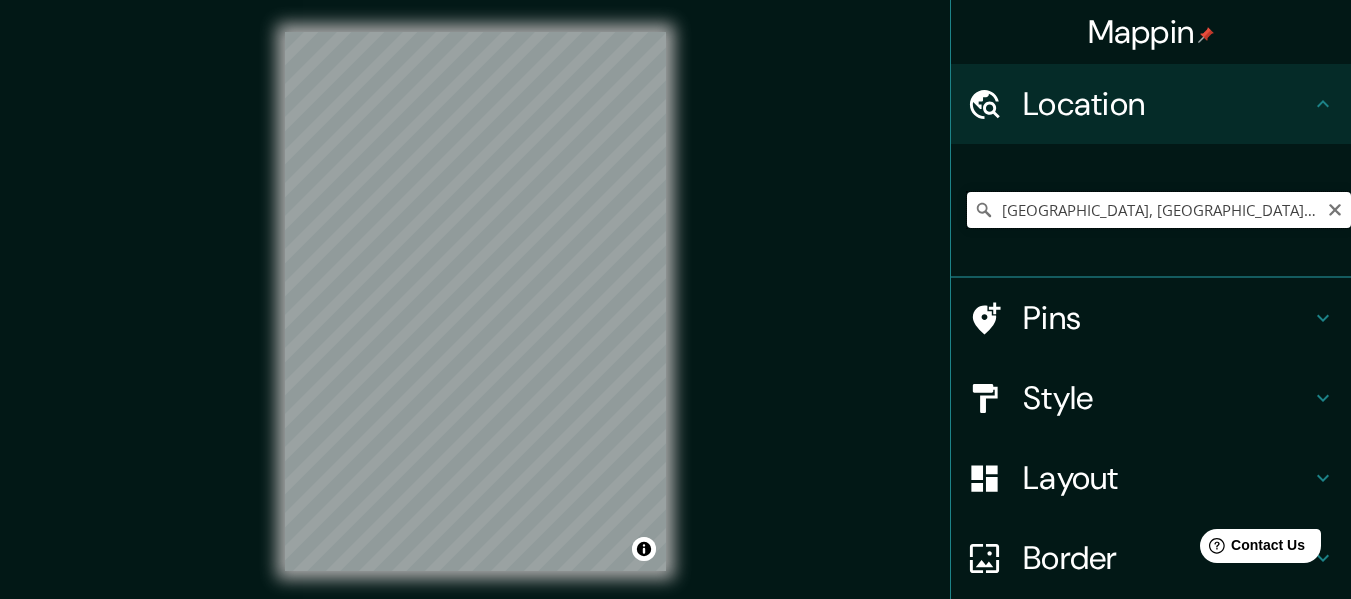 drag, startPoint x: 1282, startPoint y: 213, endPoint x: 974, endPoint y: 224, distance: 308.19638 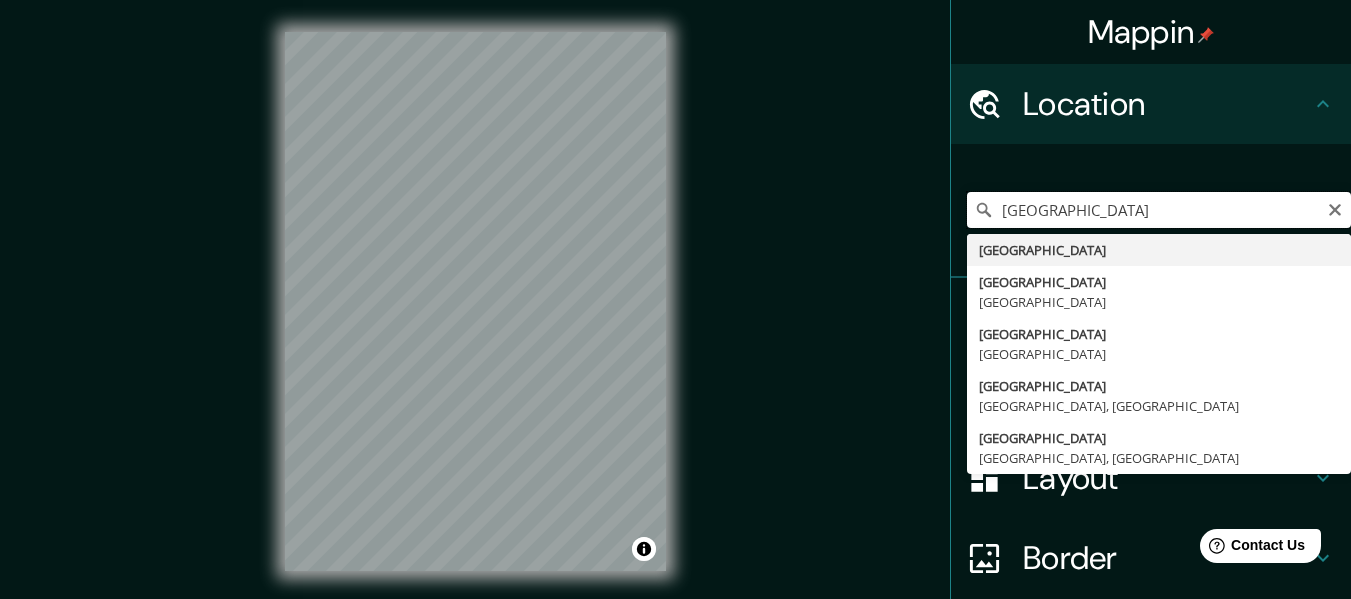 click on "[GEOGRAPHIC_DATA]" at bounding box center [1159, 210] 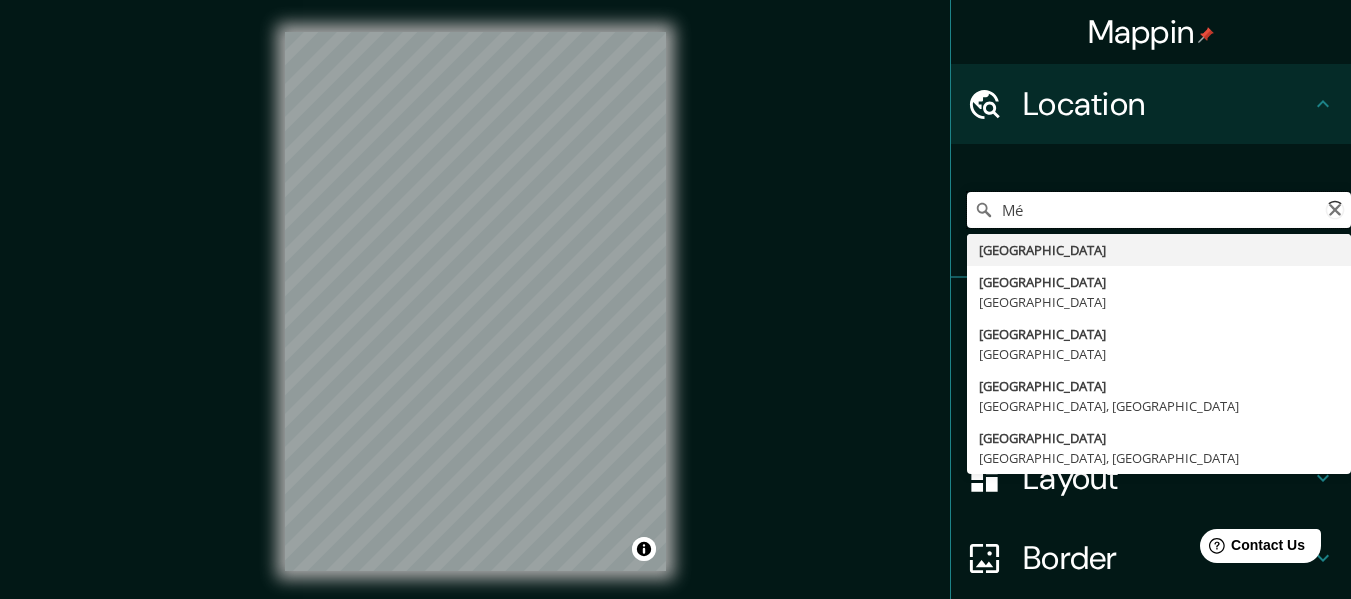 type on "M" 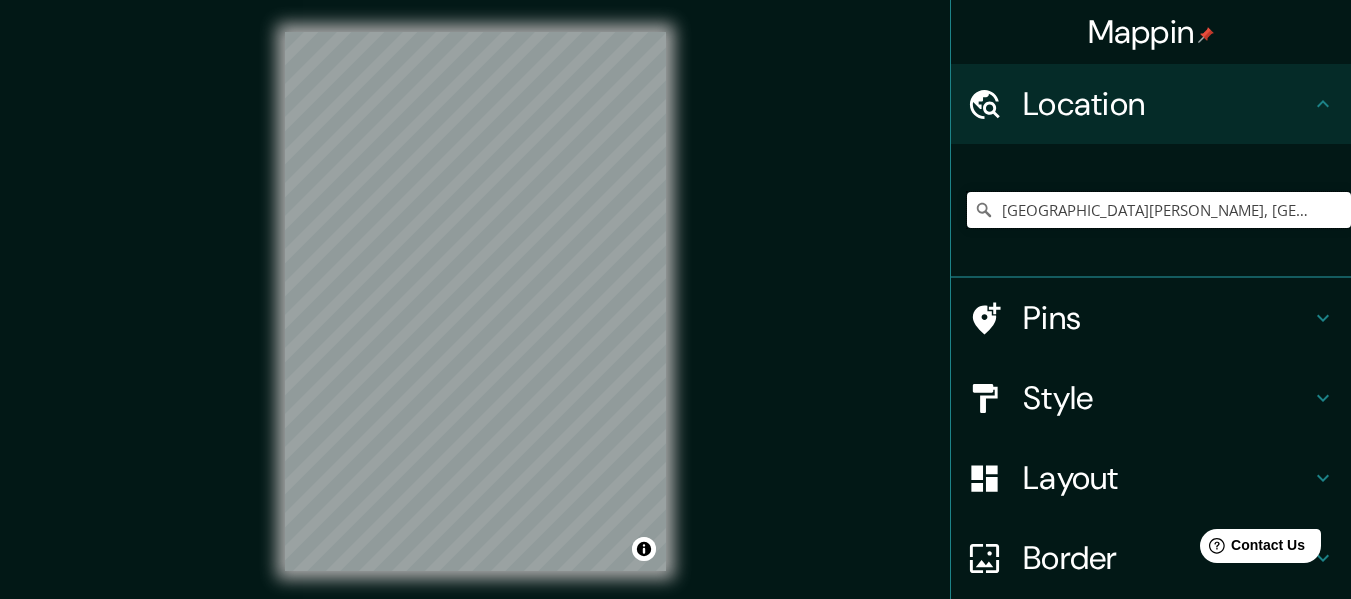 type on "[GEOGRAPHIC_DATA][PERSON_NAME], [GEOGRAPHIC_DATA], [GEOGRAPHIC_DATA]" 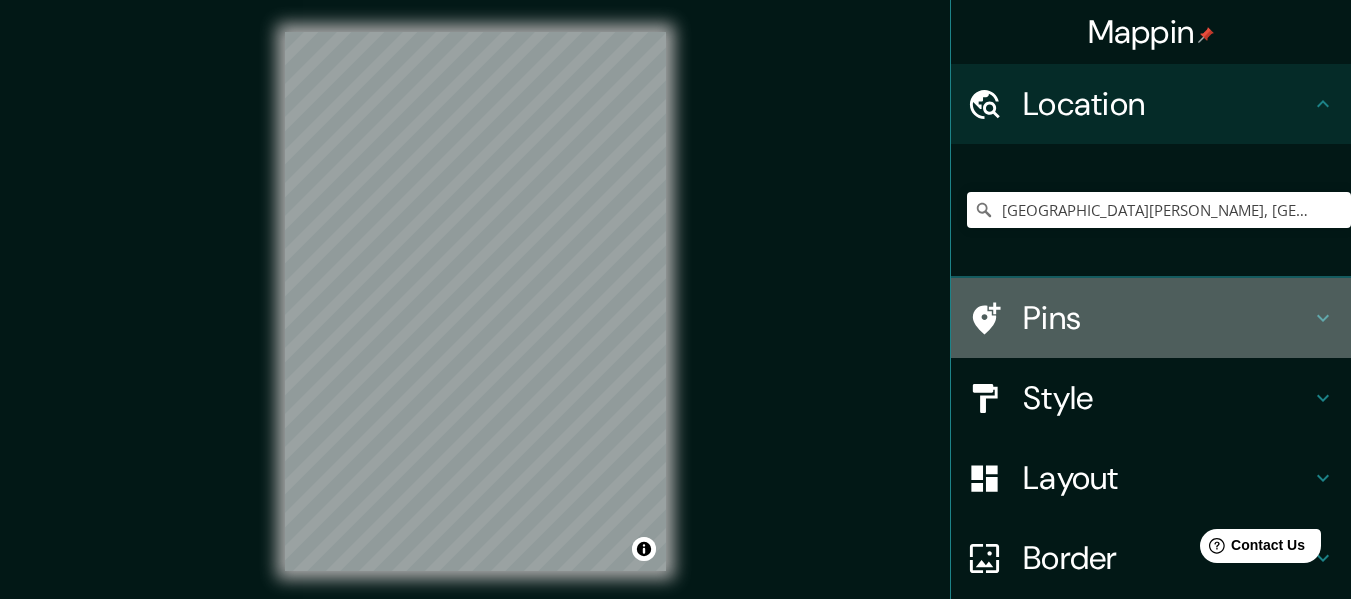 click on "Pins" at bounding box center [1167, 318] 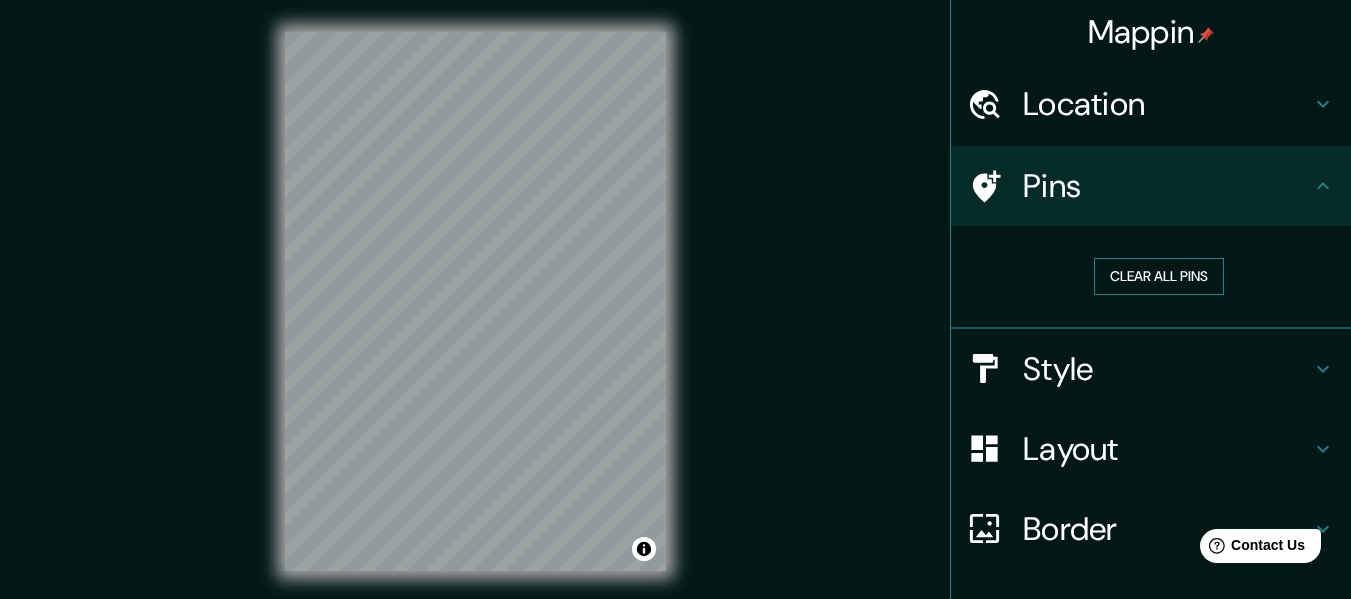 click on "Clear all pins" at bounding box center [1159, 276] 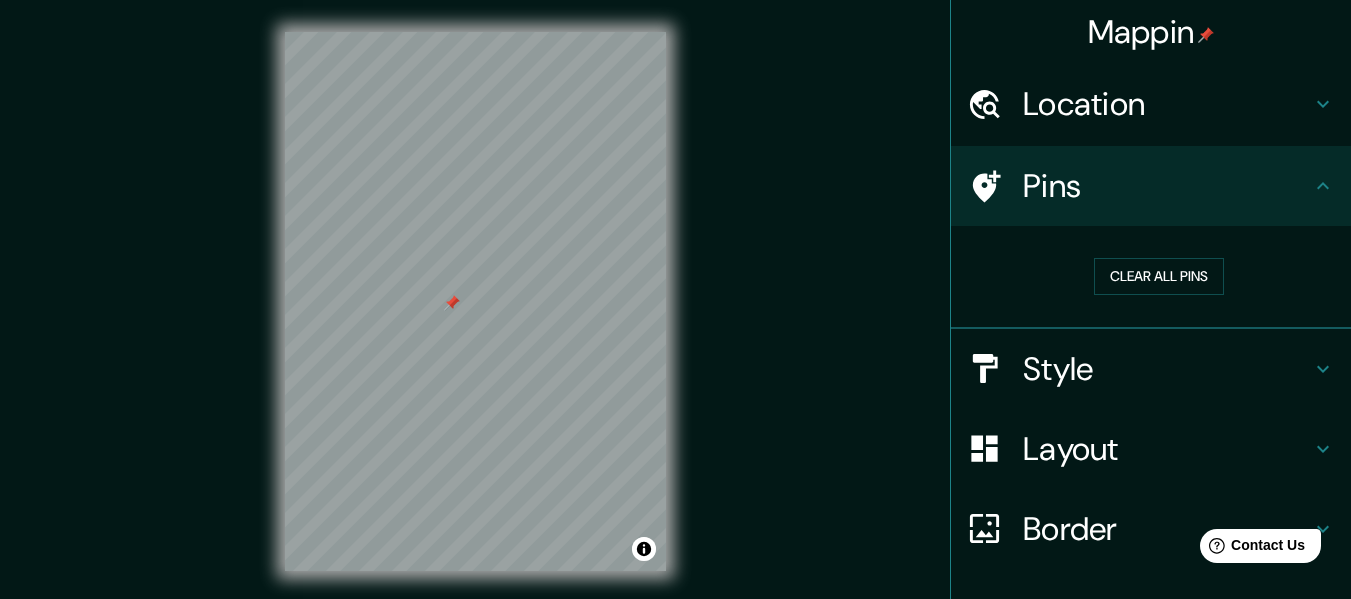click on "Style" at bounding box center (1167, 369) 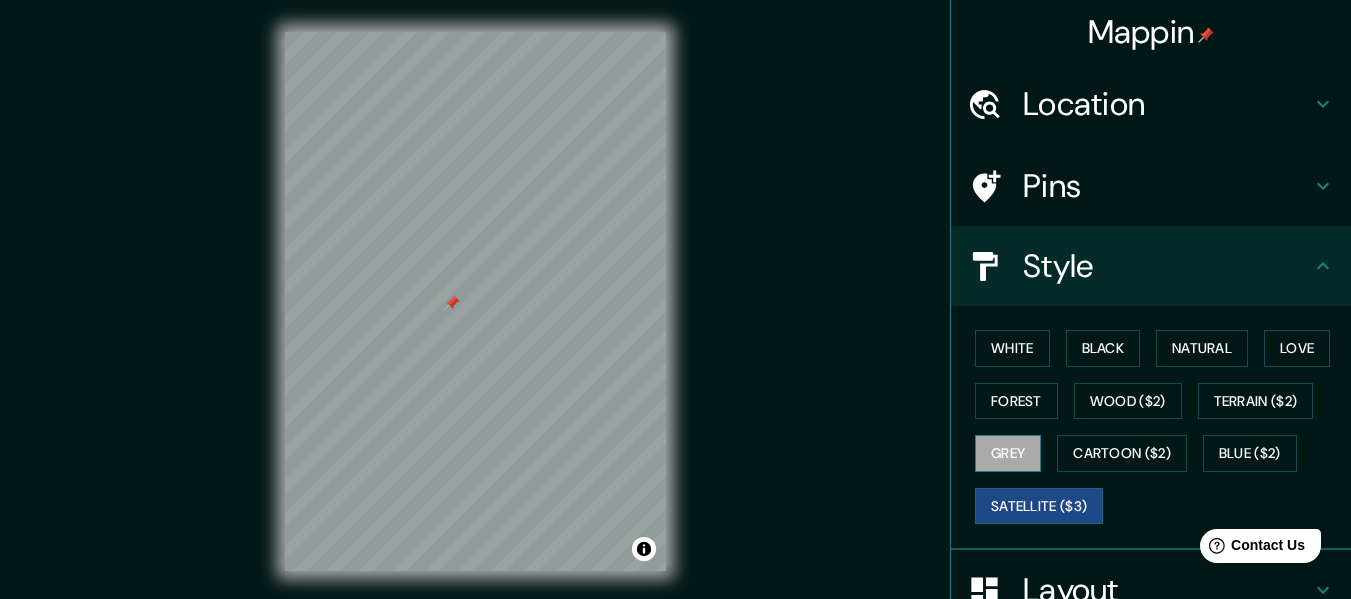 click on "Grey" at bounding box center (1008, 453) 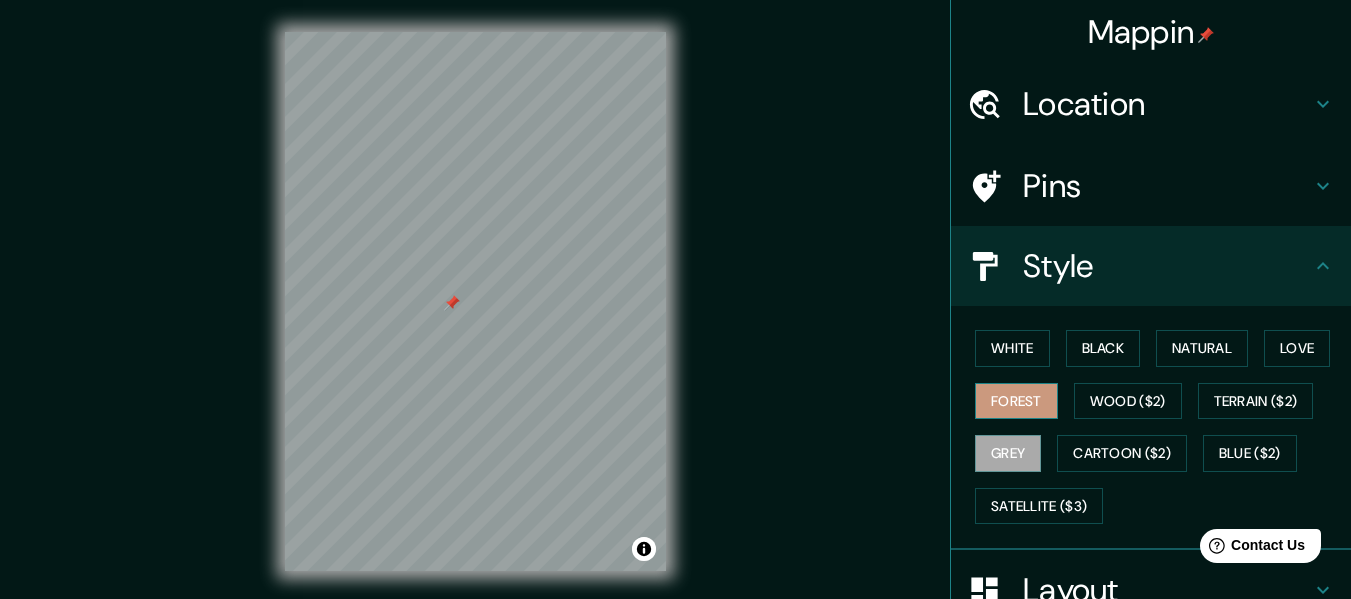 click on "Forest" at bounding box center [1016, 401] 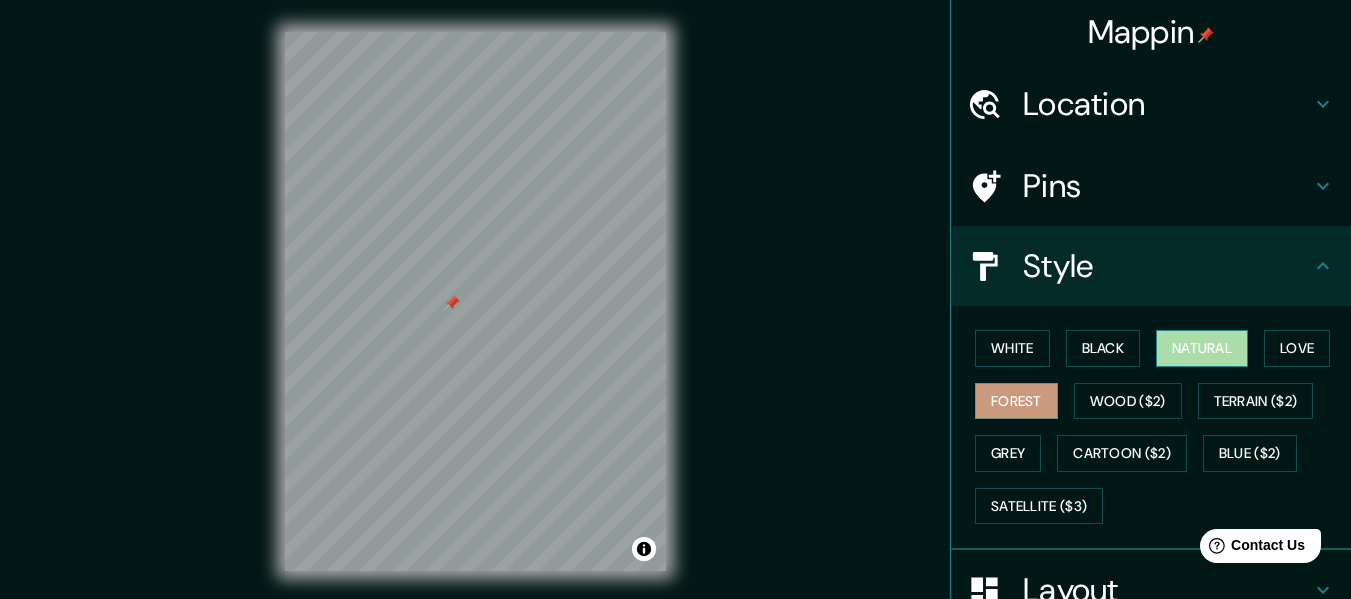 click on "Natural" at bounding box center (1202, 348) 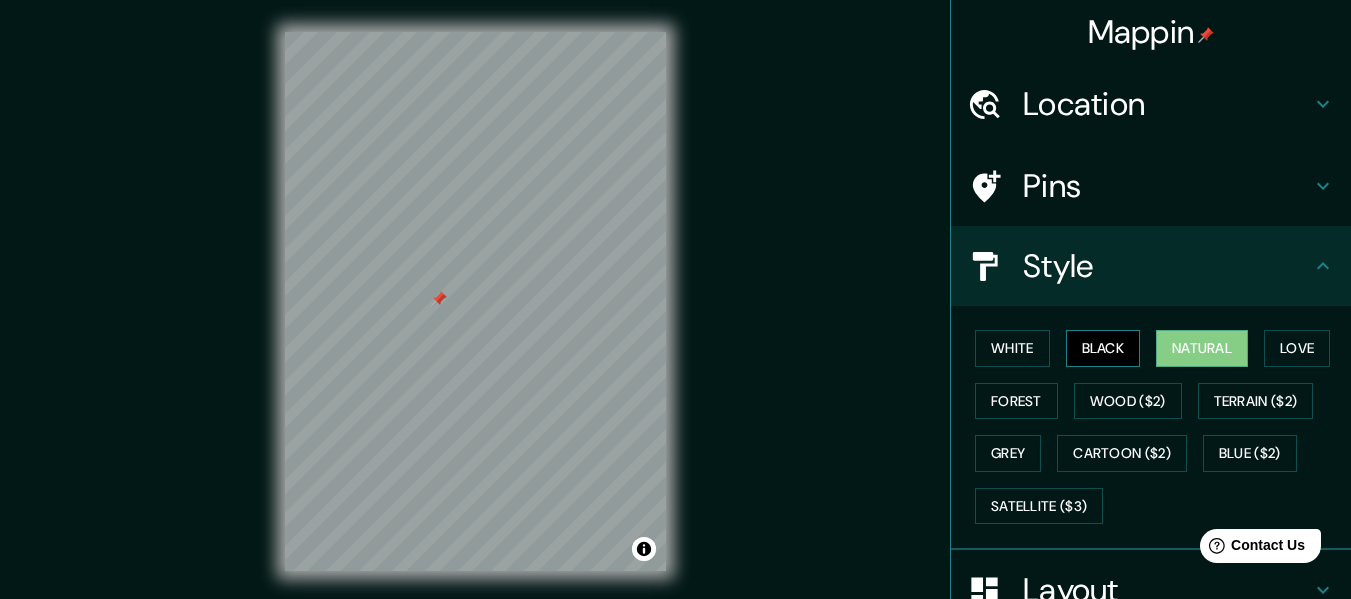 click on "Black" at bounding box center (1103, 348) 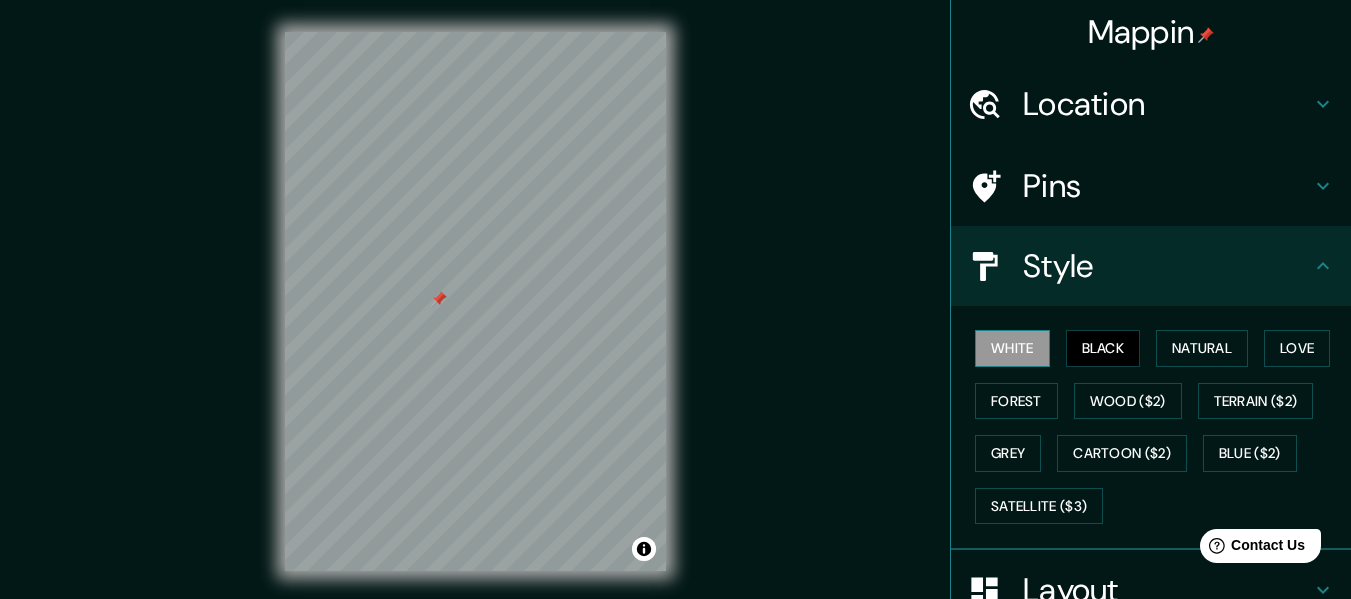 click on "White" at bounding box center (1012, 348) 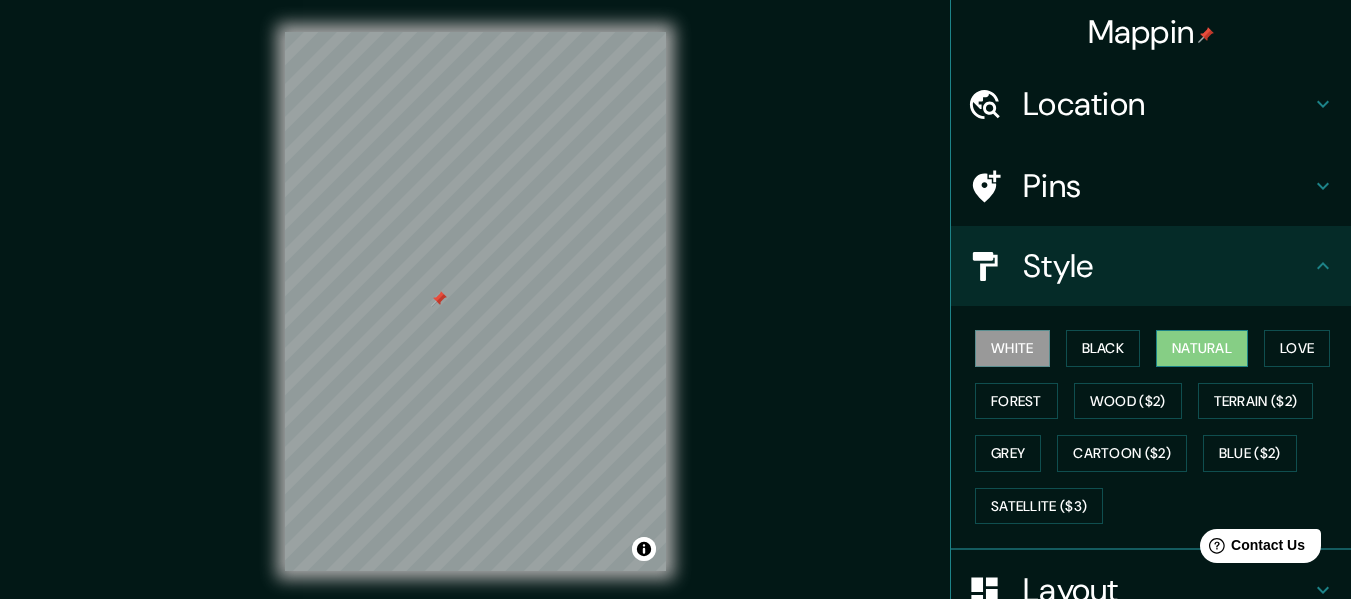 click on "Natural" at bounding box center (1202, 348) 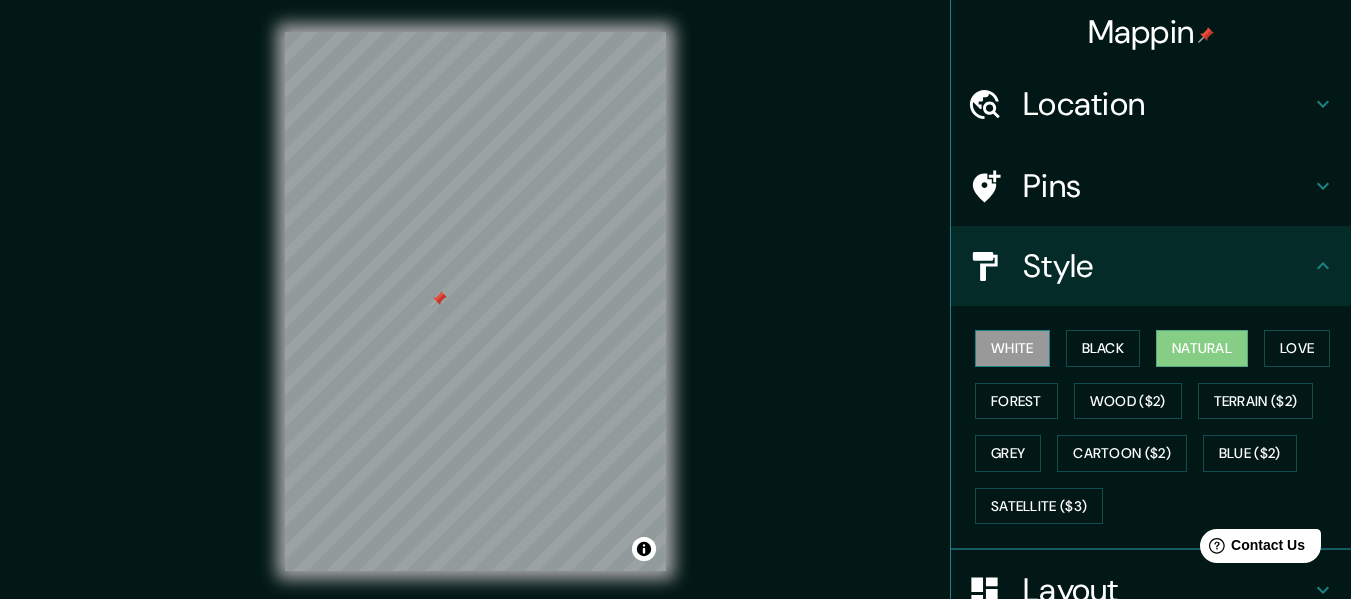 click on "White" at bounding box center (1012, 348) 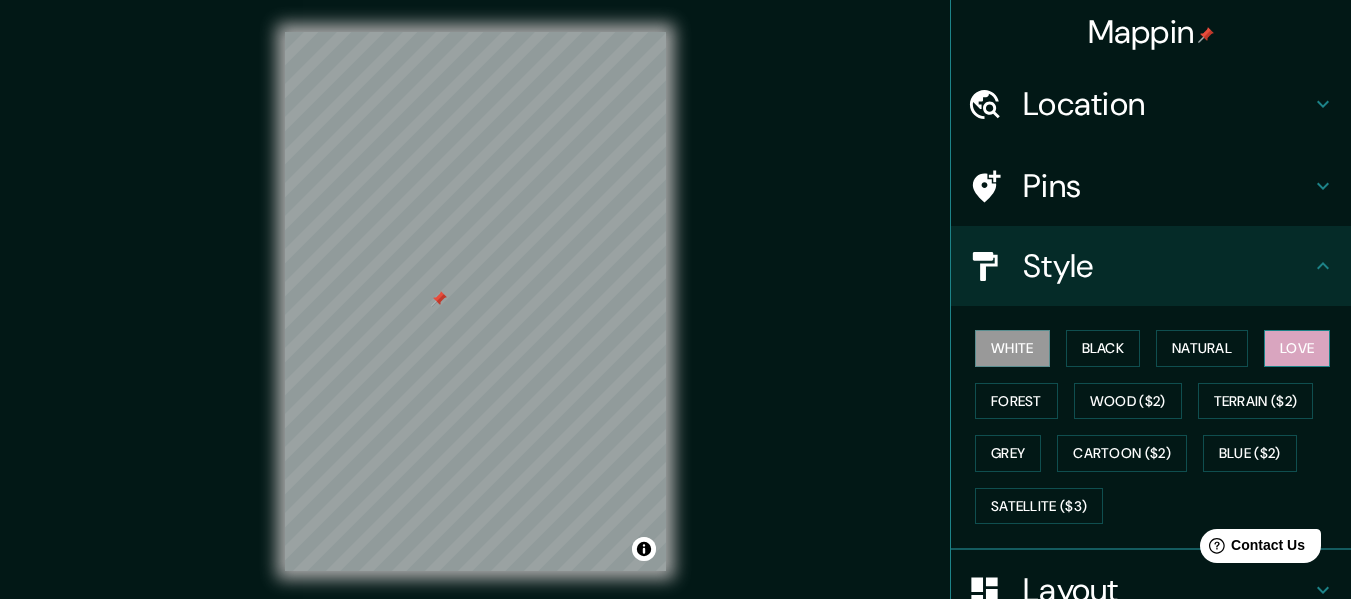 click on "Love" at bounding box center [1297, 348] 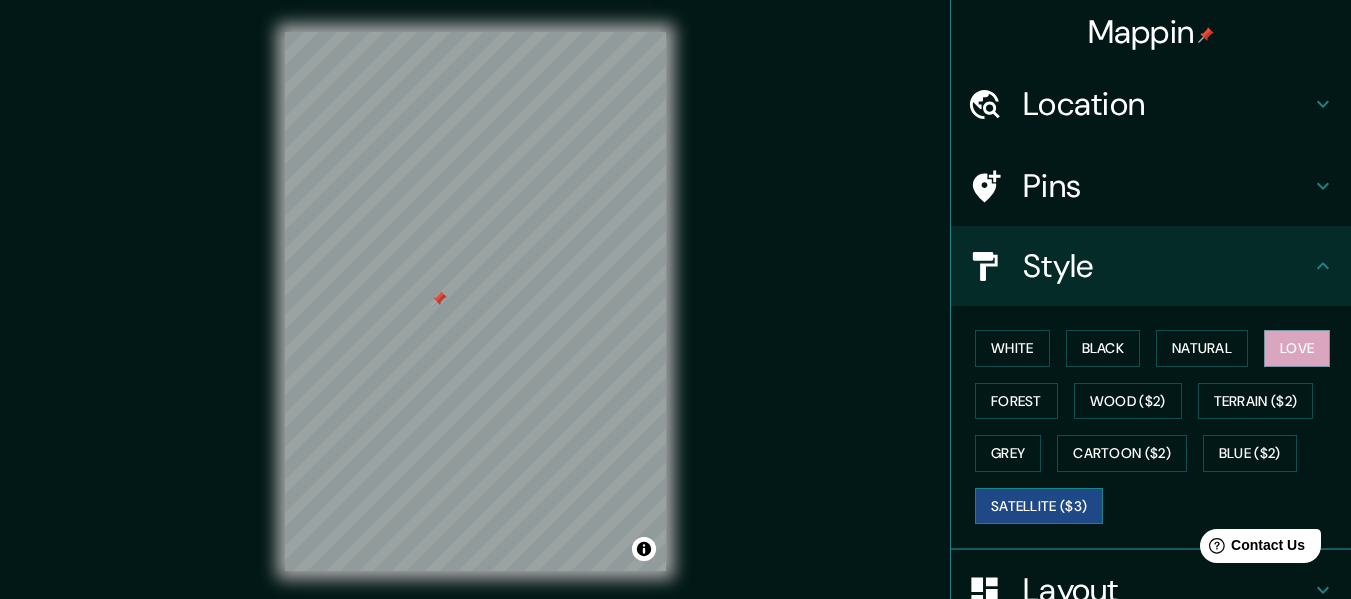 click on "Satellite ($3)" at bounding box center [1039, 506] 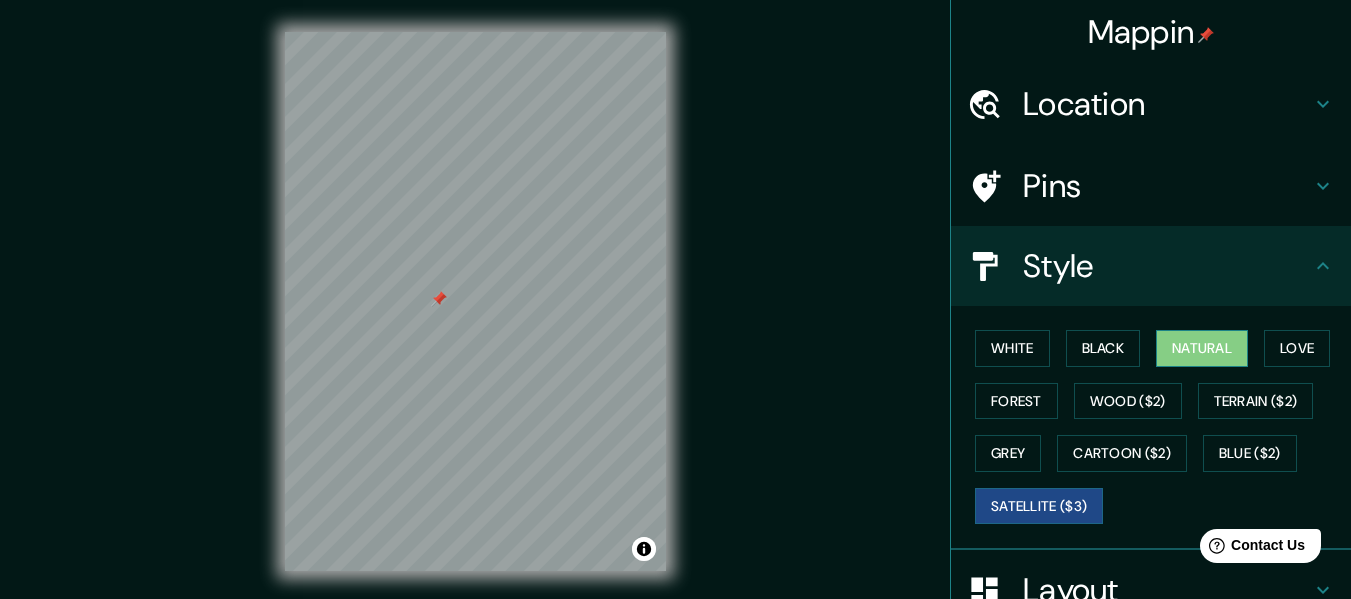 click on "Natural" at bounding box center [1202, 348] 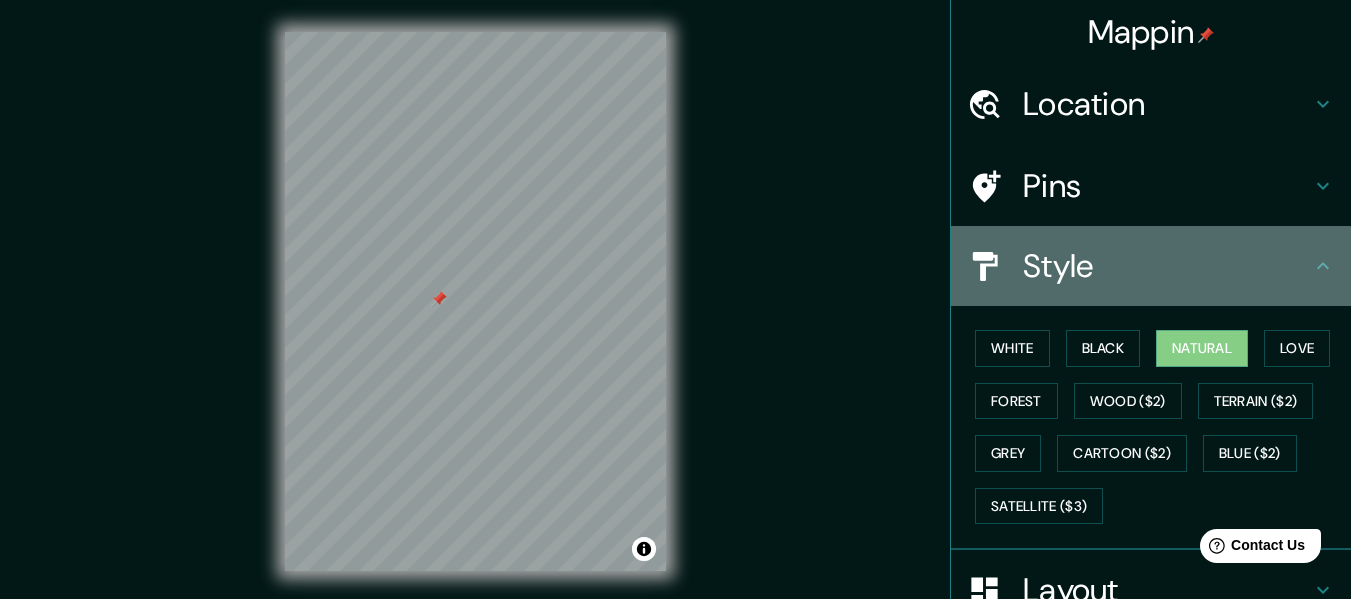 click on "Style" at bounding box center (1167, 266) 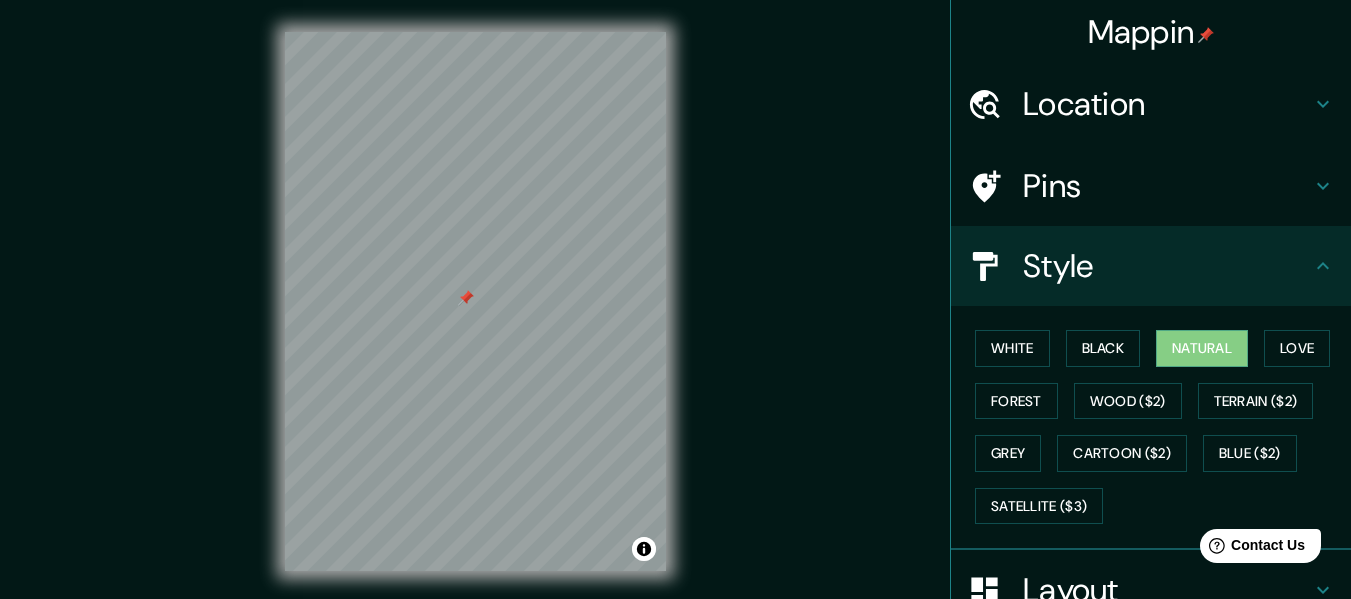 click 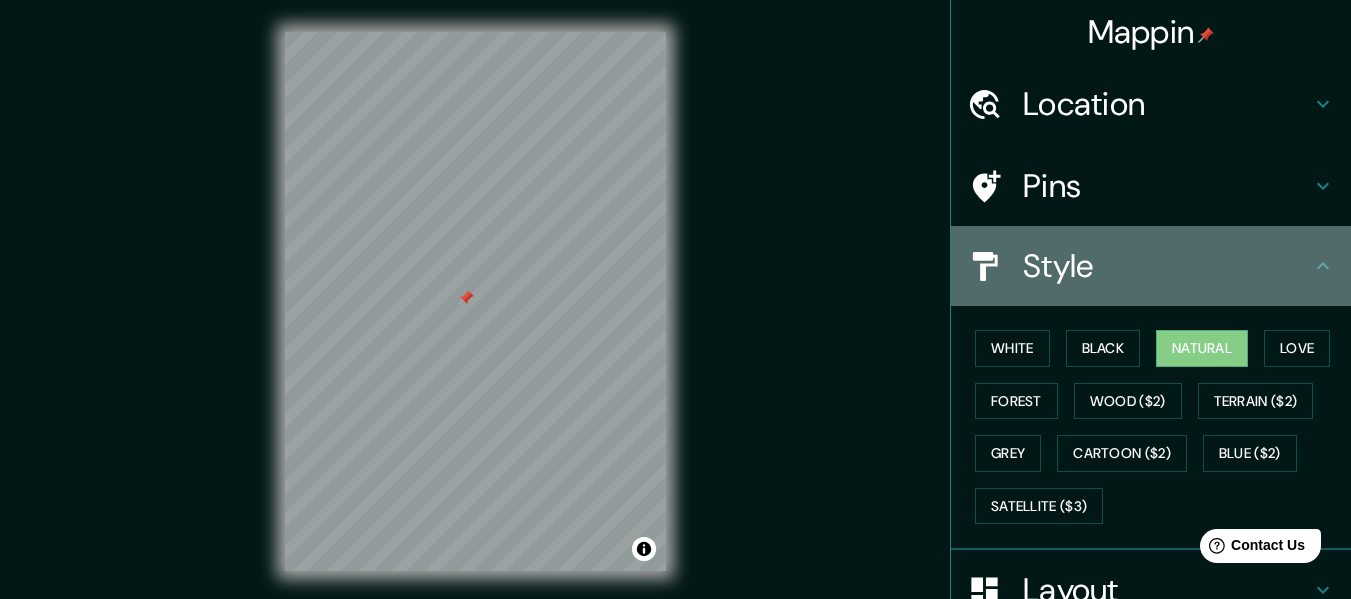 click 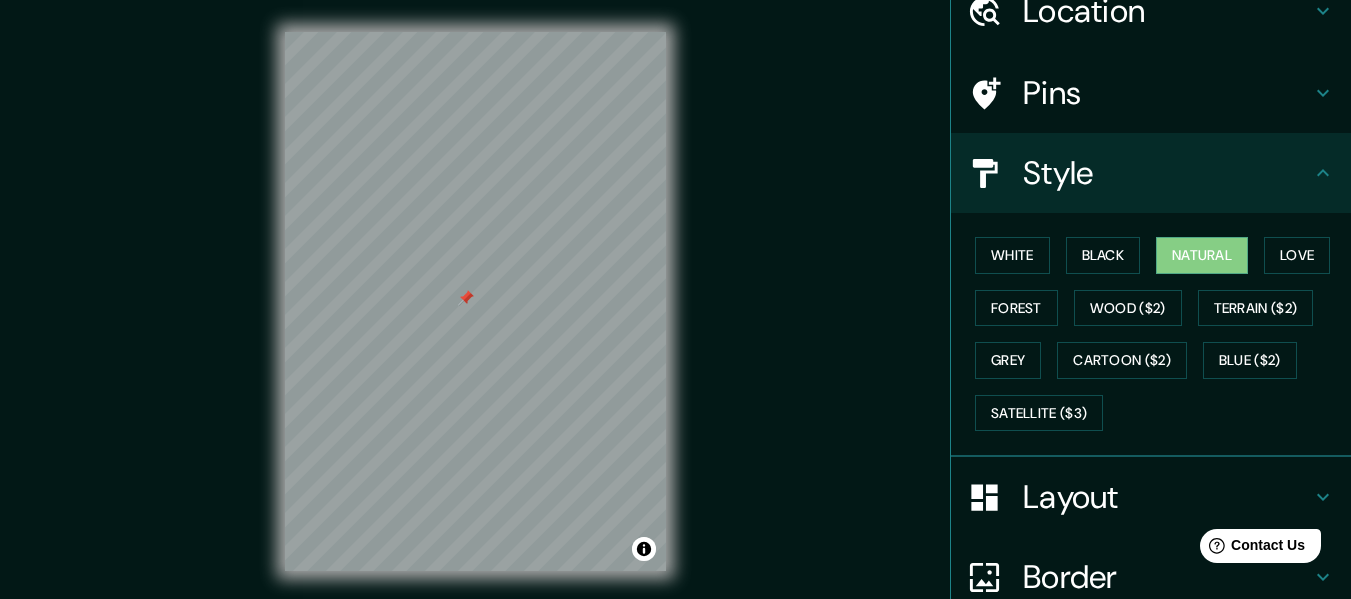 scroll, scrollTop: 200, scrollLeft: 0, axis: vertical 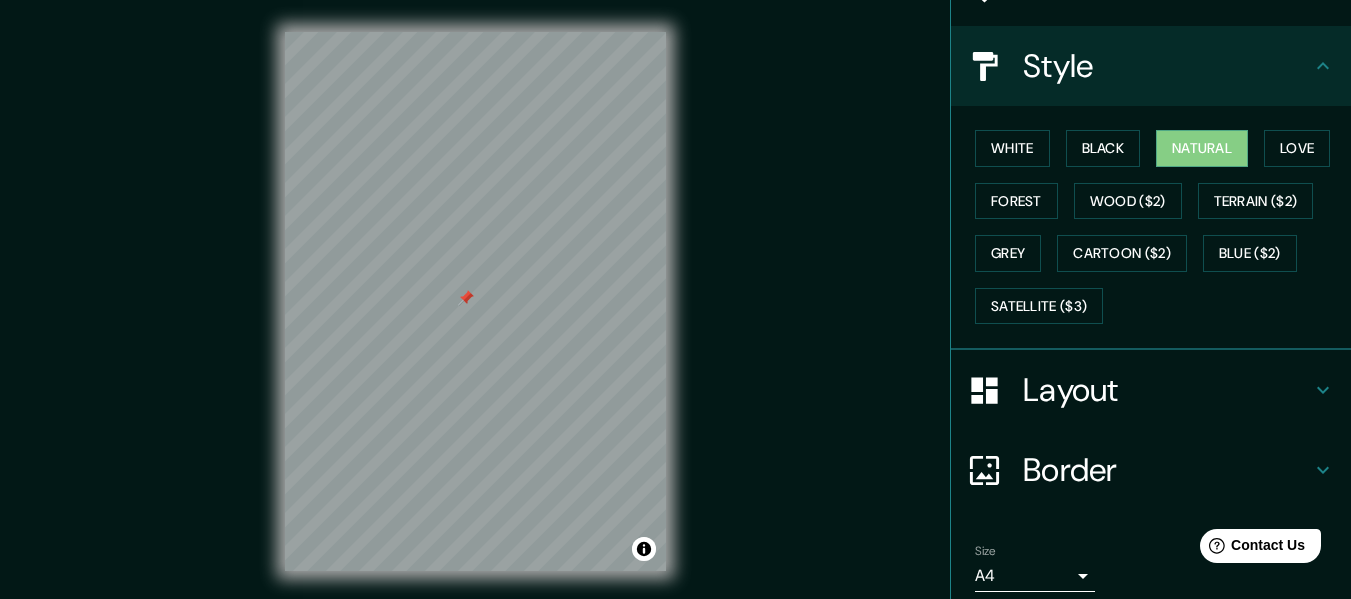 click on "Layout" at bounding box center (1167, 390) 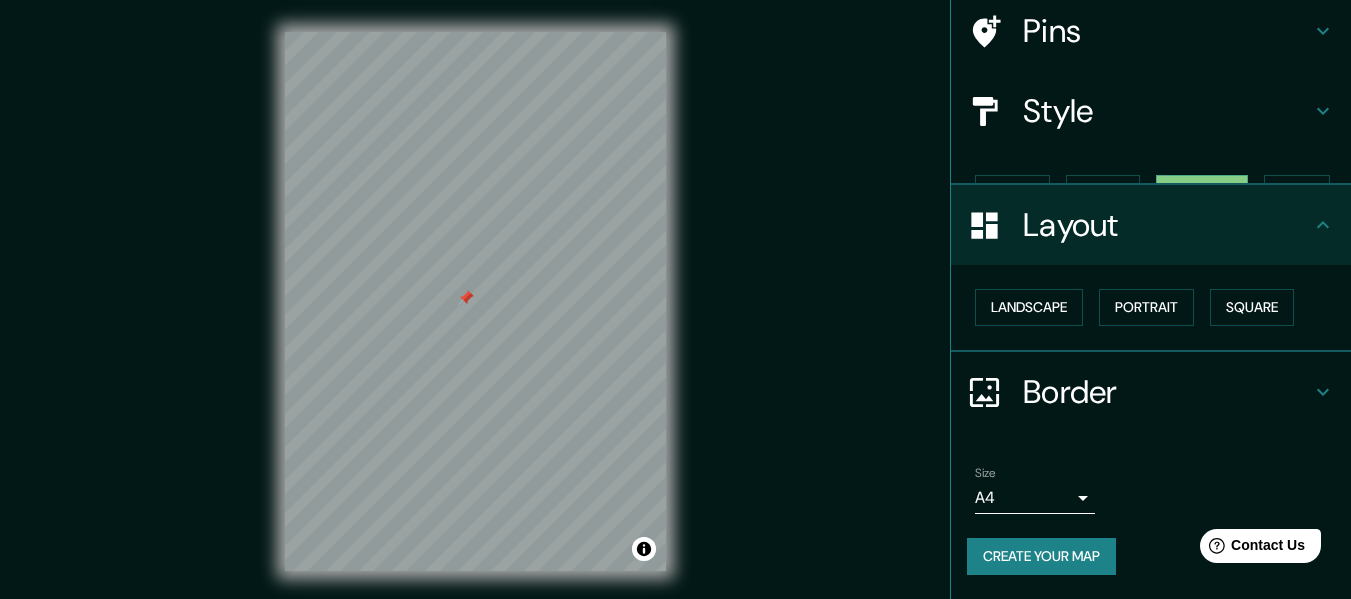 scroll, scrollTop: 28, scrollLeft: 0, axis: vertical 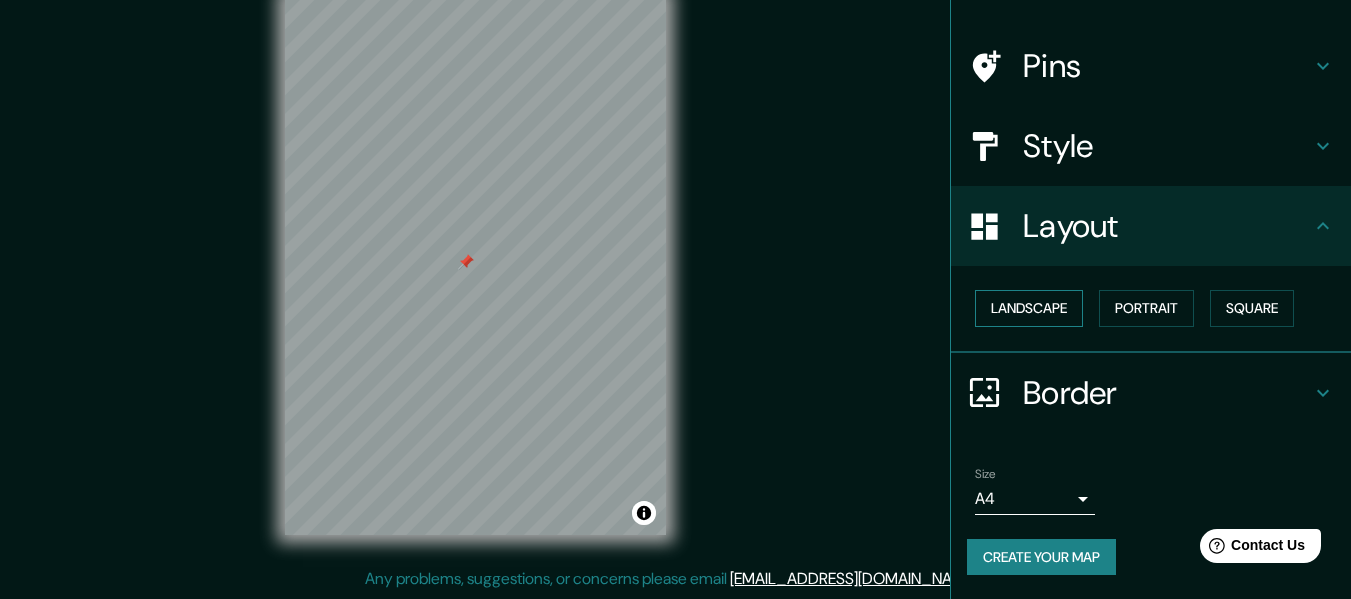 click on "Landscape" at bounding box center (1029, 308) 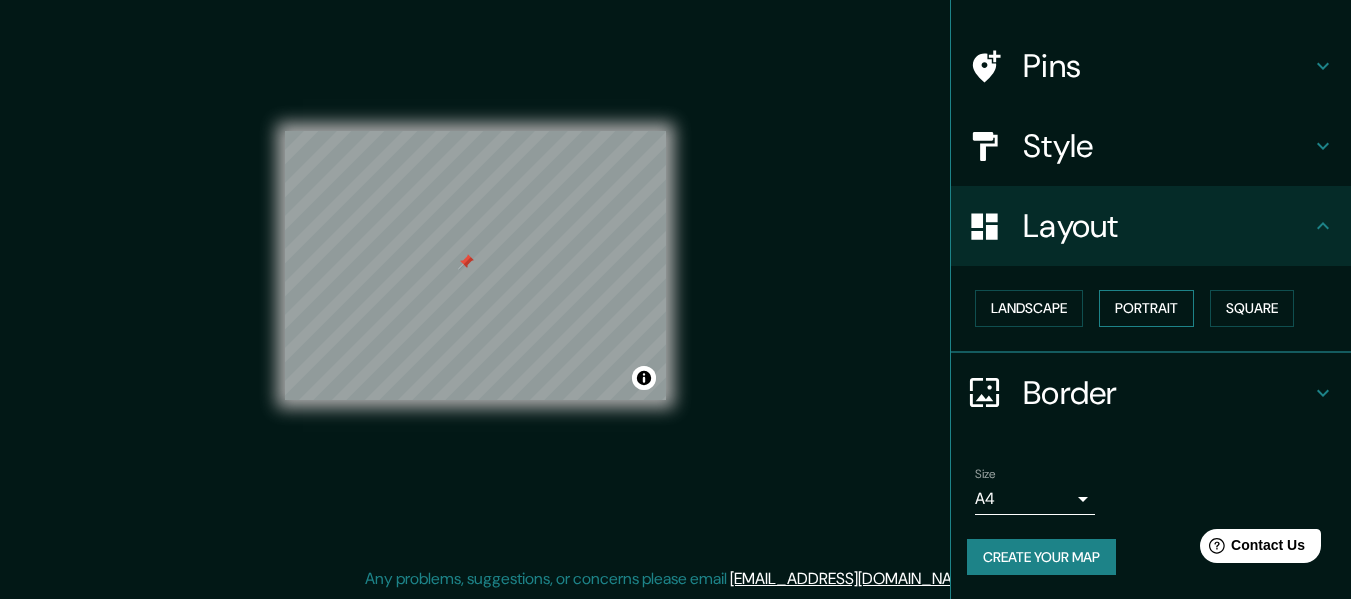 click on "Portrait" at bounding box center (1146, 308) 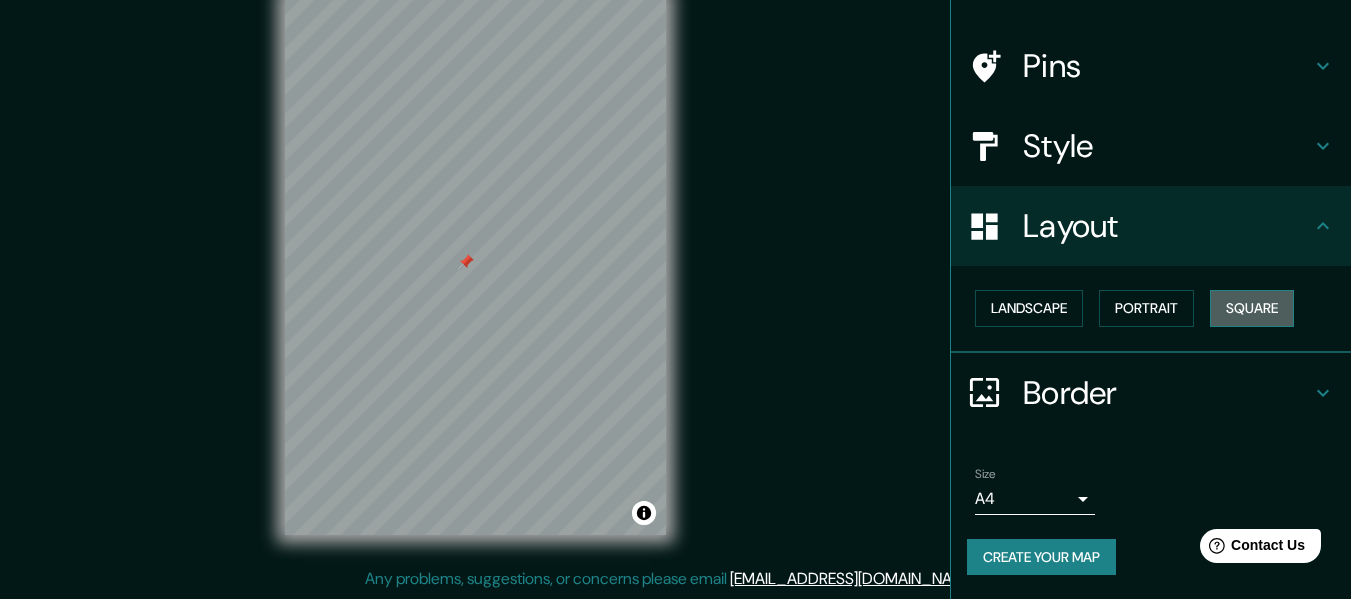 click on "Square" at bounding box center (1252, 308) 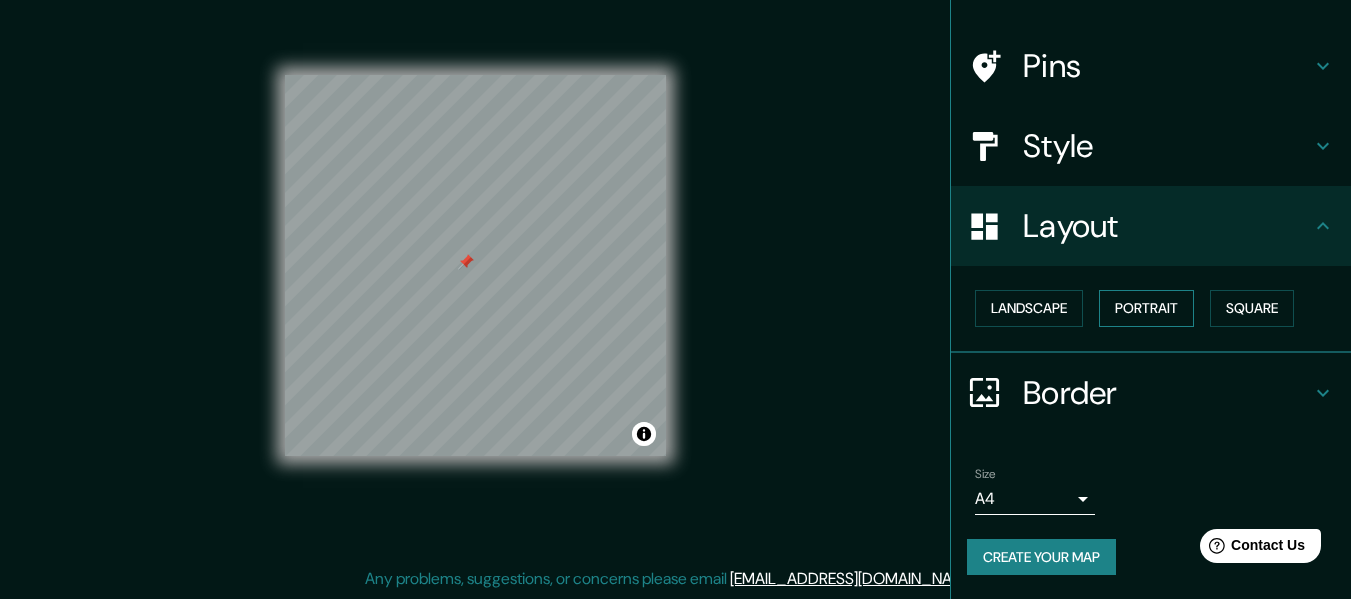 click on "Portrait" at bounding box center [1146, 308] 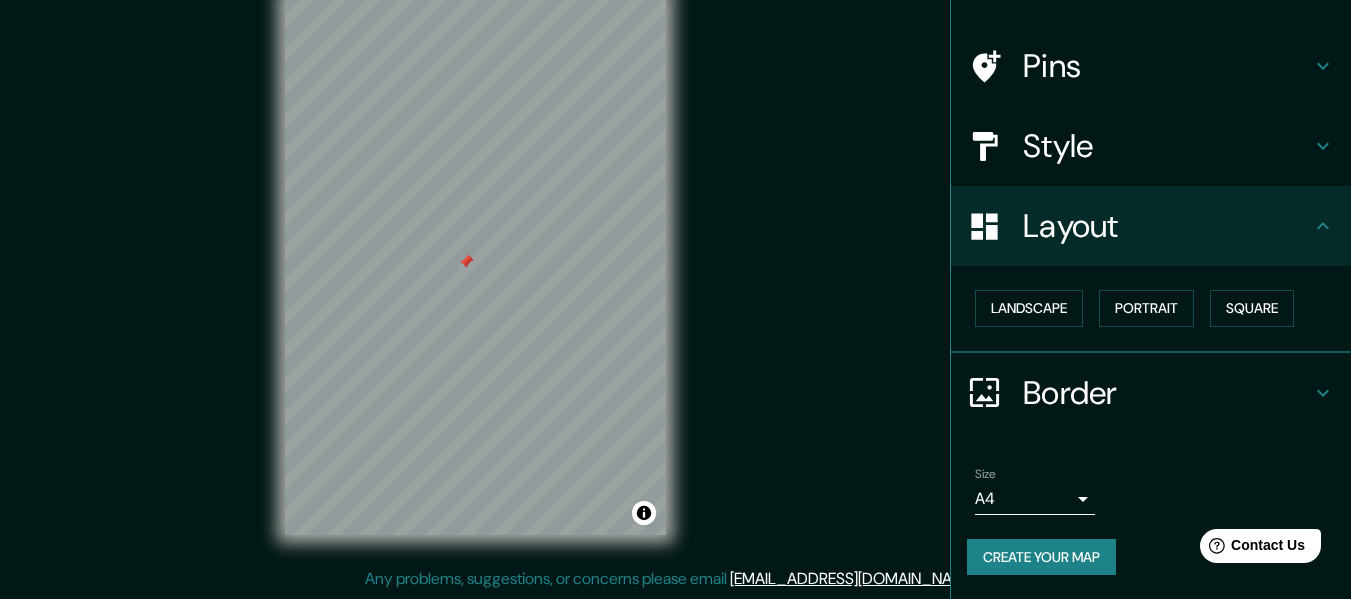 click on "Border" at bounding box center (1167, 393) 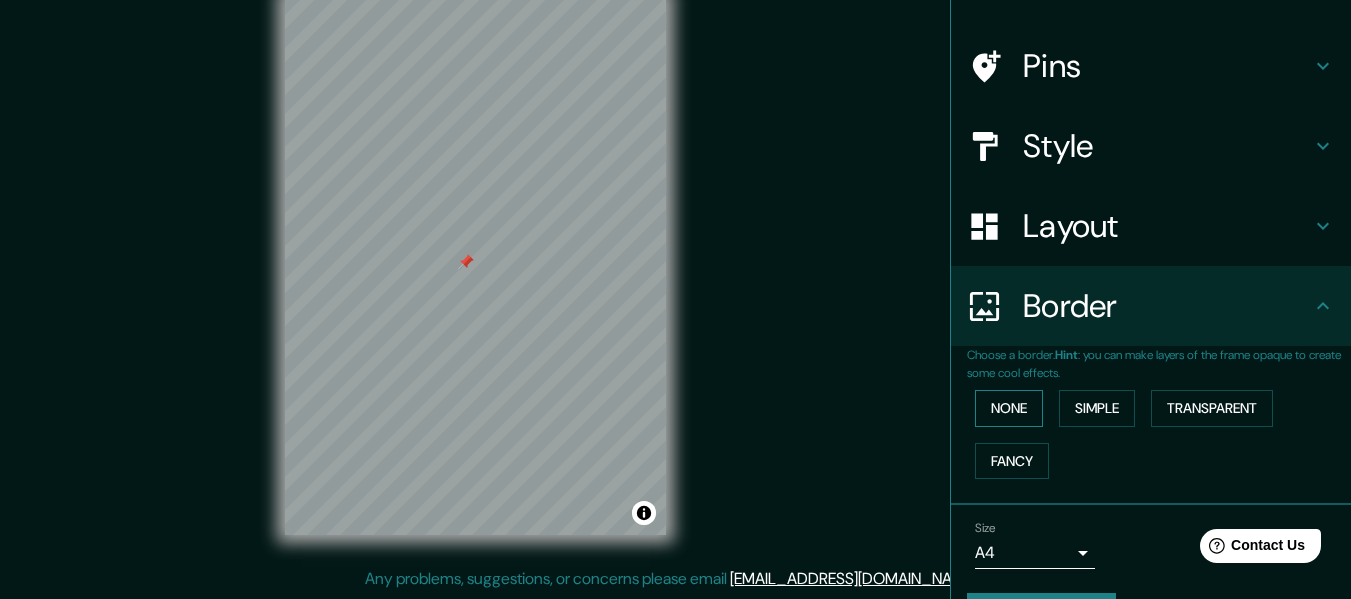 click on "None" at bounding box center (1009, 408) 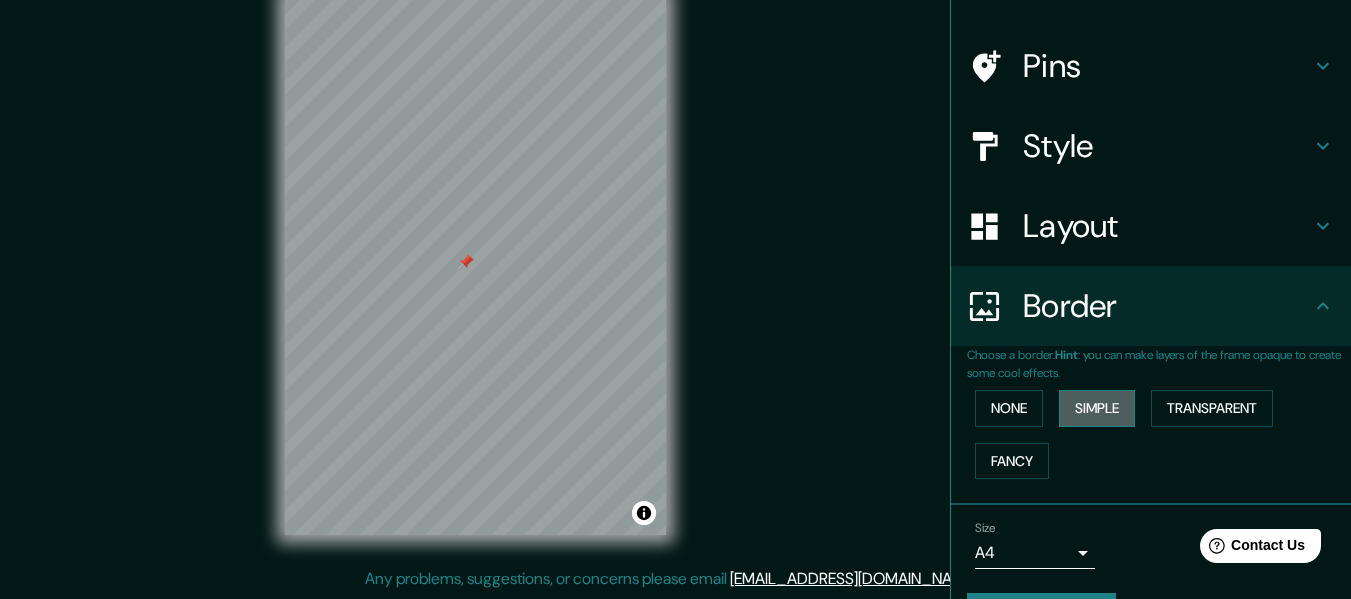 click on "Simple" at bounding box center (1097, 408) 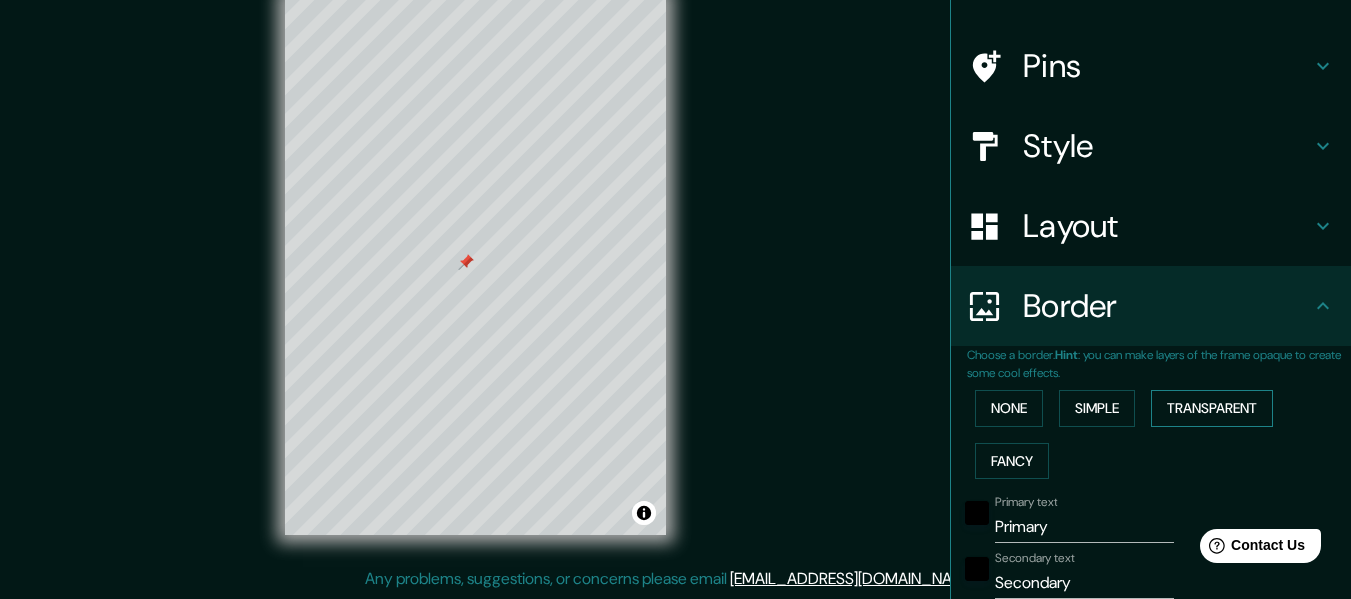 click on "Transparent" at bounding box center [1212, 408] 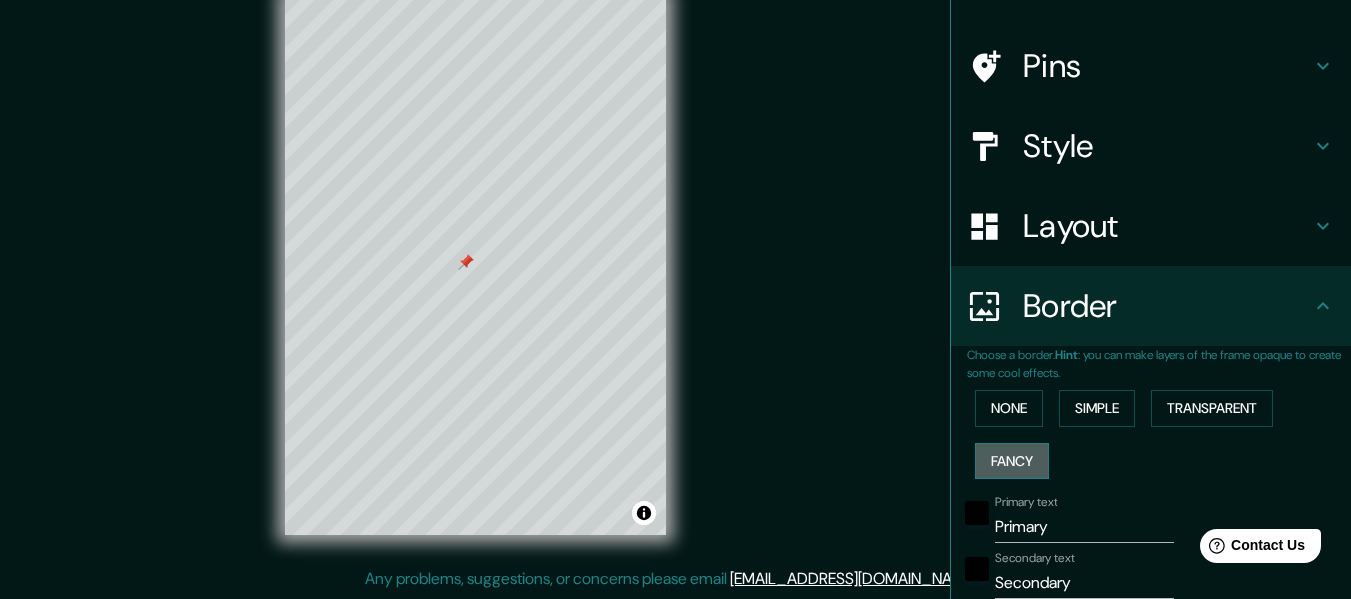 click on "Fancy" at bounding box center [1012, 461] 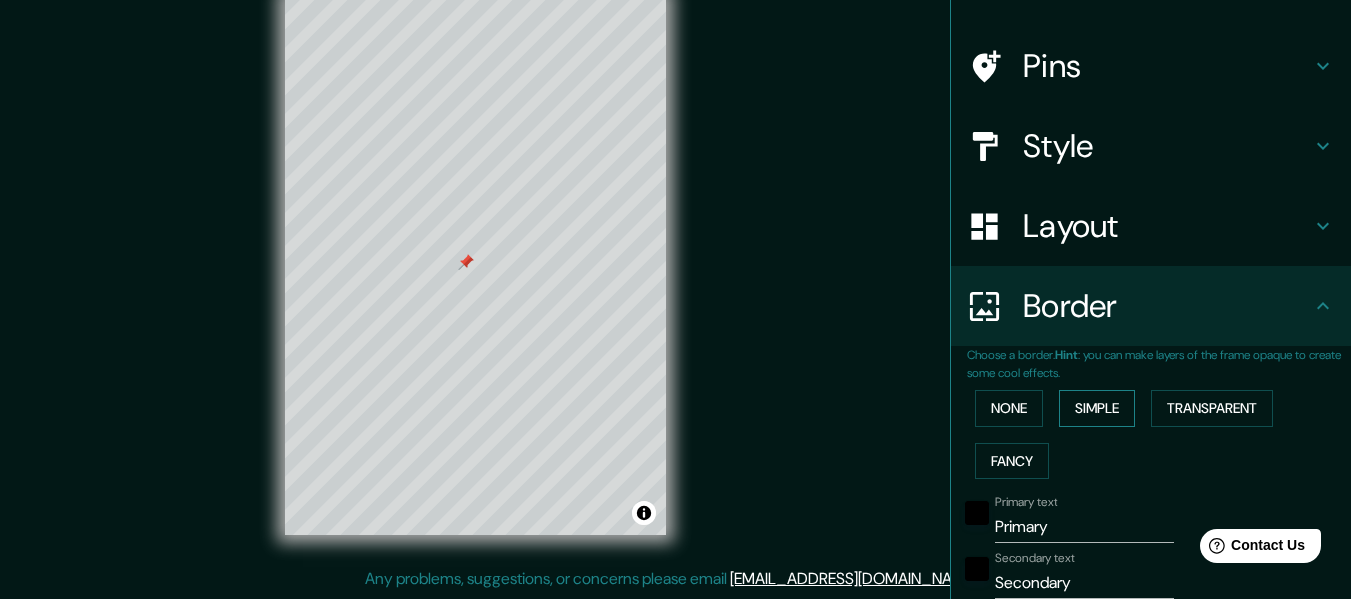 click on "Simple" at bounding box center [1097, 408] 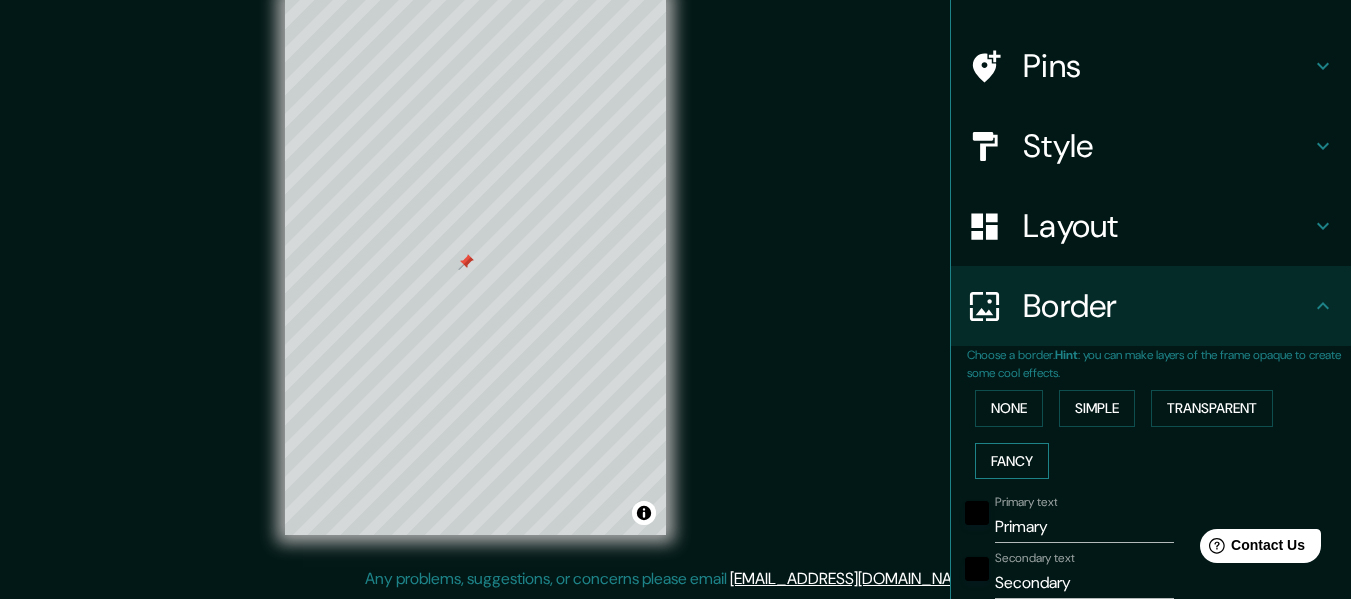 click on "Fancy" at bounding box center (1012, 461) 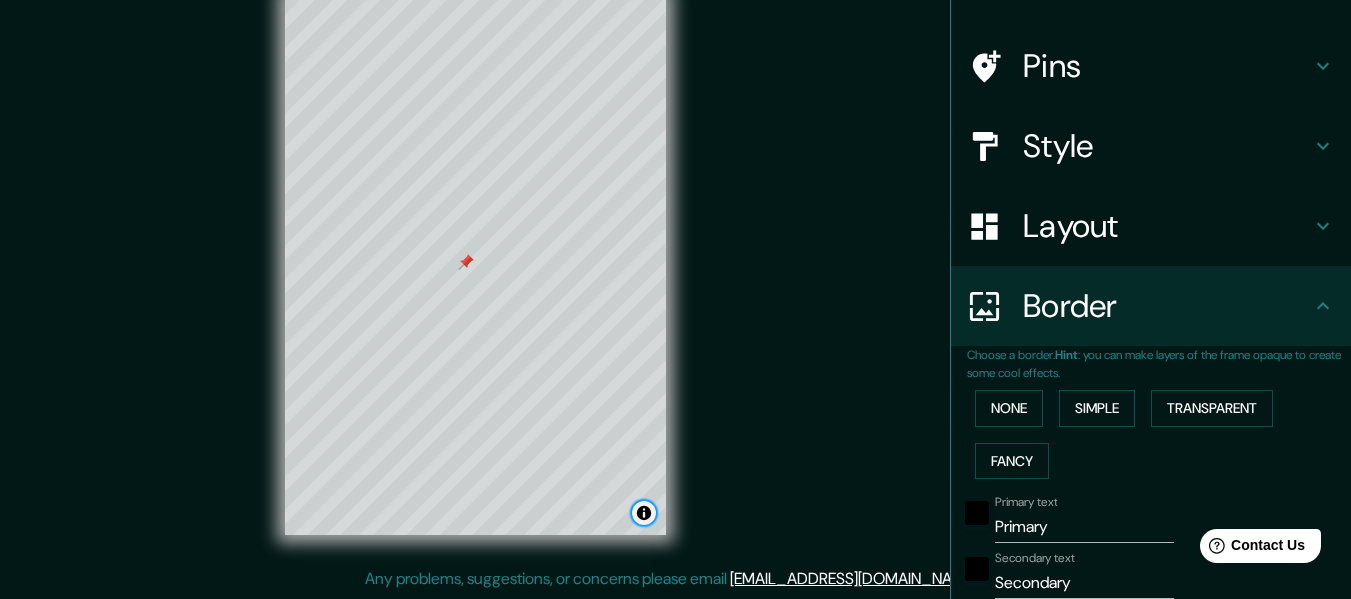 click at bounding box center (644, 513) 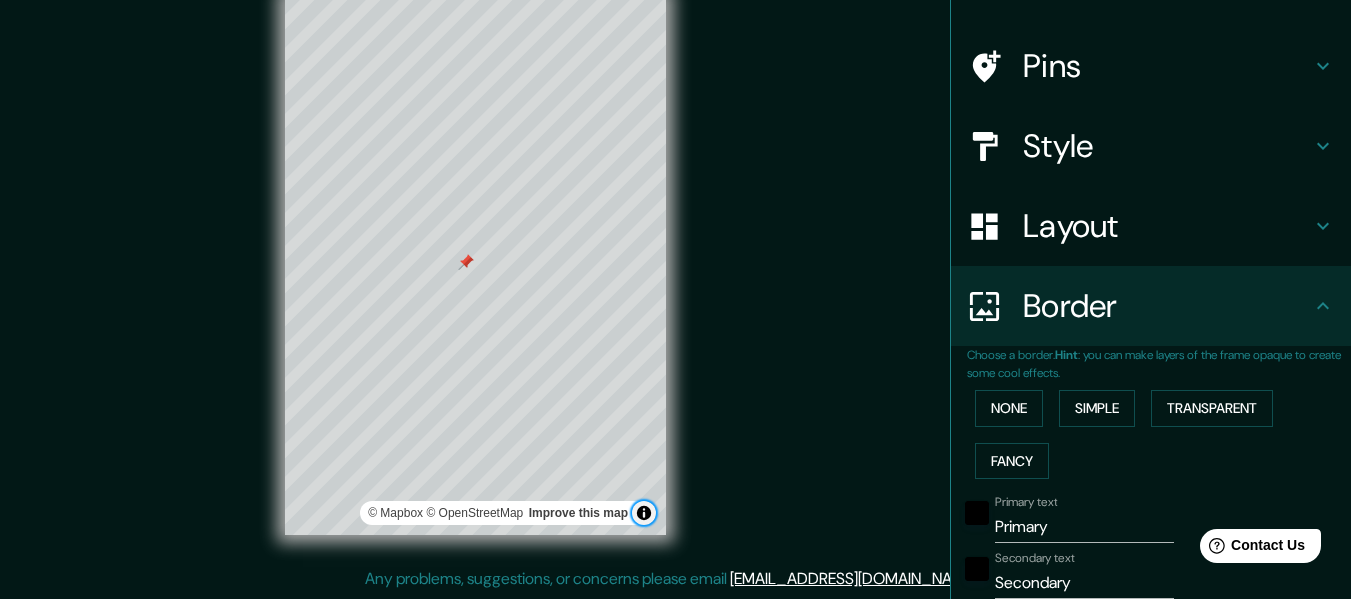 click at bounding box center [644, 513] 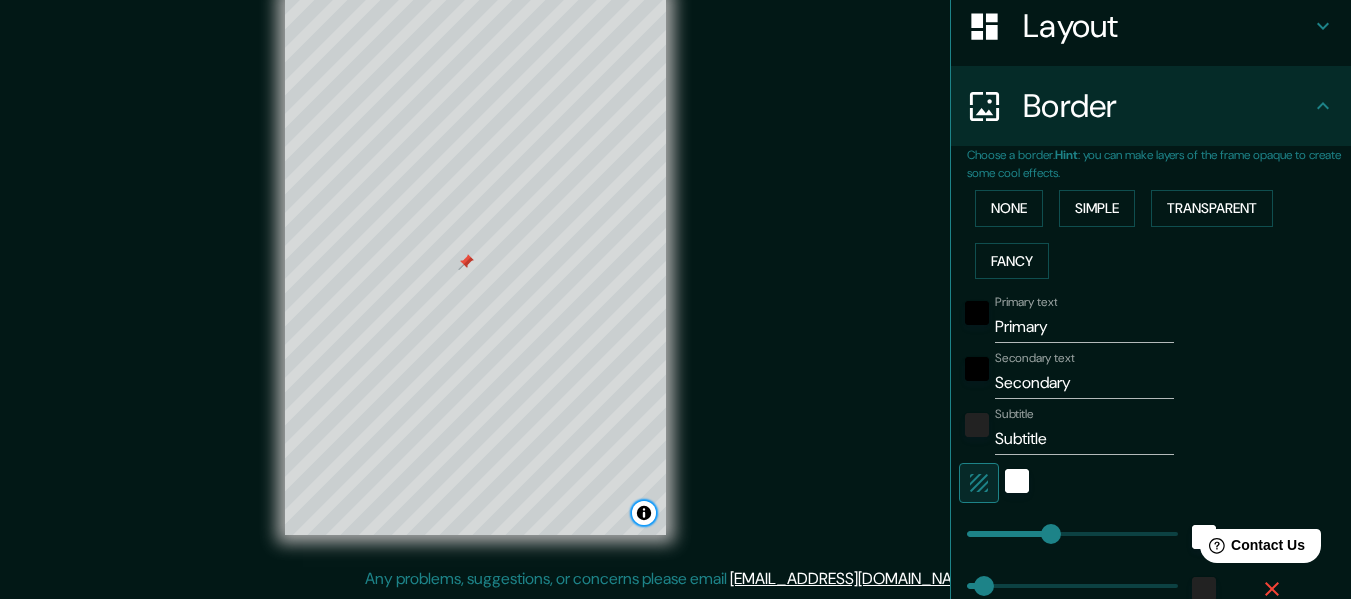 scroll, scrollTop: 420, scrollLeft: 0, axis: vertical 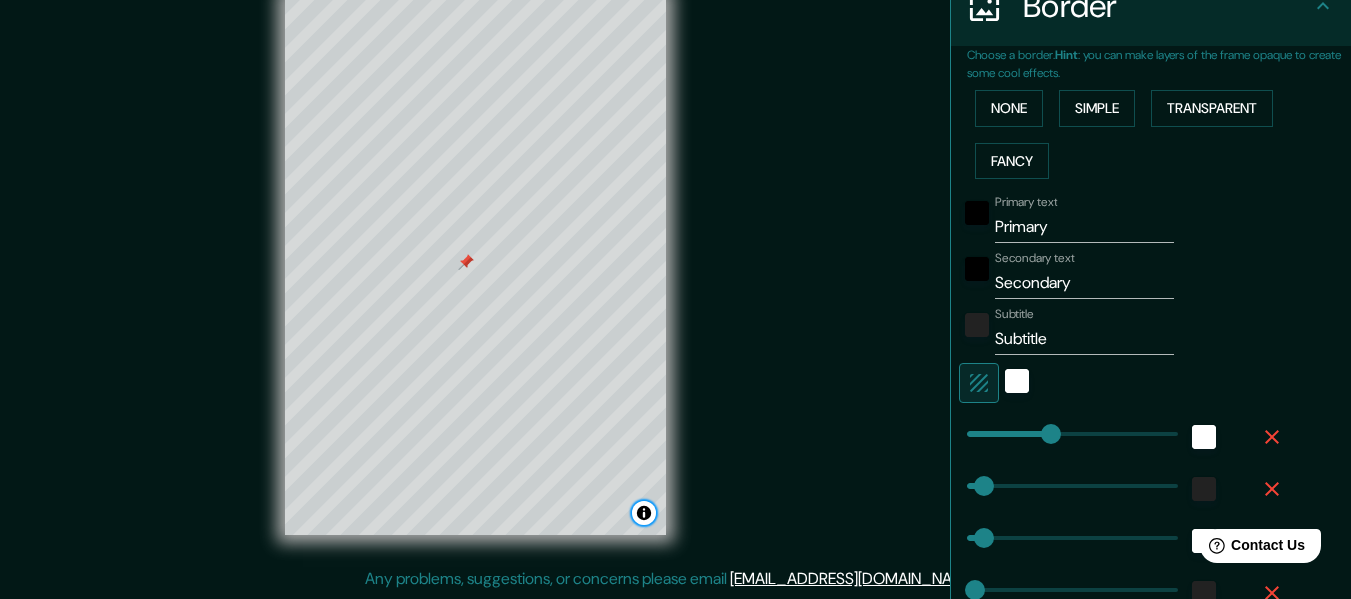 type on "152" 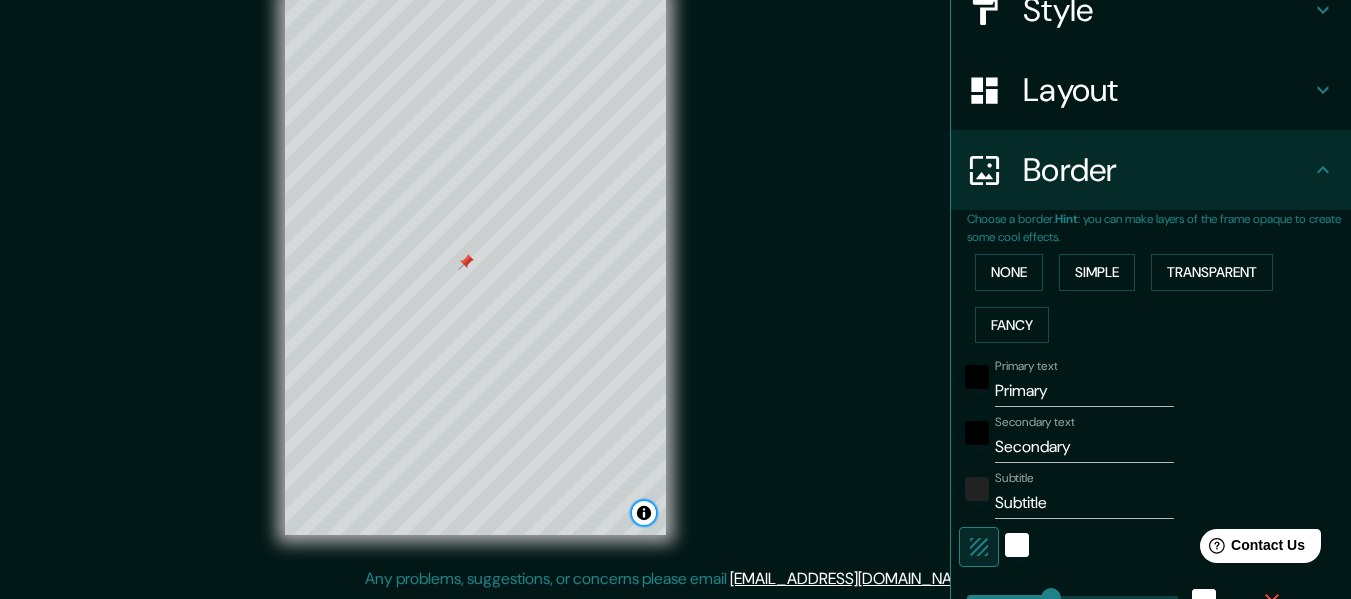 scroll, scrollTop: 243, scrollLeft: 0, axis: vertical 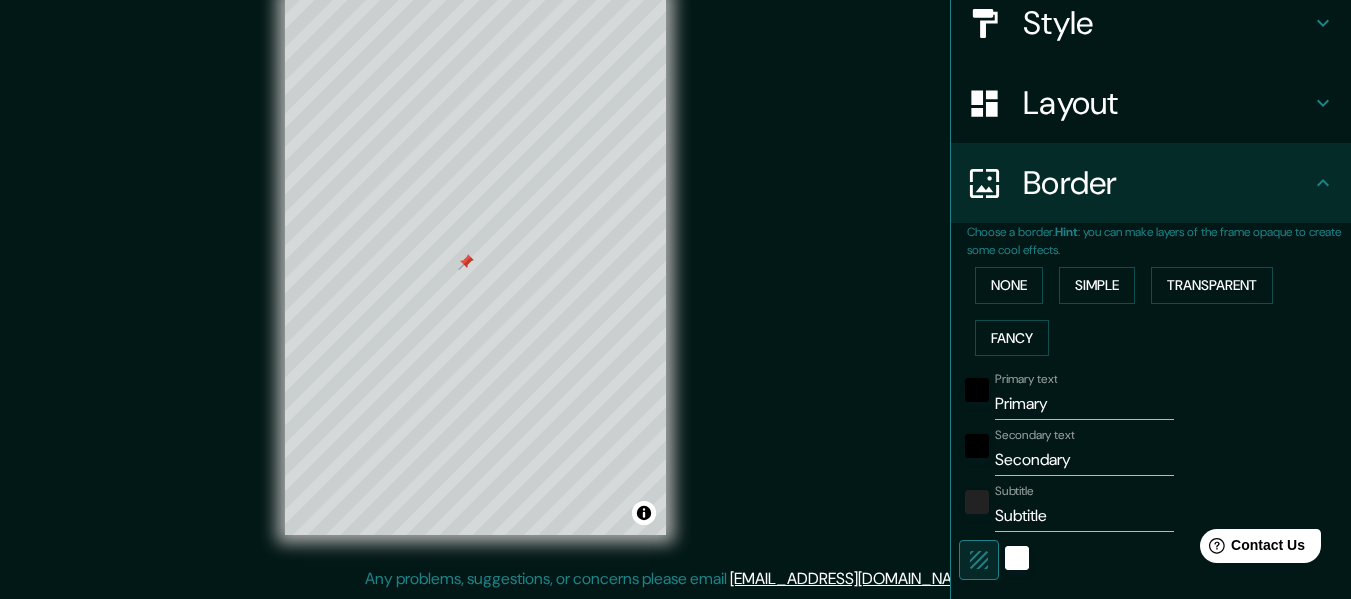 click on "Primary" at bounding box center [1084, 404] 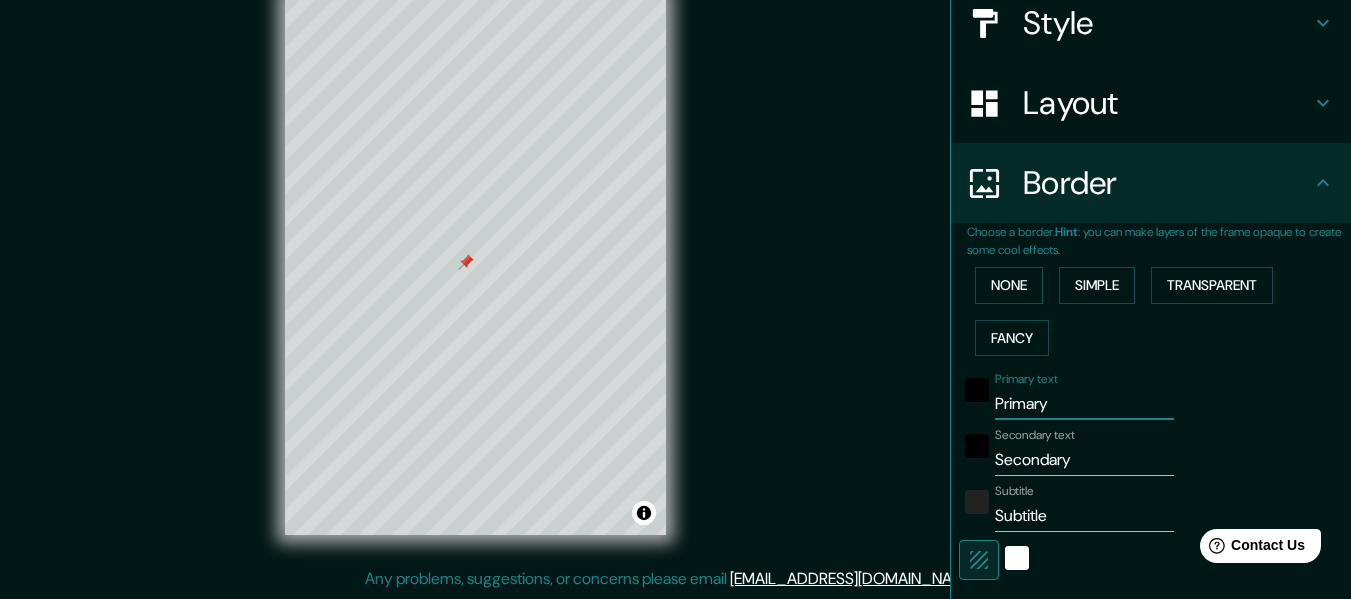 type on "Primar" 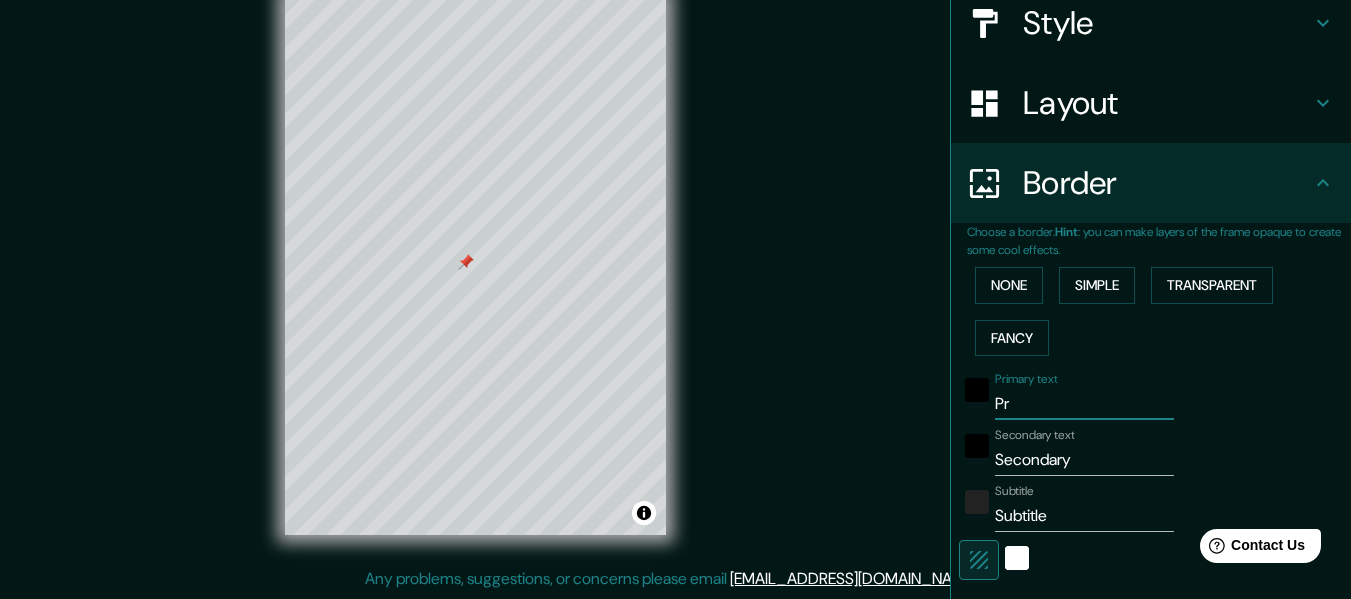 type on "P" 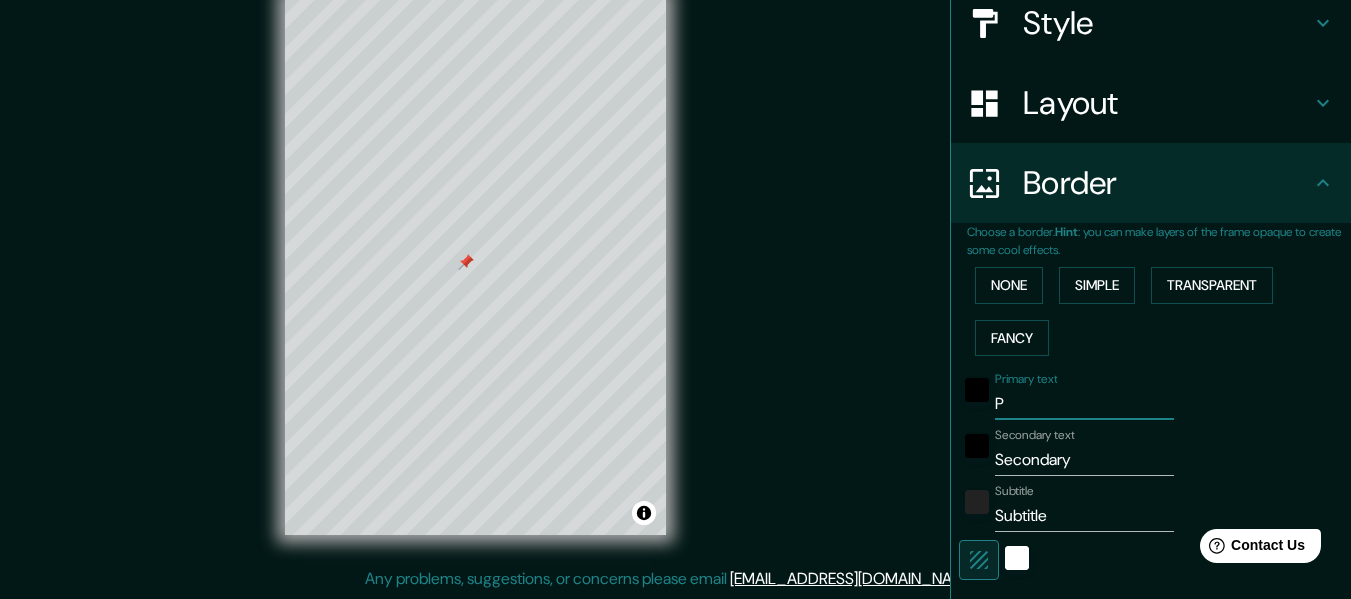 type 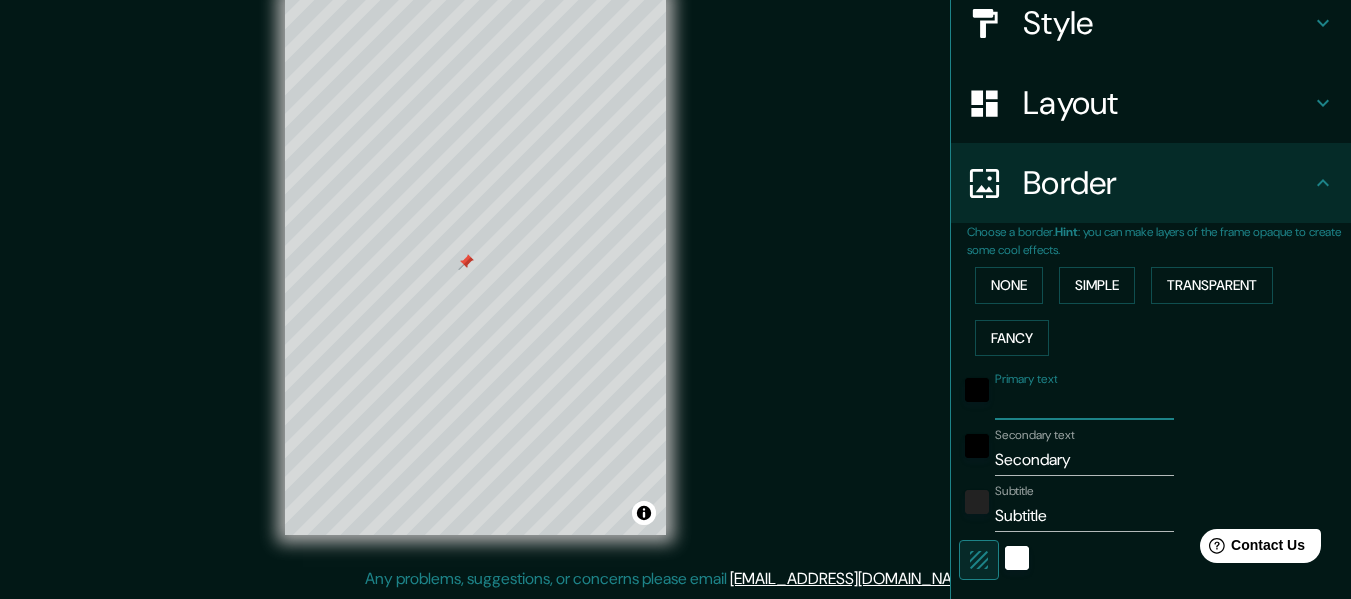 type on "152" 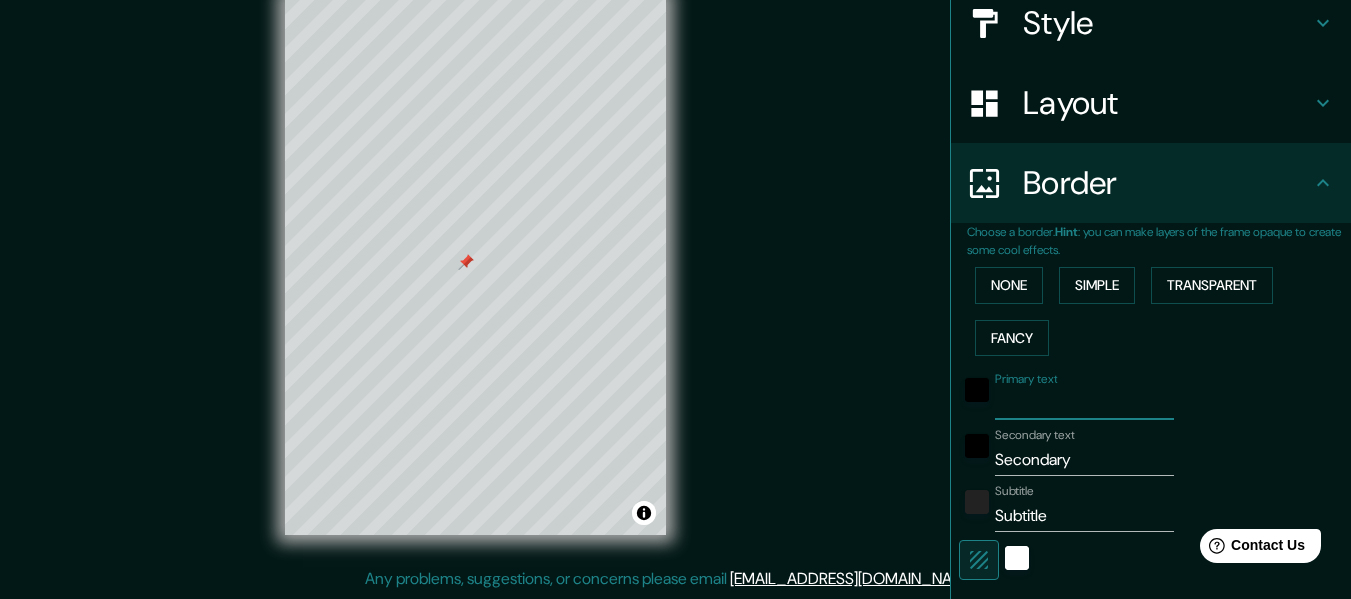 type on "a" 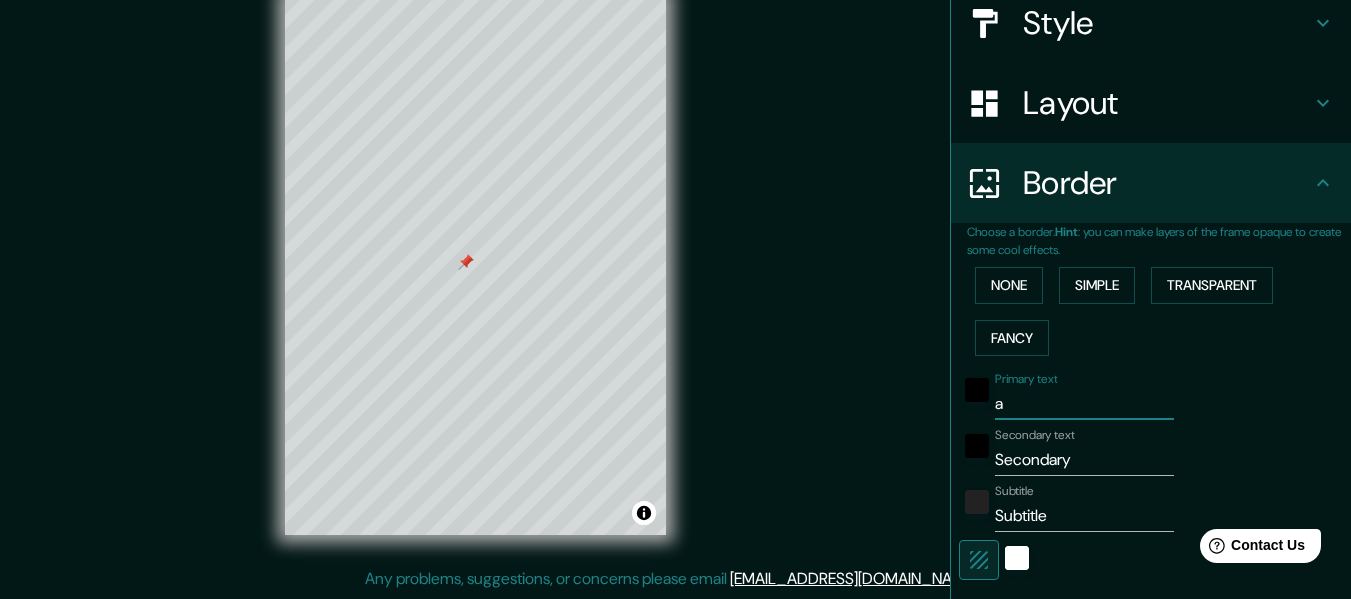 type on "av" 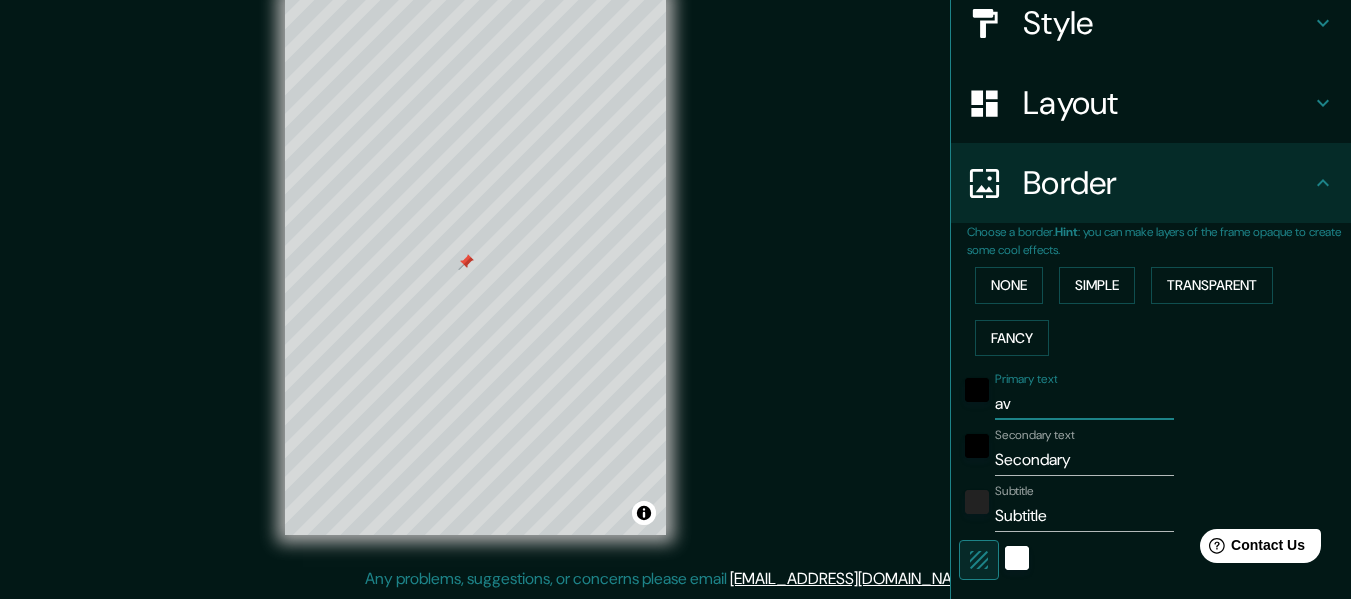 type on "a" 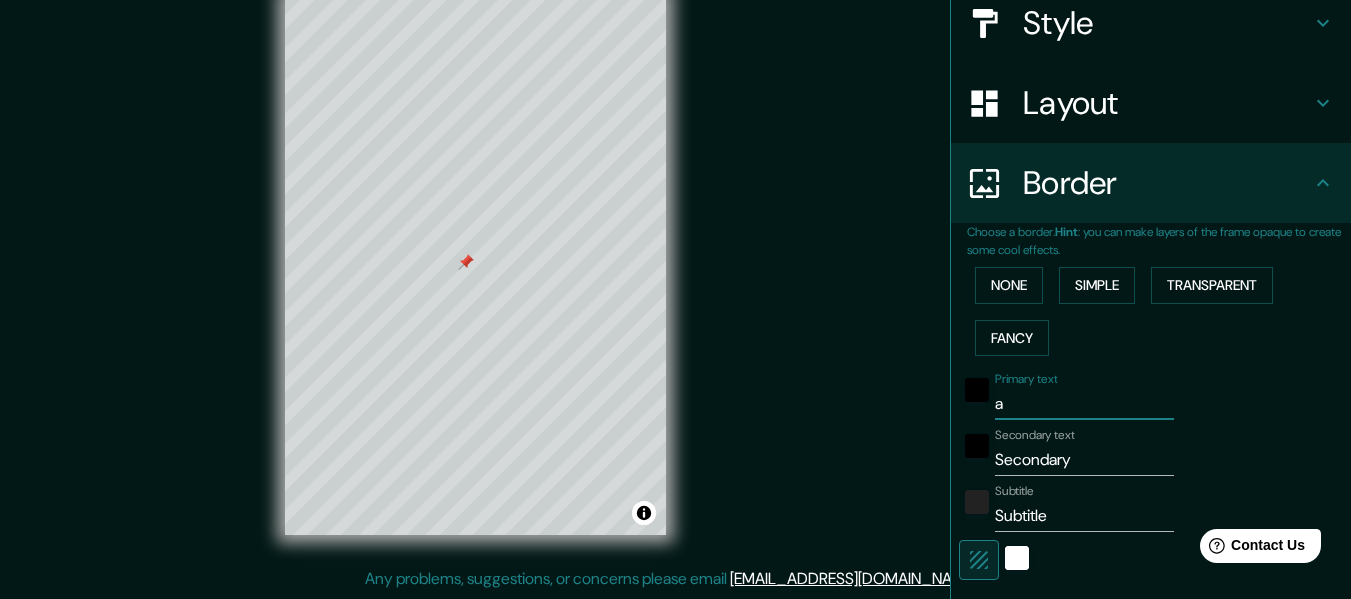 type 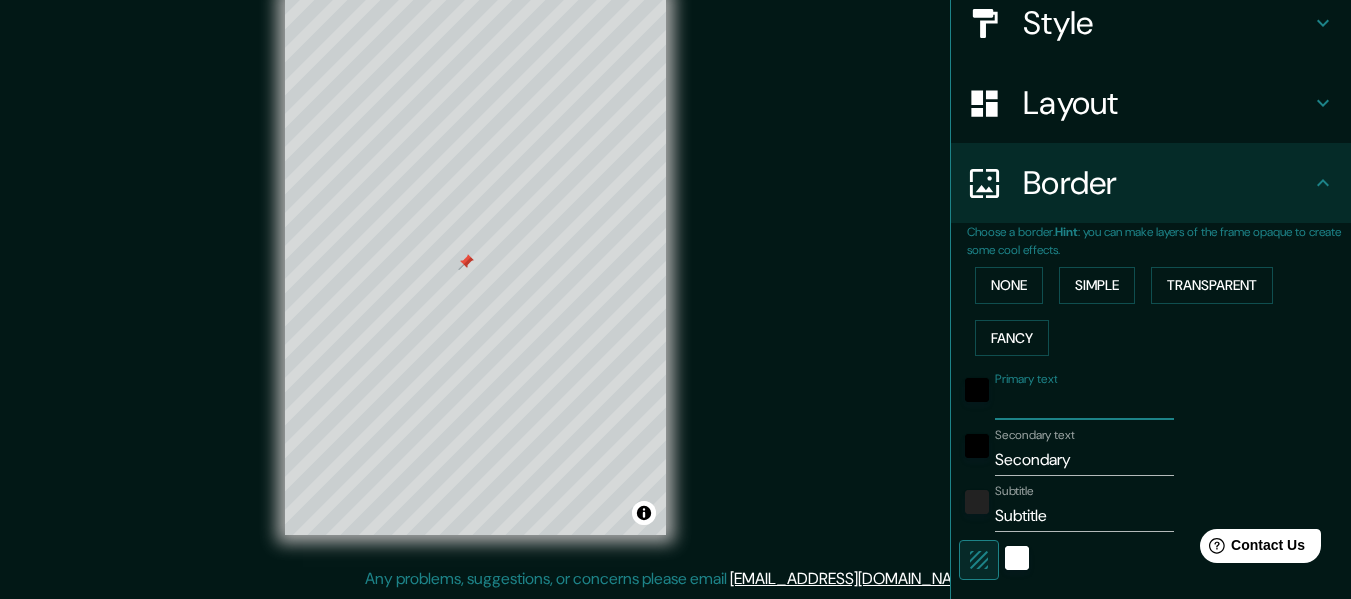 type on "152" 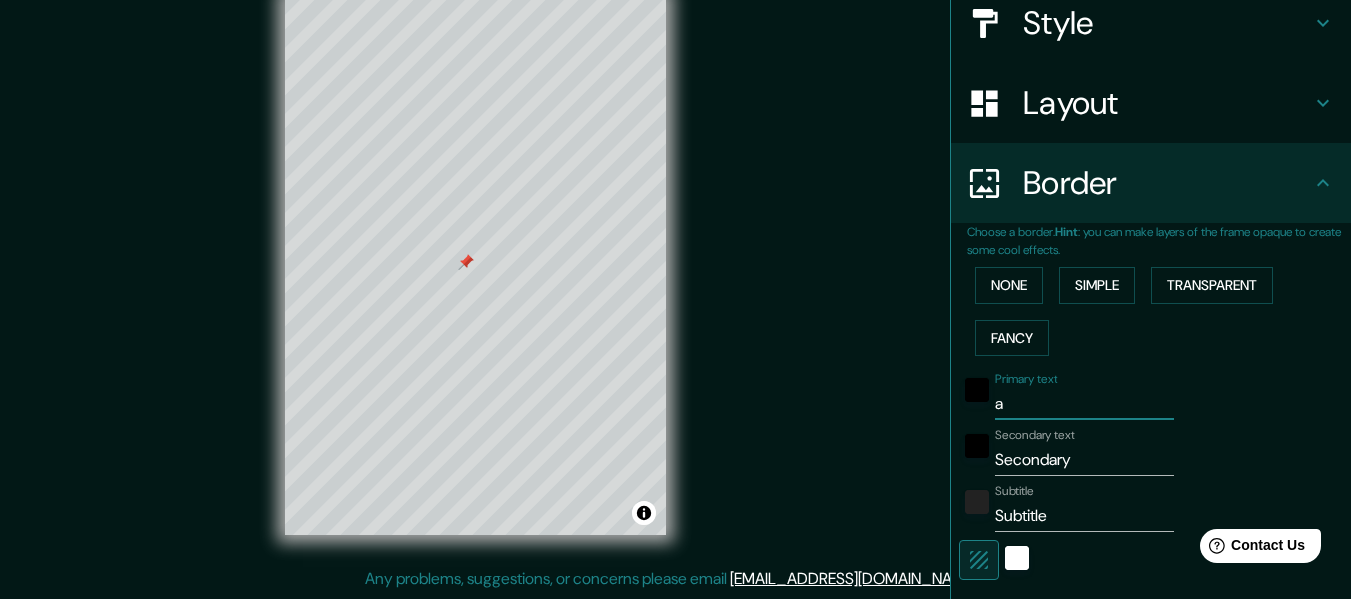 type on "av" 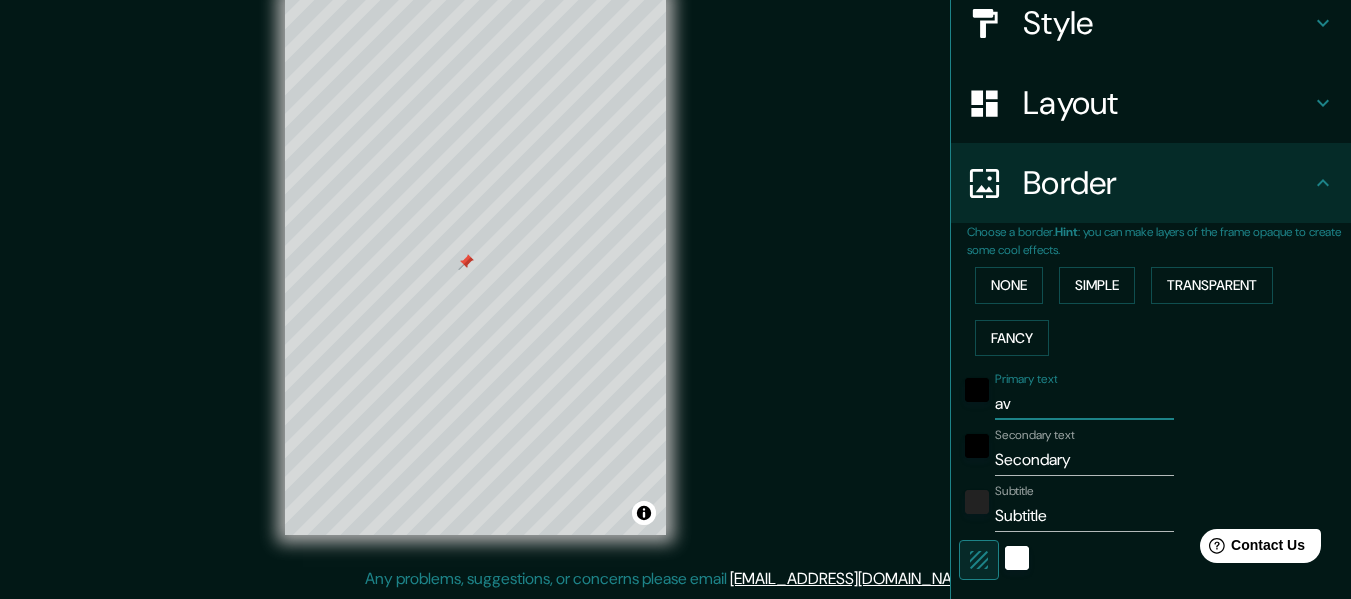 type on "av" 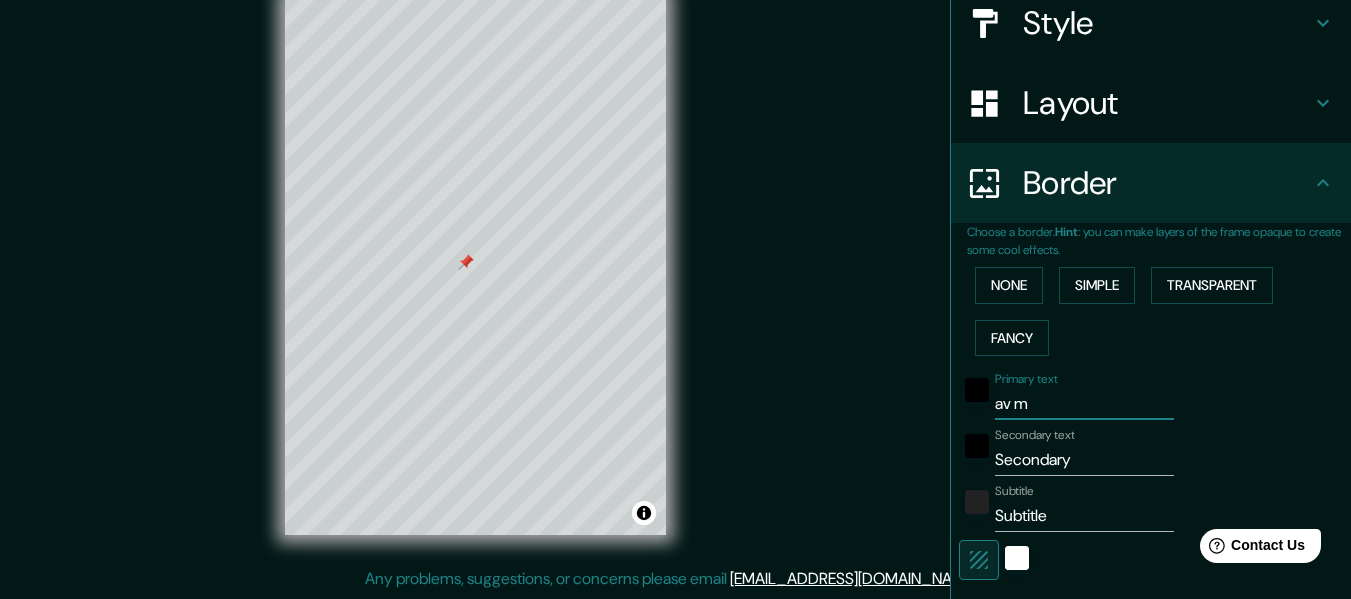 type on "av mi" 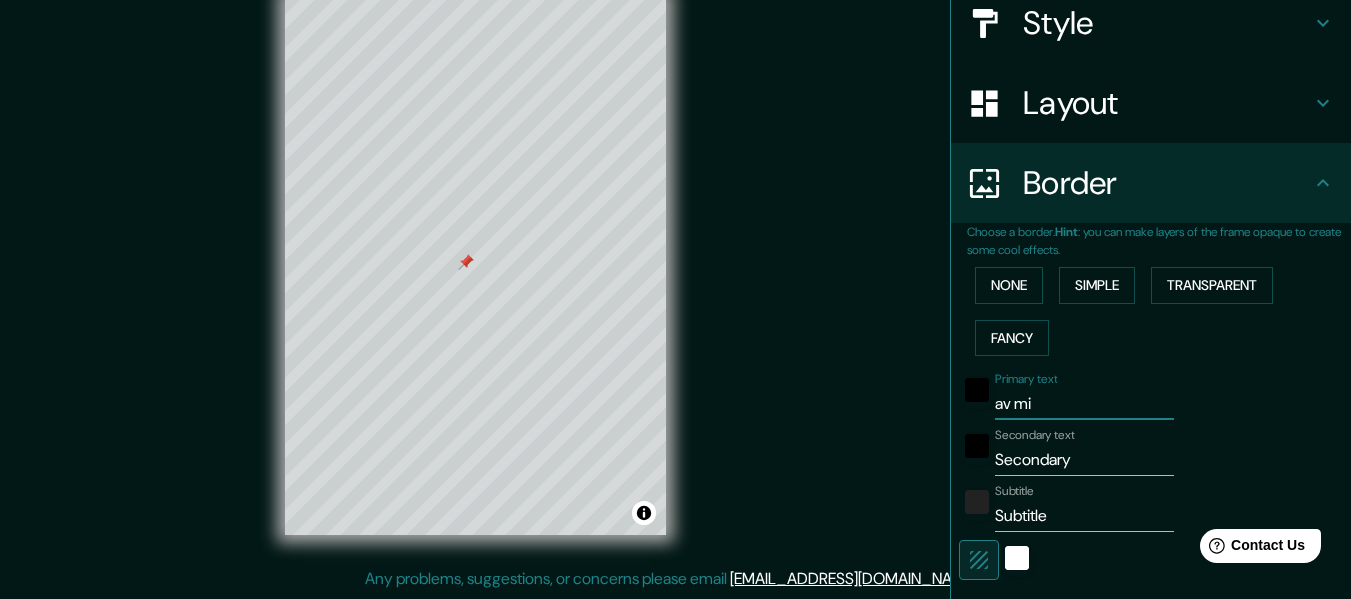 type on "av mig" 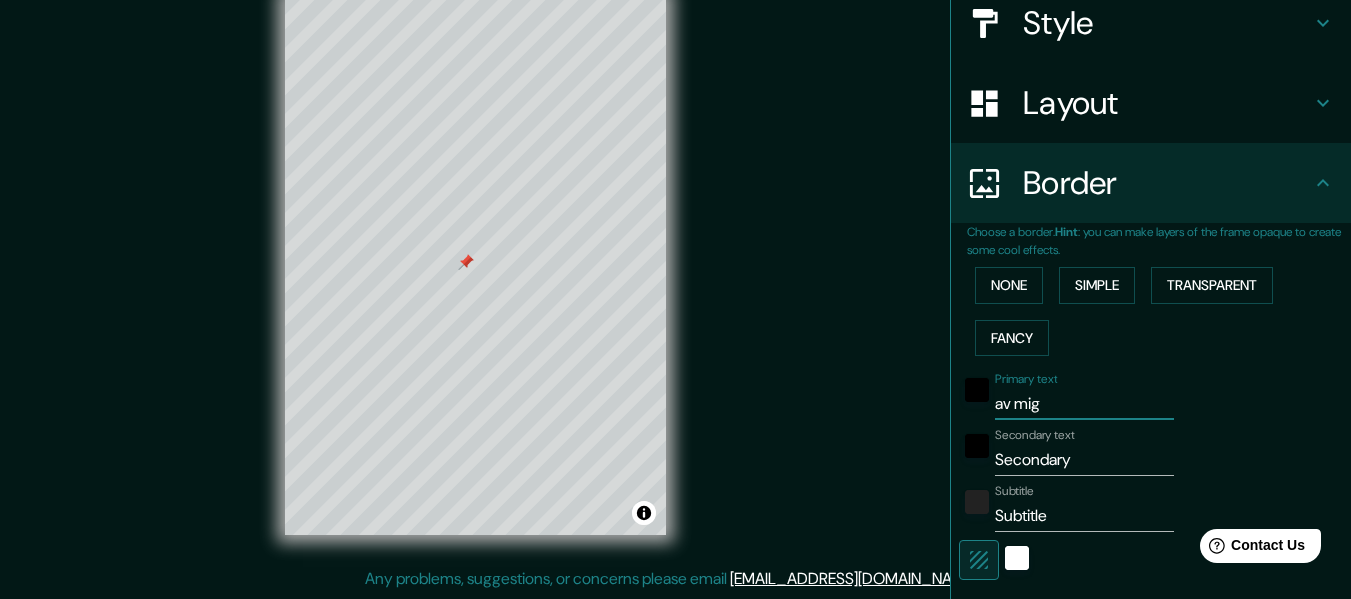 type on "av [PERSON_NAME]" 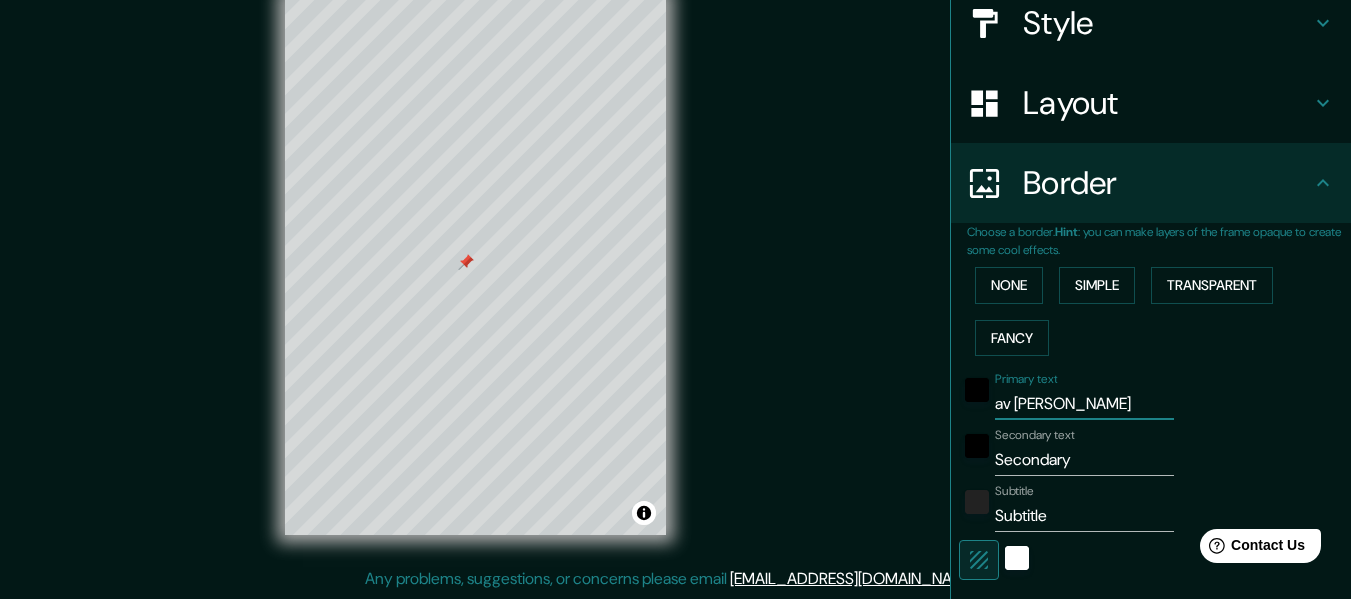 type on "av [PERSON_NAME]" 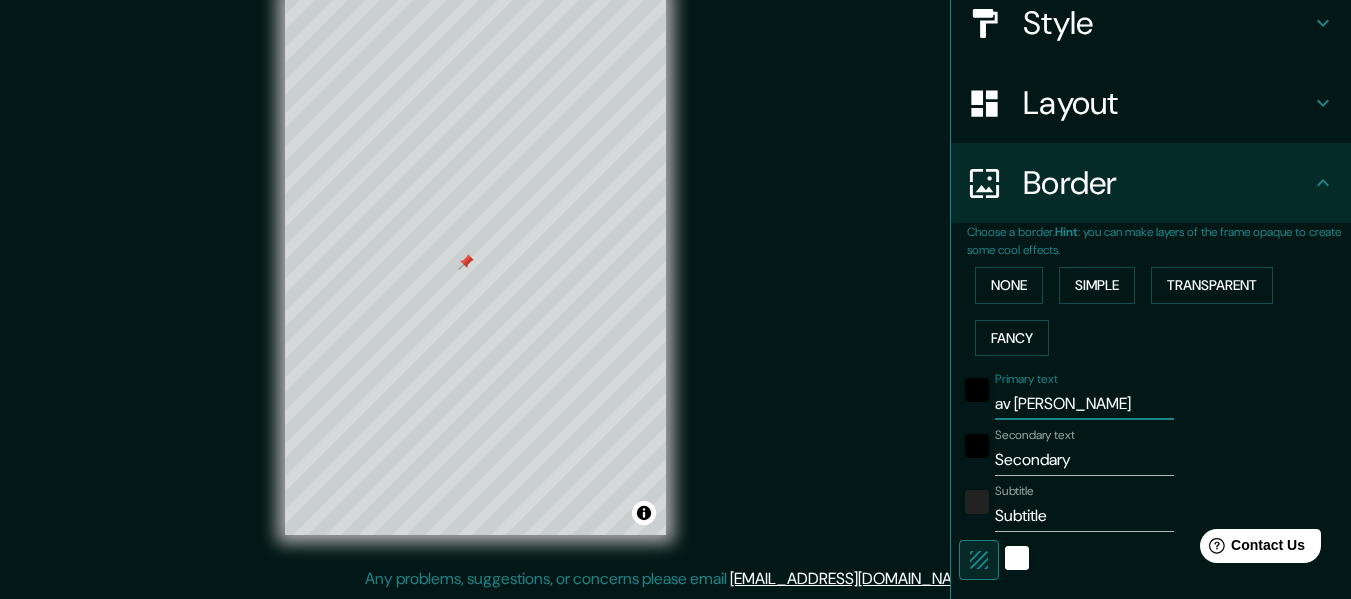 type on "av [PERSON_NAME]" 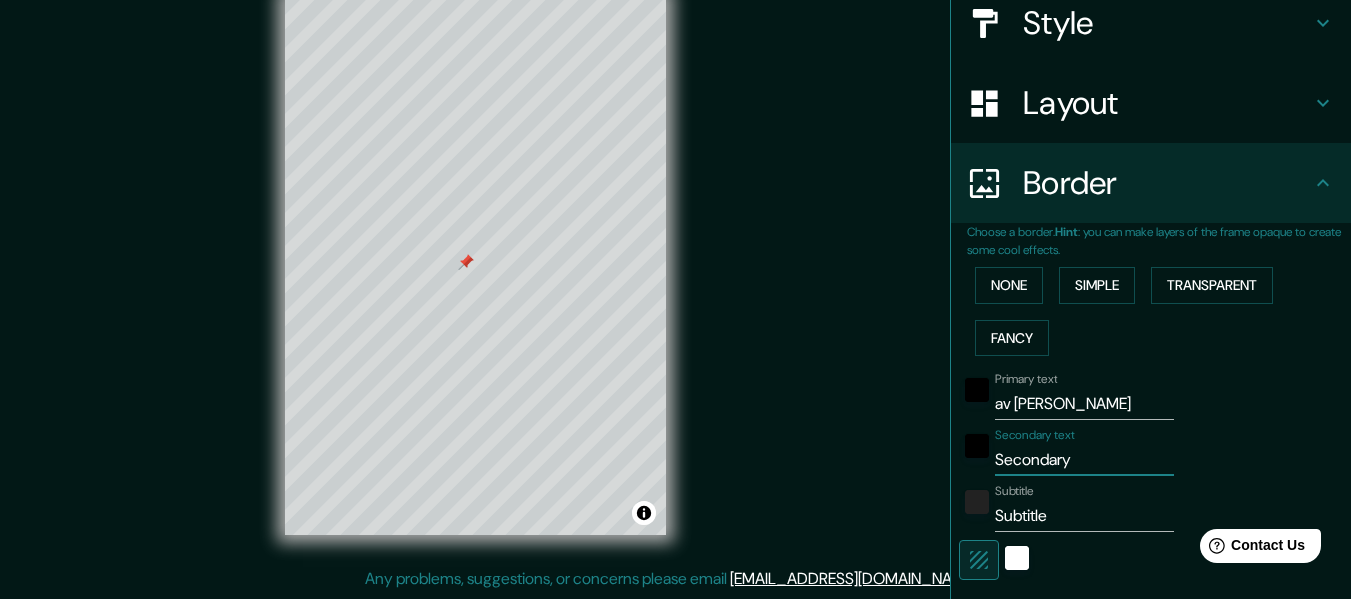 type on "Secondar" 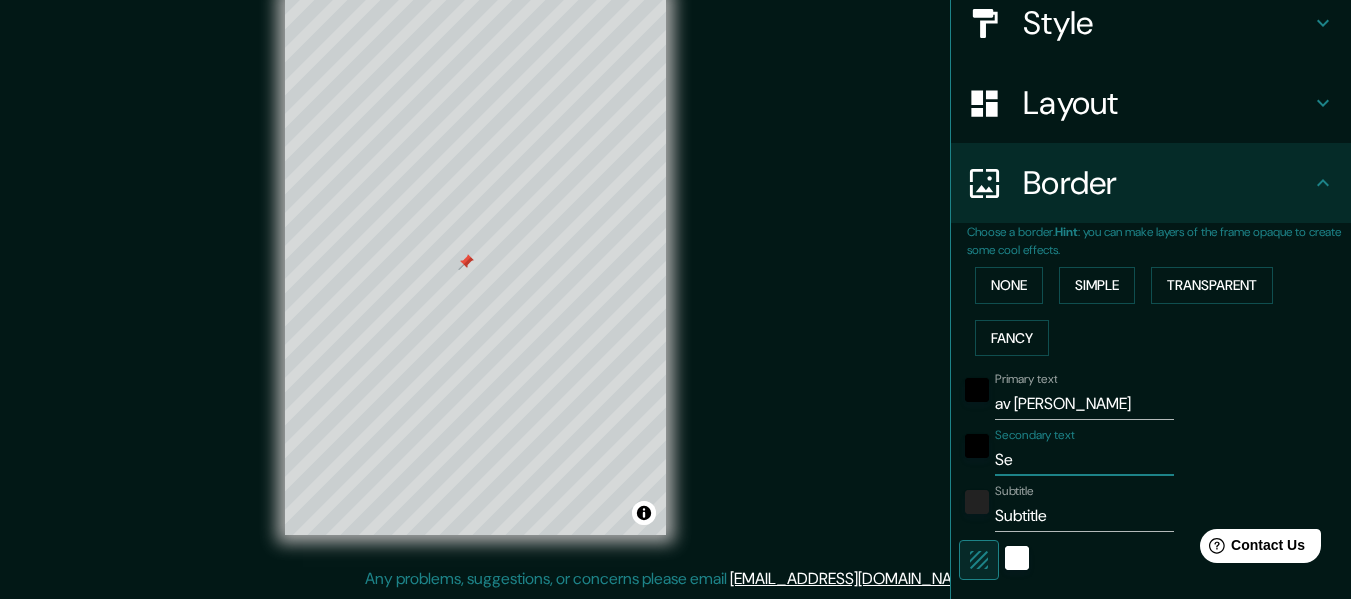type on "S" 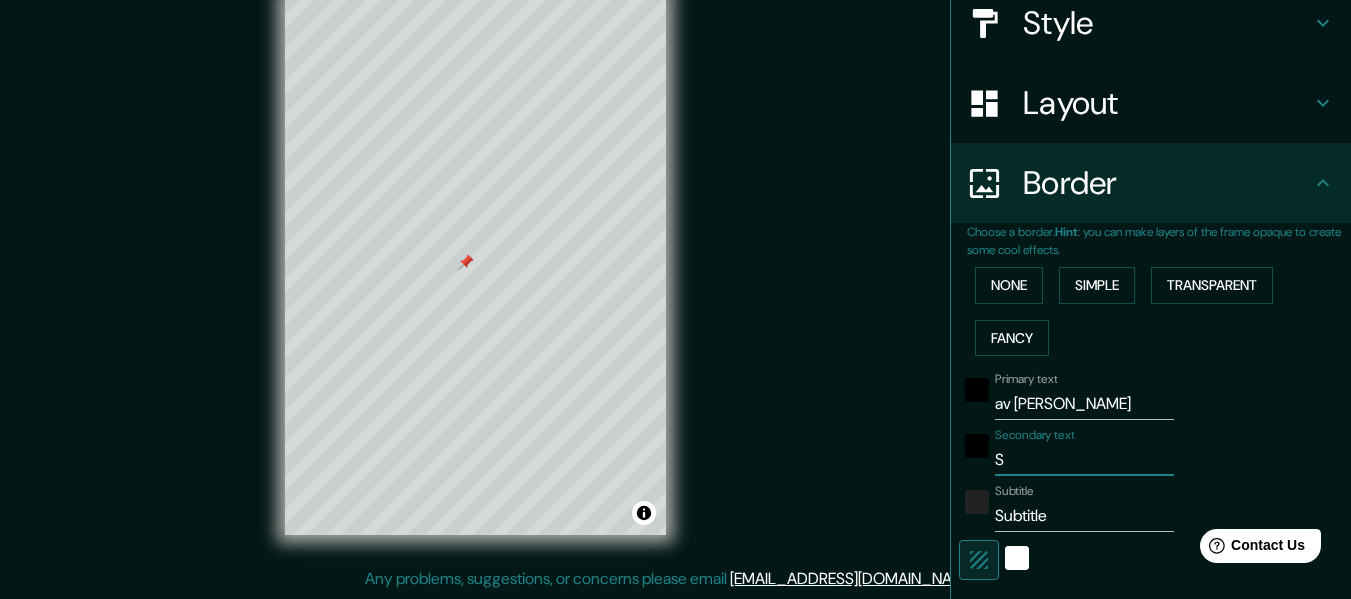 type 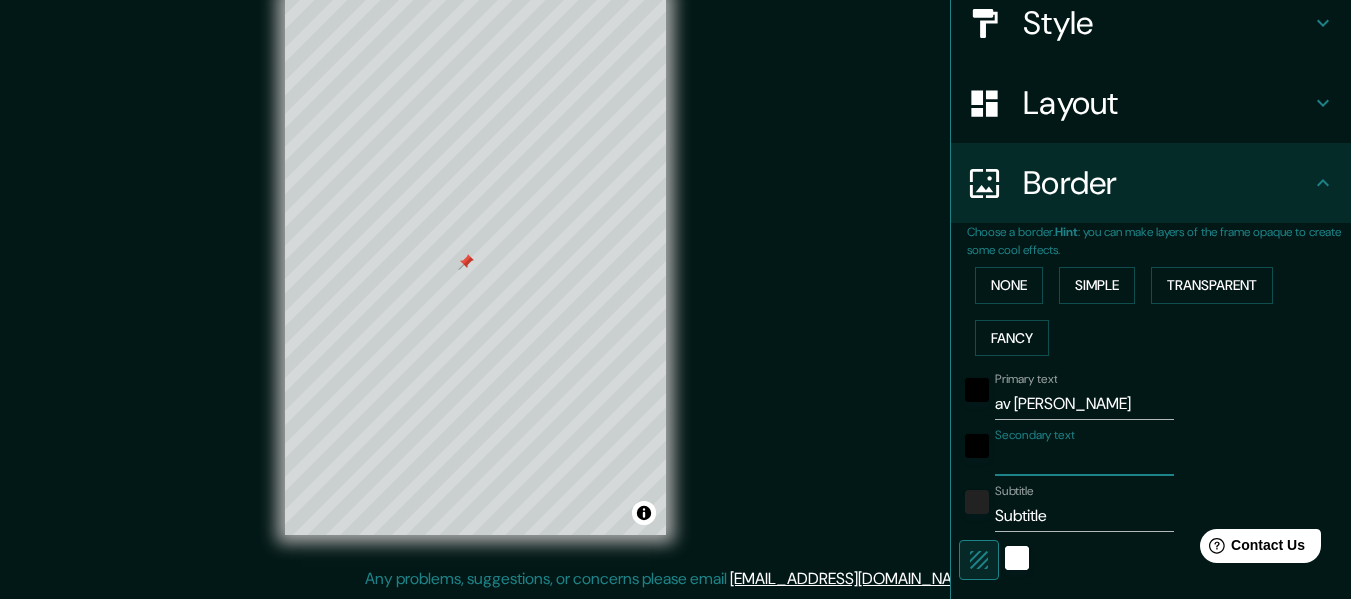 type on "152" 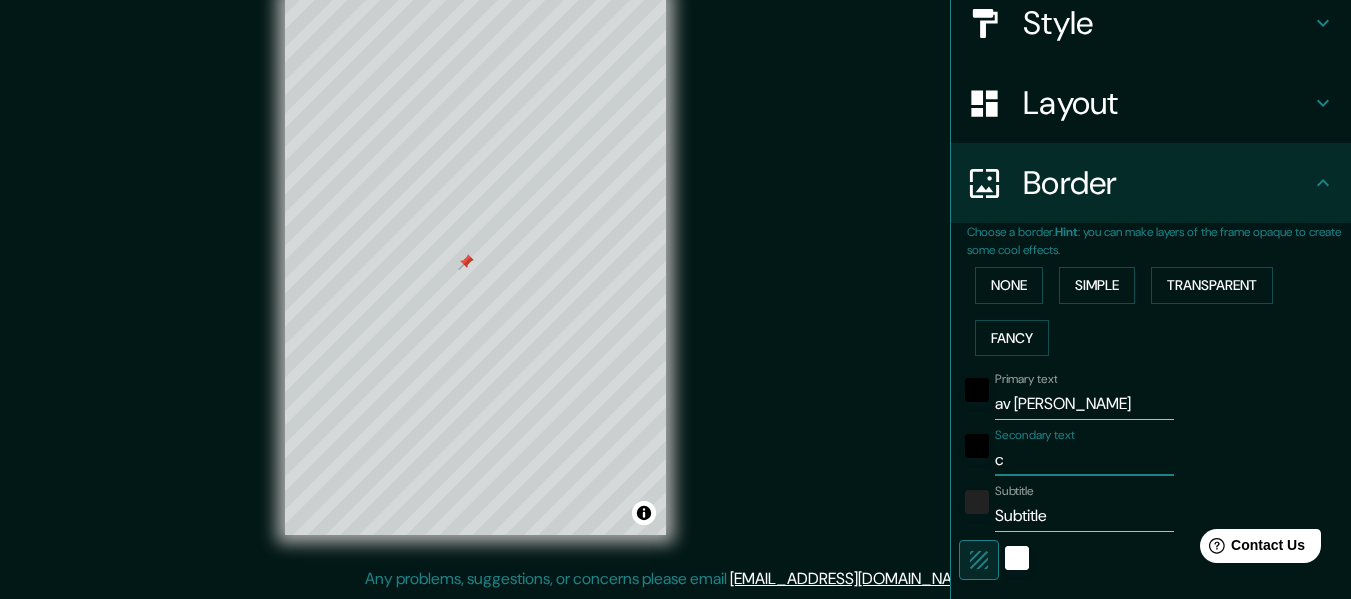 type on "152" 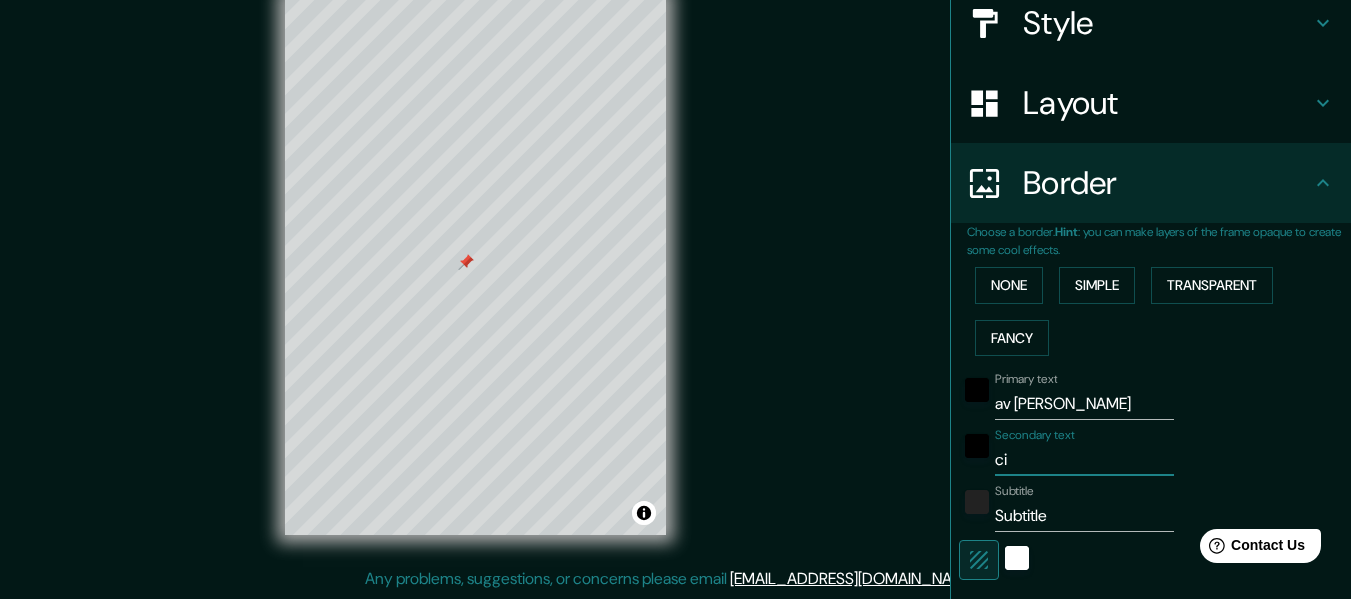 type on "cir" 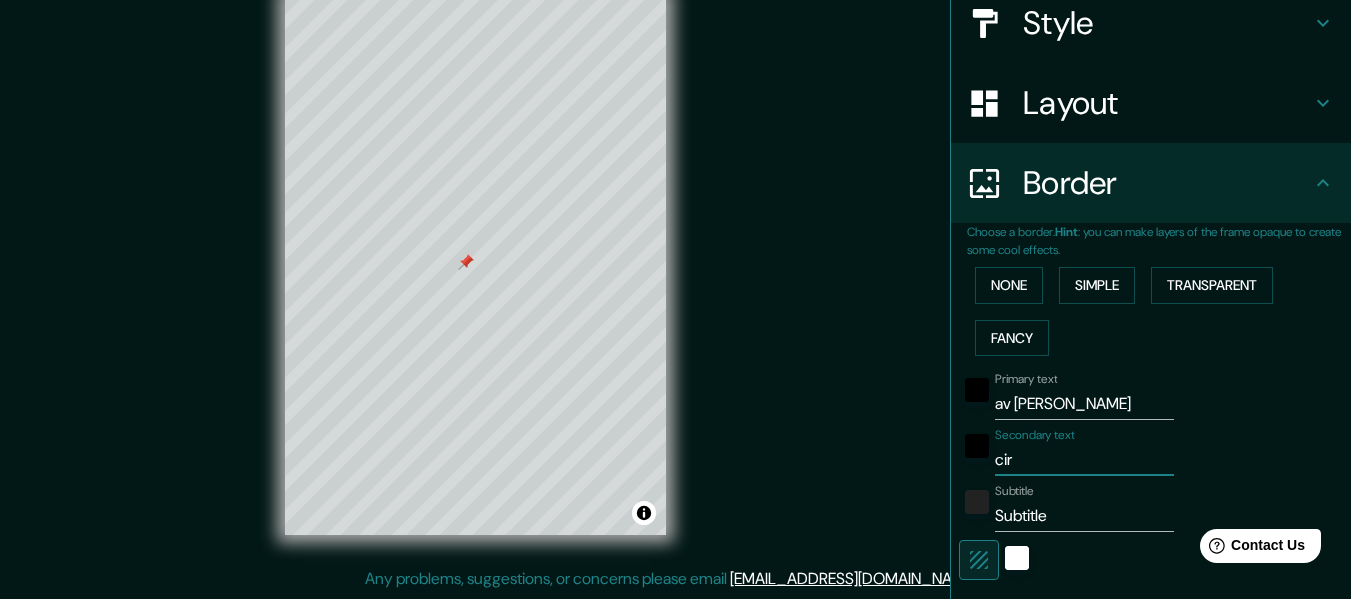 type on "circ" 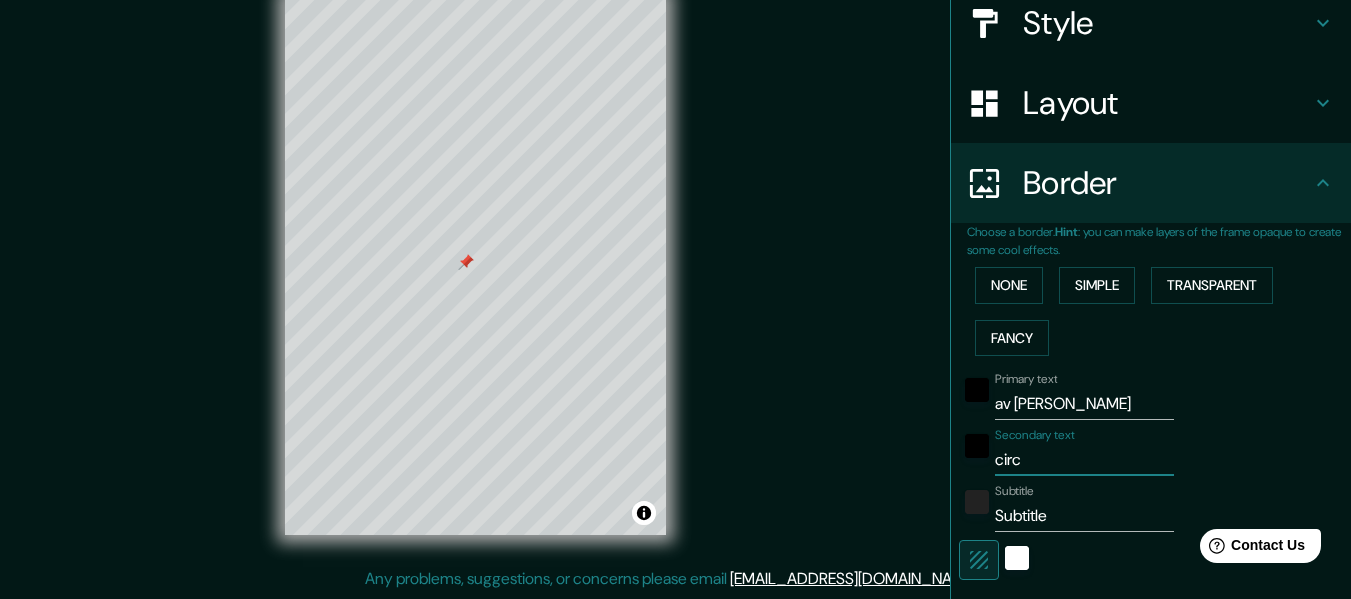 type on "152" 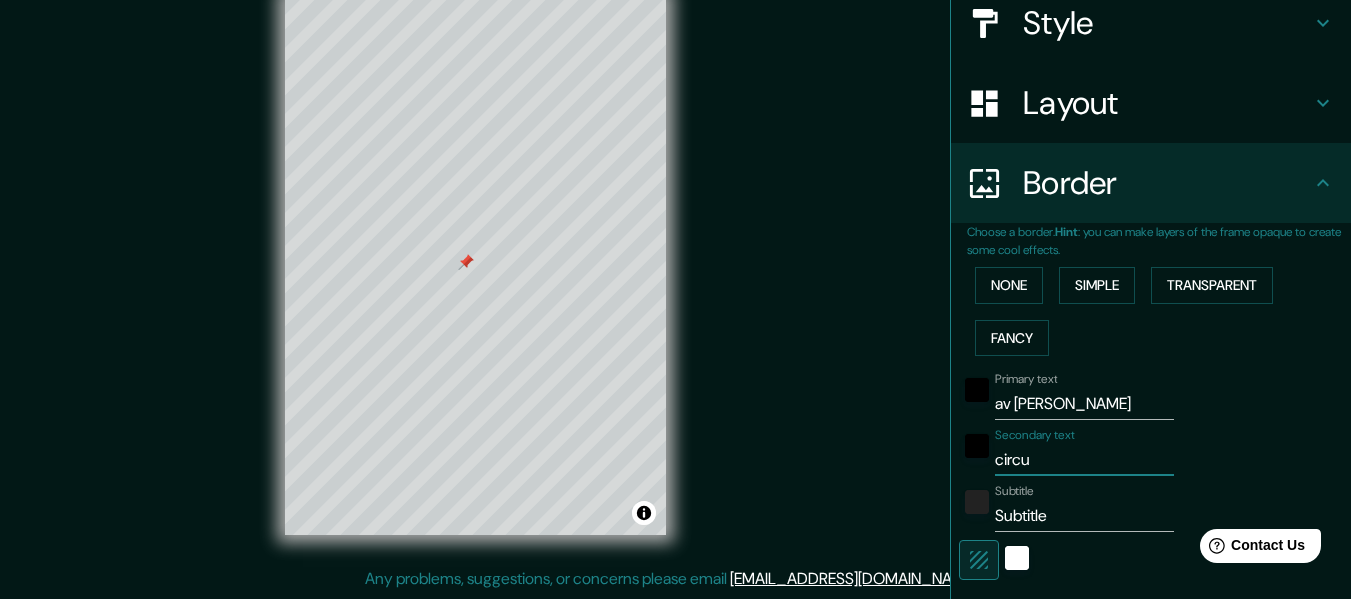 type on "152" 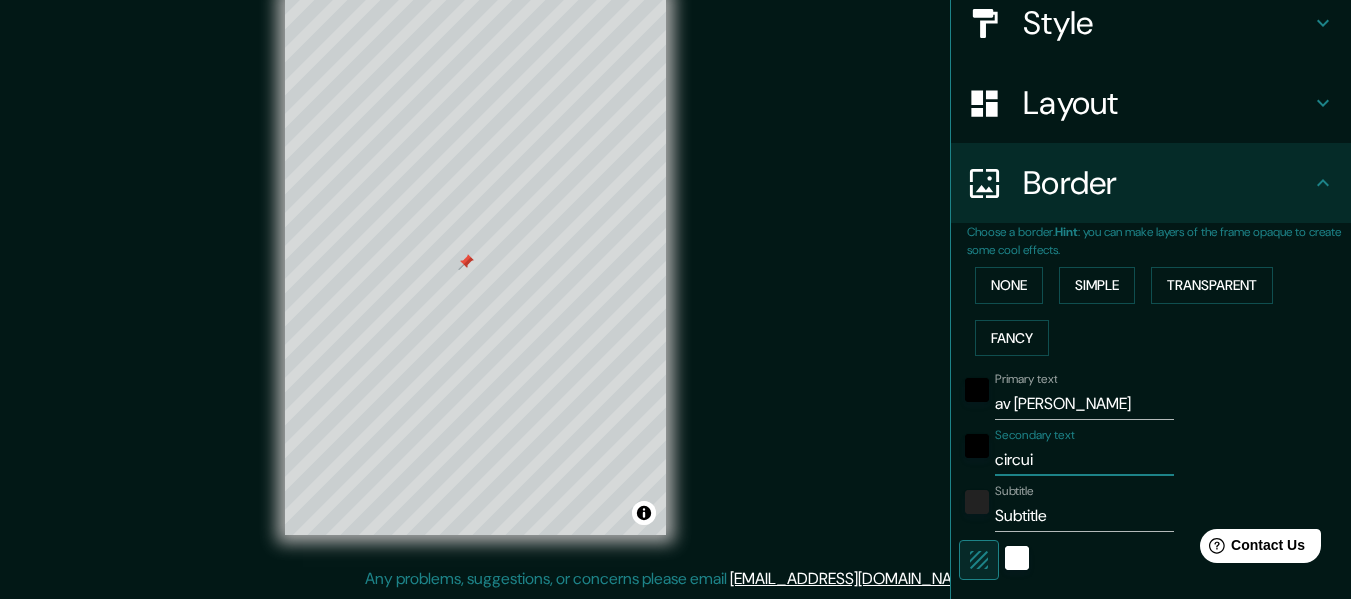type on "circuit" 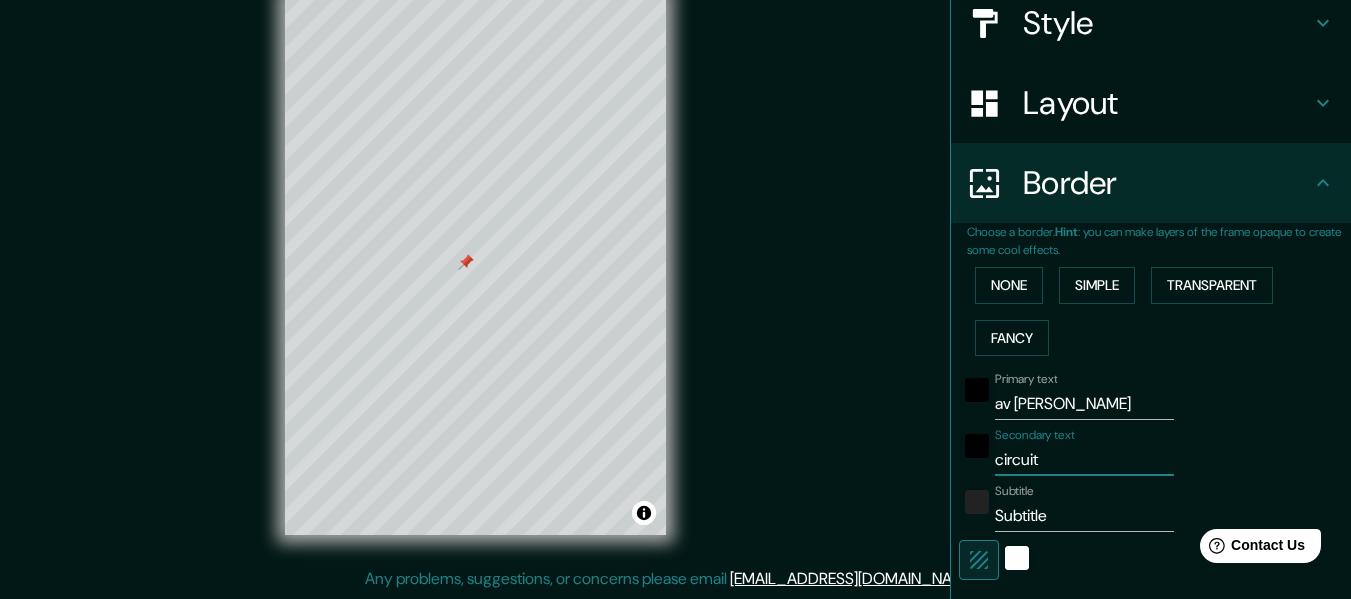 type on "152" 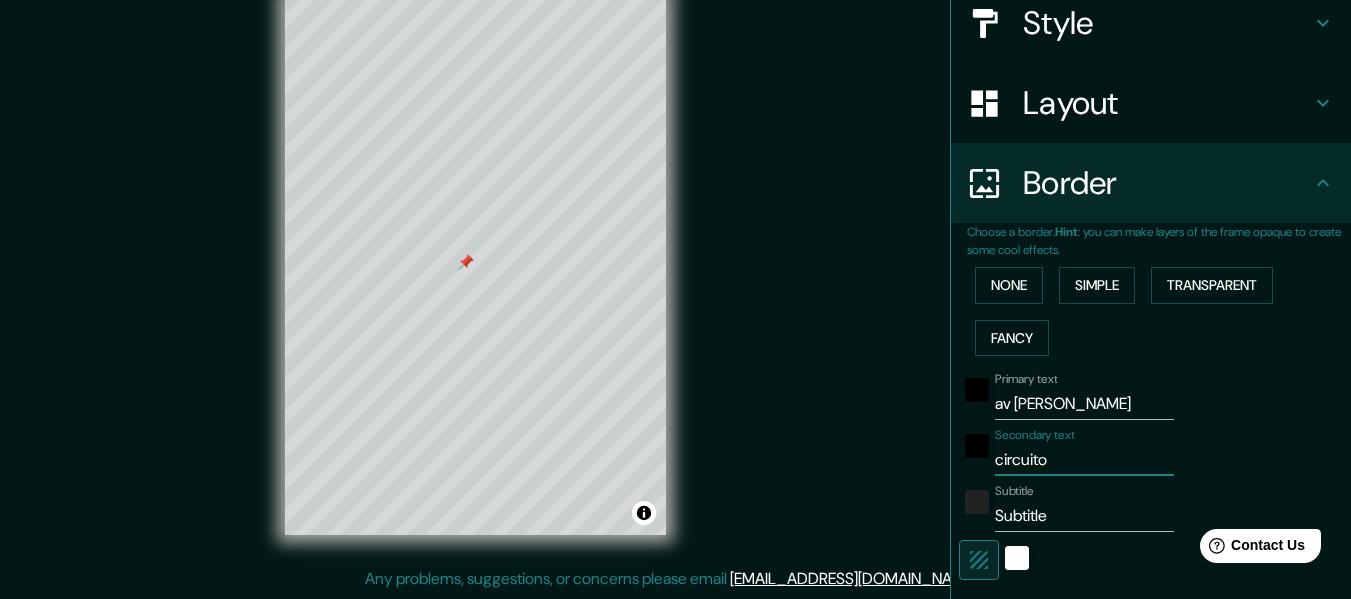 type on "circuito" 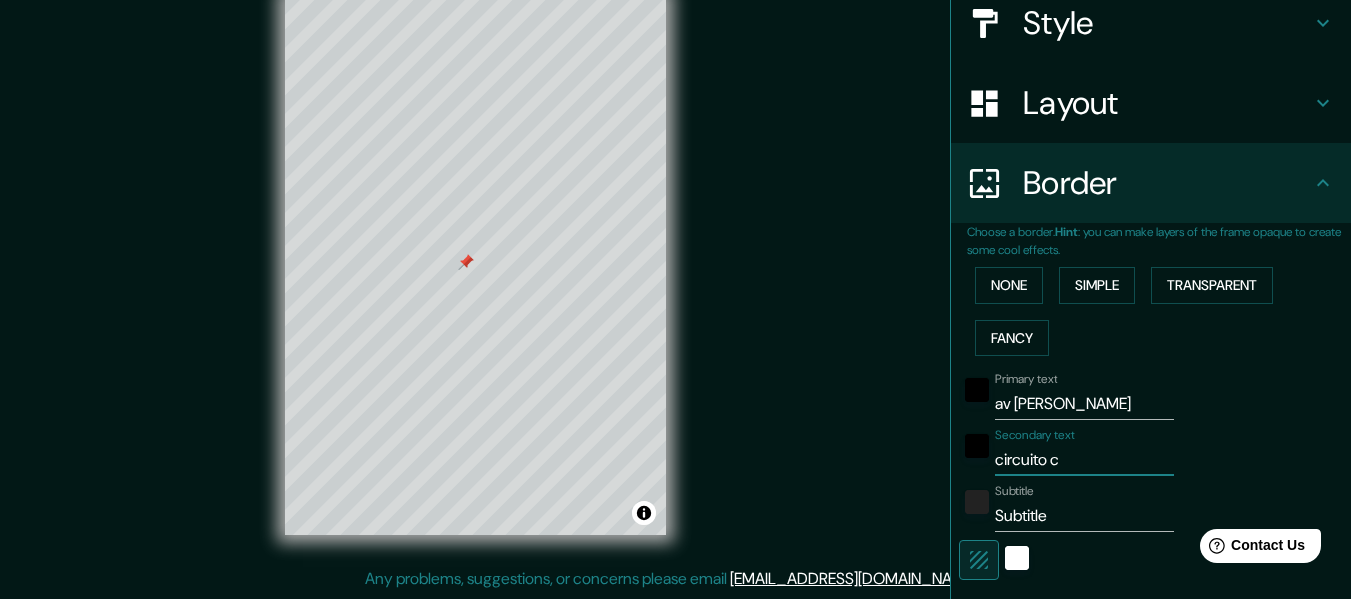 type on "circuito co" 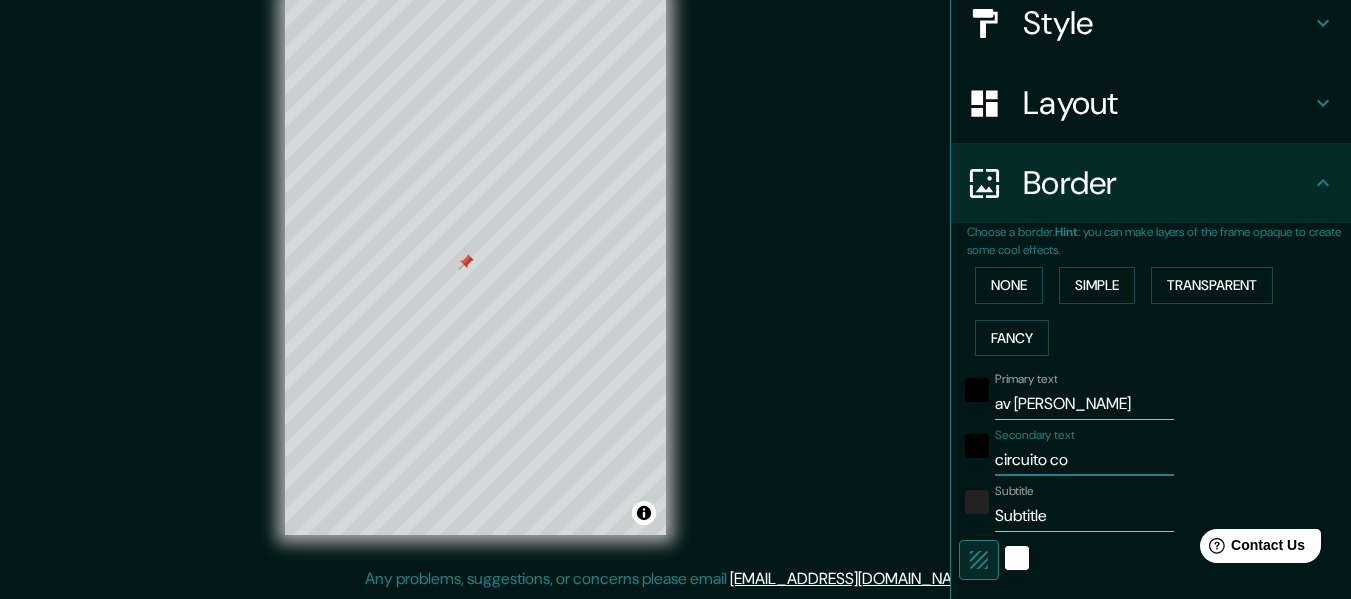 type on "circuito col" 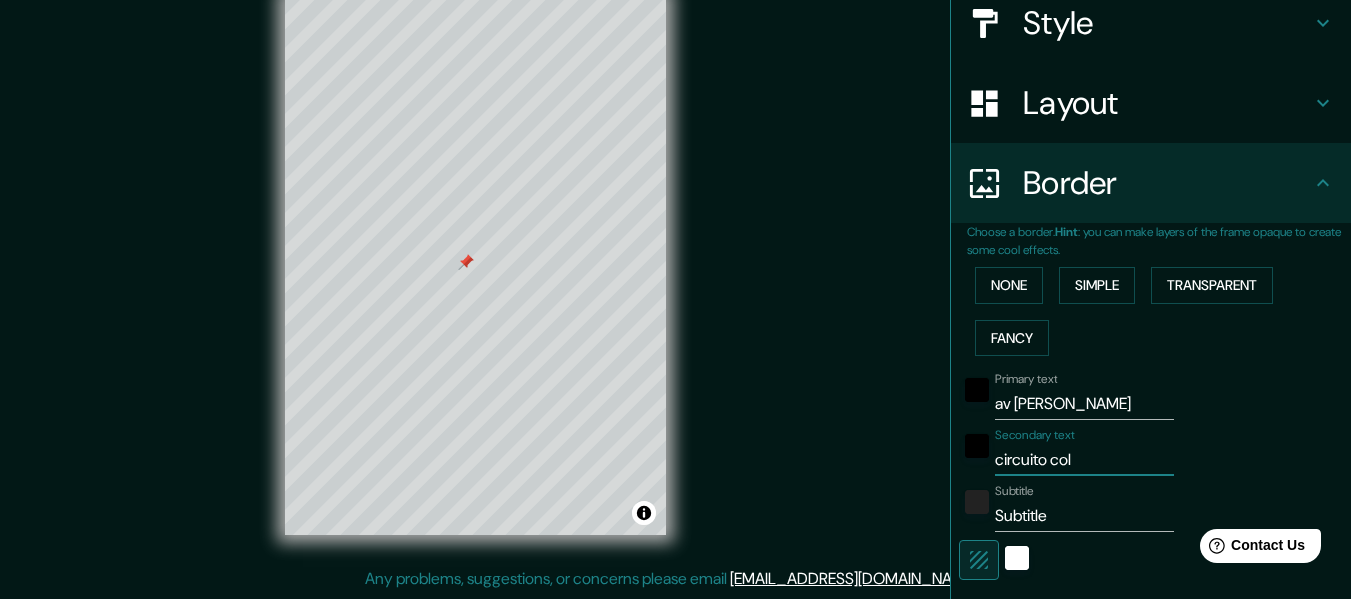 type on "circuito colo" 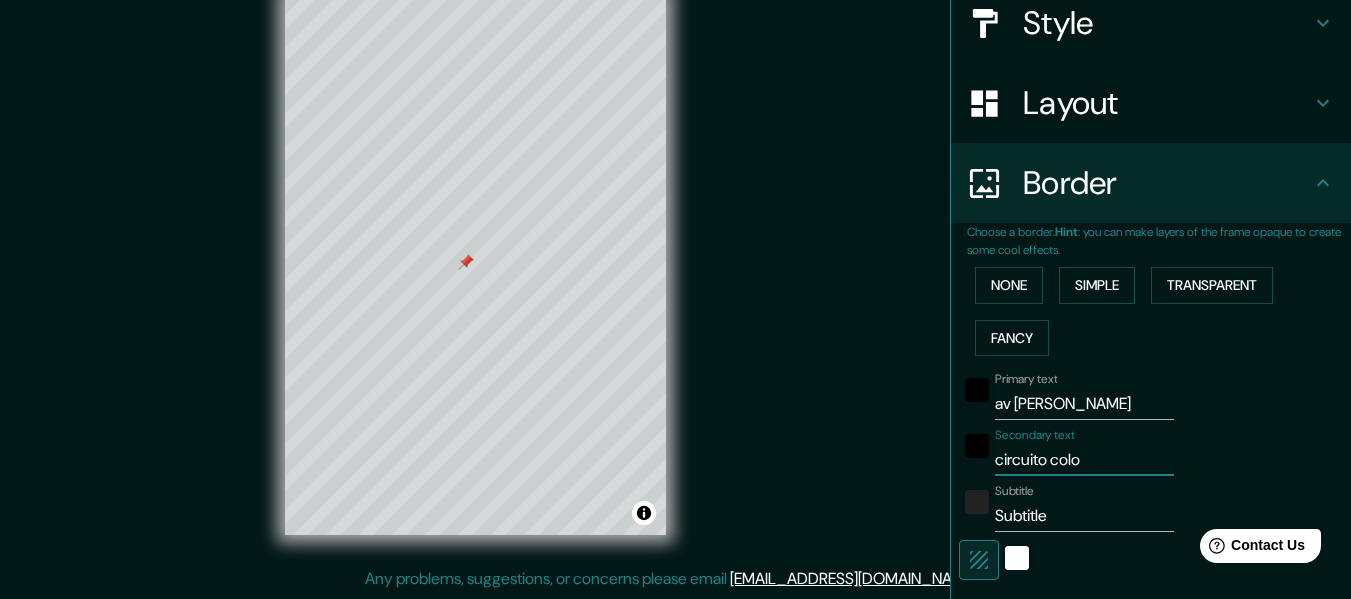 type on "circuito colon" 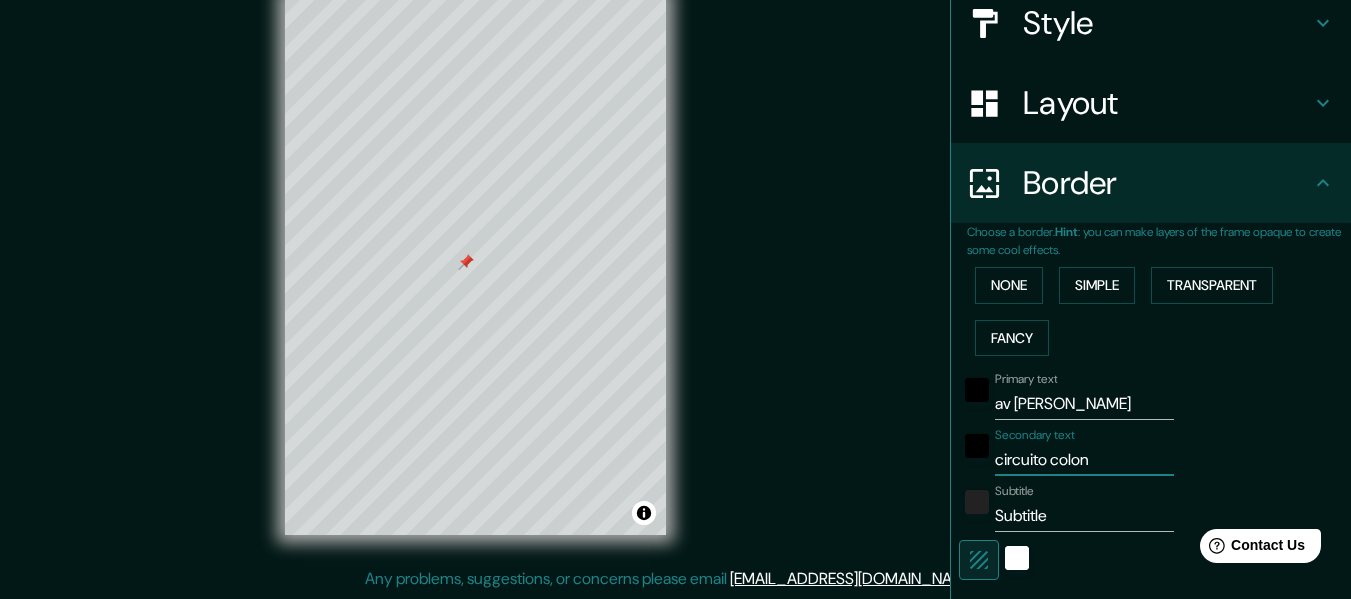 type on "circuito coloni" 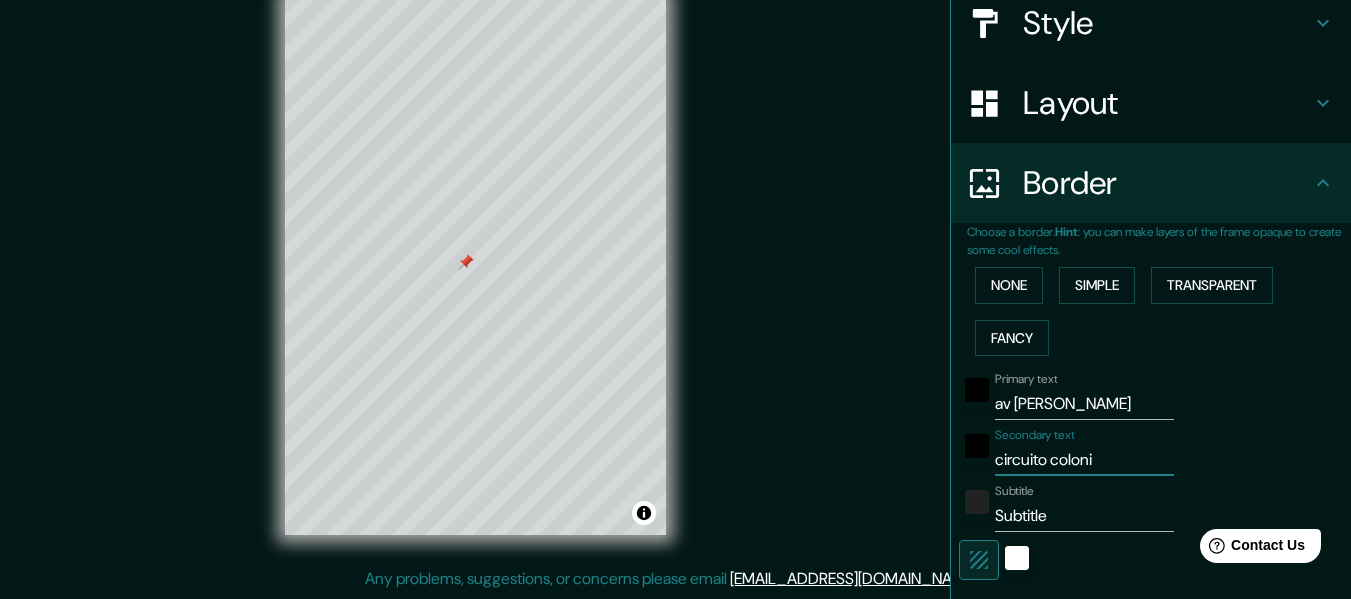 type on "152" 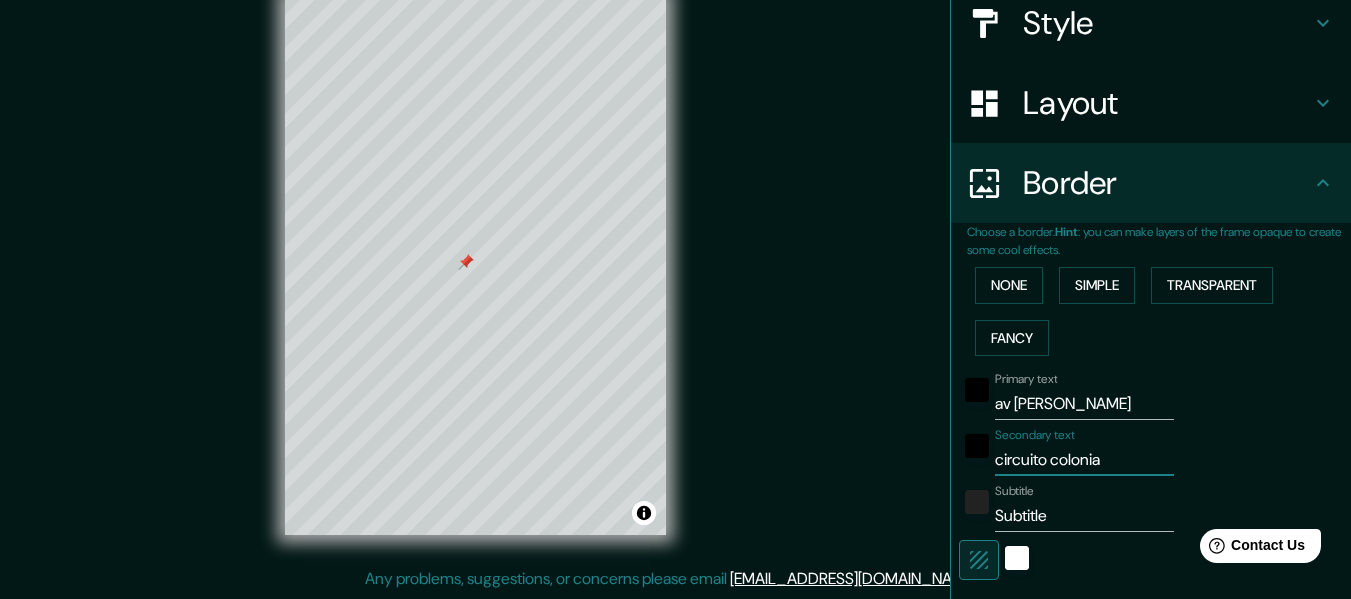 type on "circuito colonias" 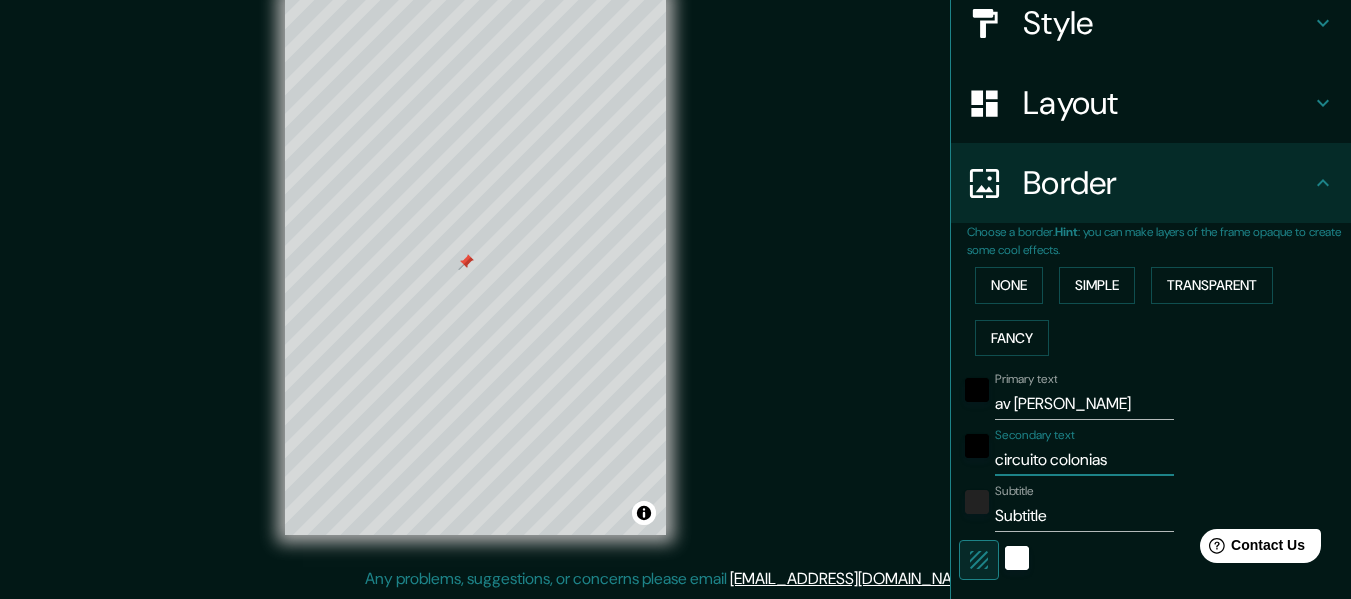 type on "15" 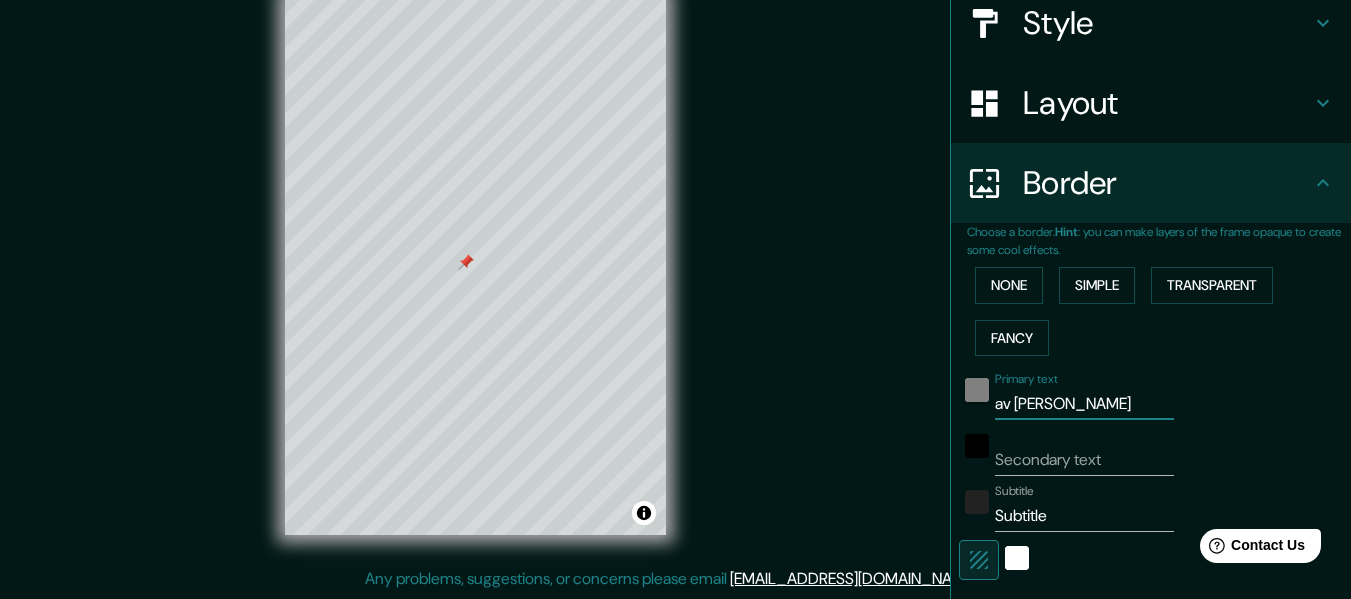 drag, startPoint x: 1063, startPoint y: 401, endPoint x: 958, endPoint y: 396, distance: 105.11898 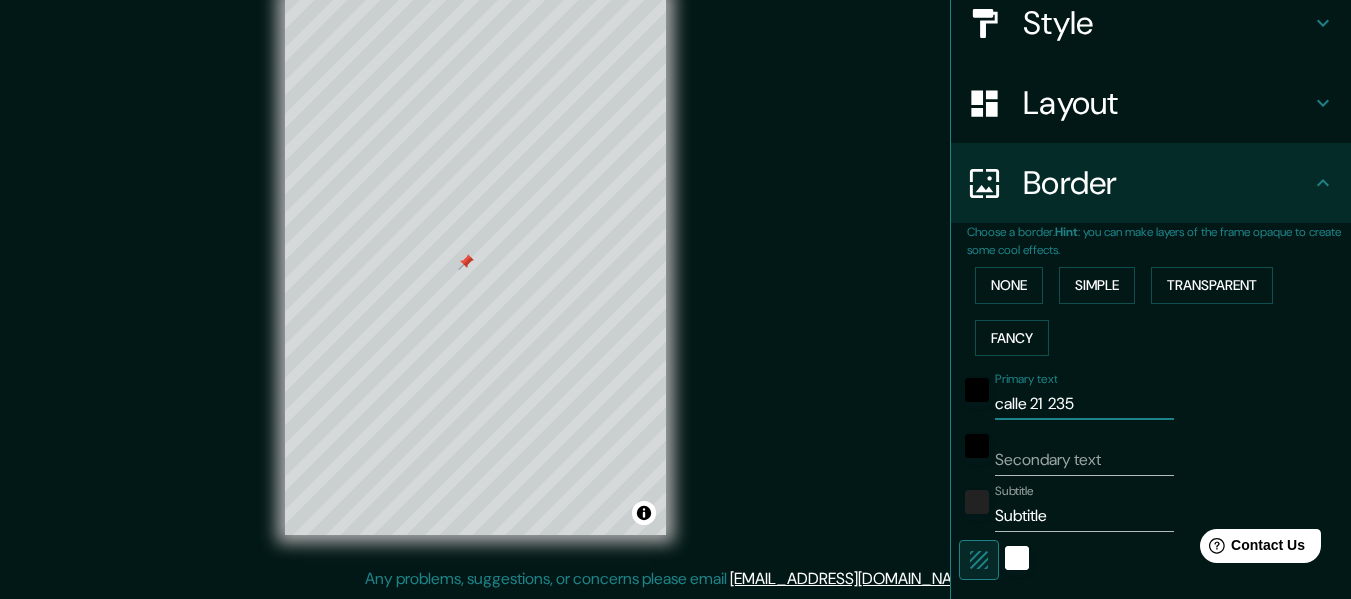 drag, startPoint x: 1110, startPoint y: 408, endPoint x: 1087, endPoint y: 474, distance: 69.89278 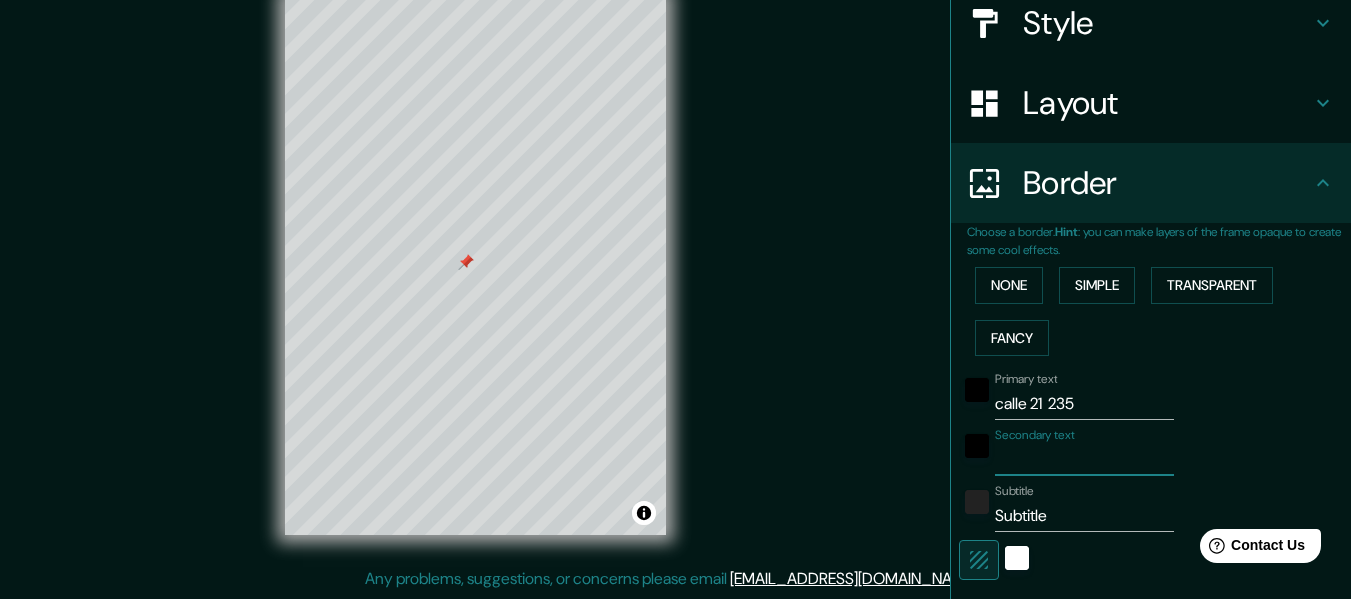 click on "Secondary text" at bounding box center [1084, 460] 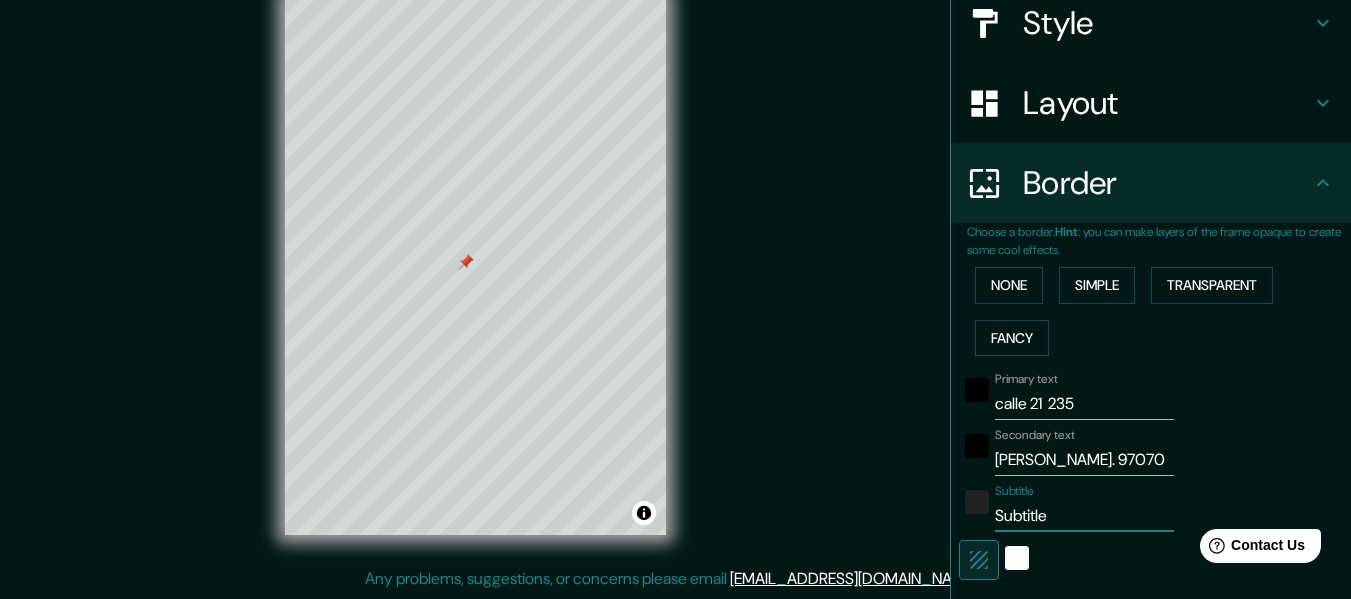 click on "Subtitle" at bounding box center (1084, 516) 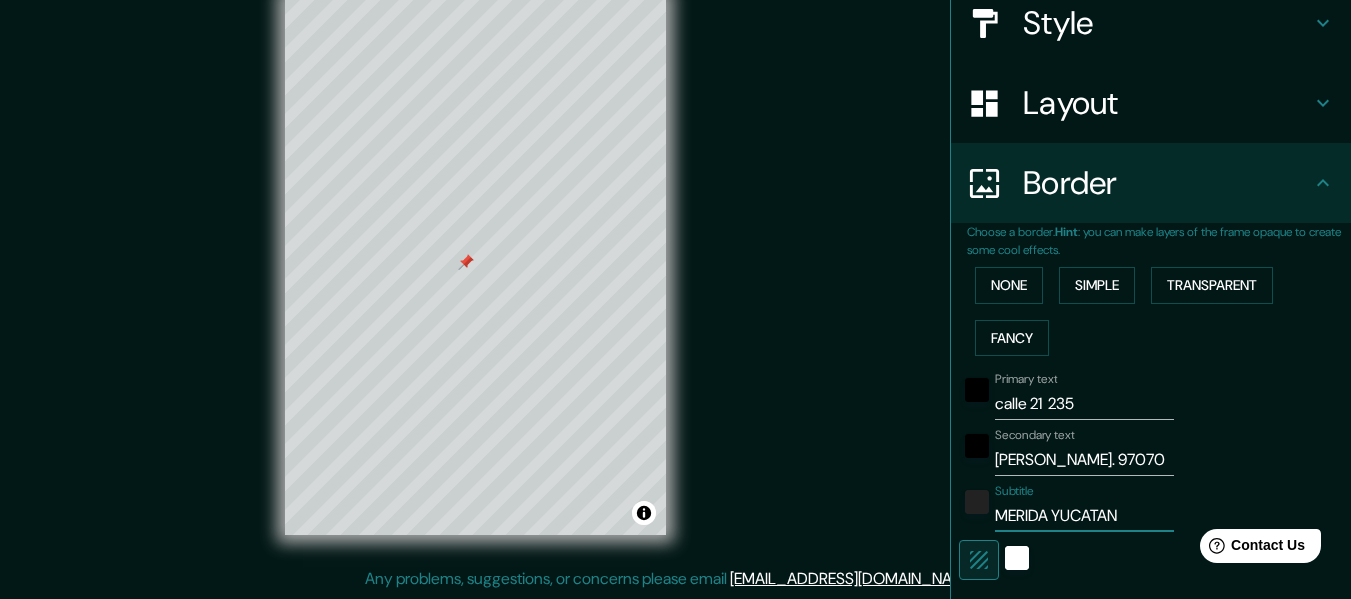 click on "[PERSON_NAME]. 97070" at bounding box center [1084, 460] 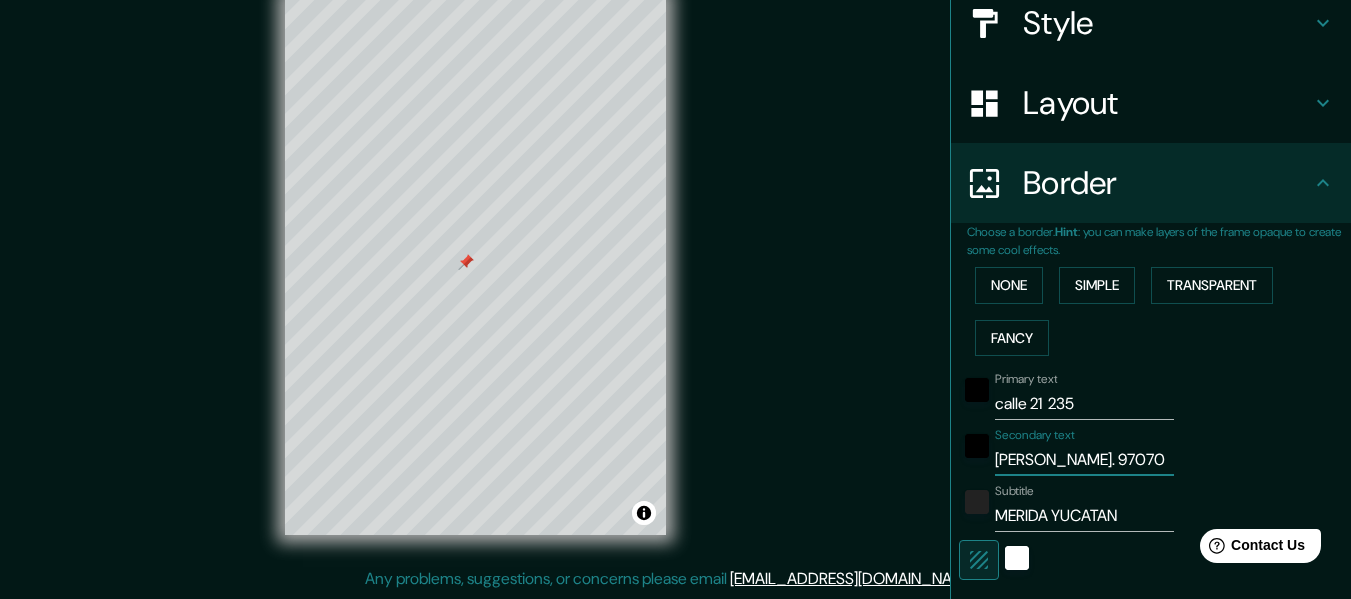 click on "[PERSON_NAME]. 97070" at bounding box center [1084, 460] 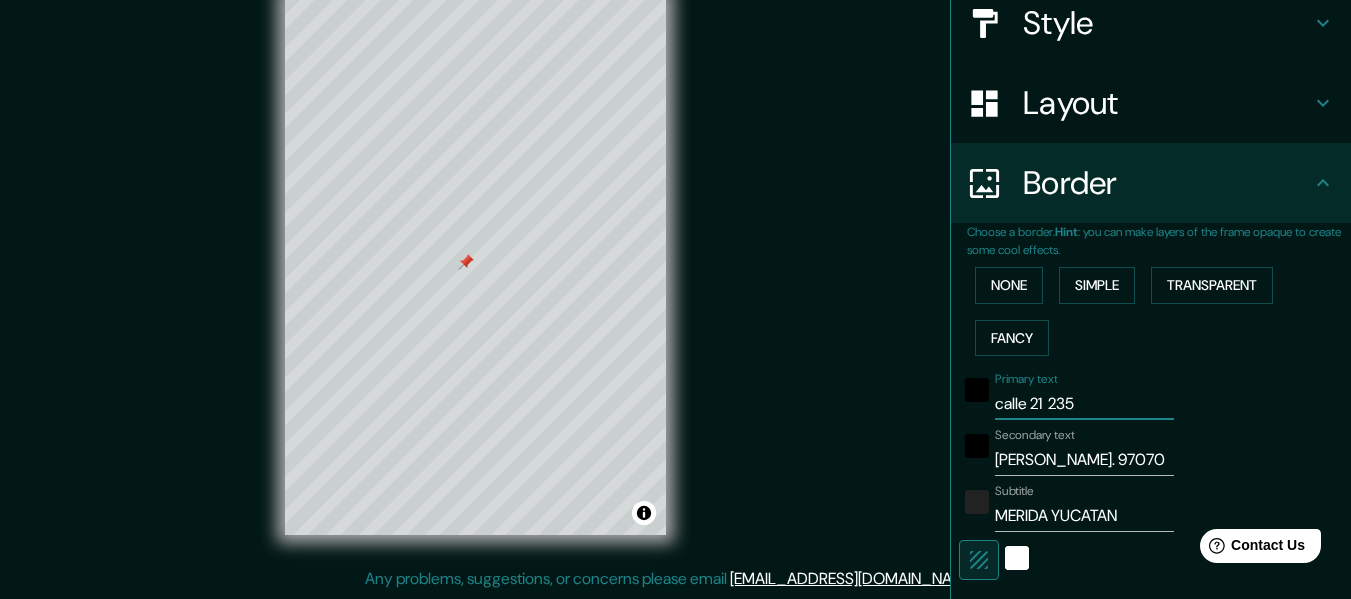 click on "calle 21  235" at bounding box center (1084, 404) 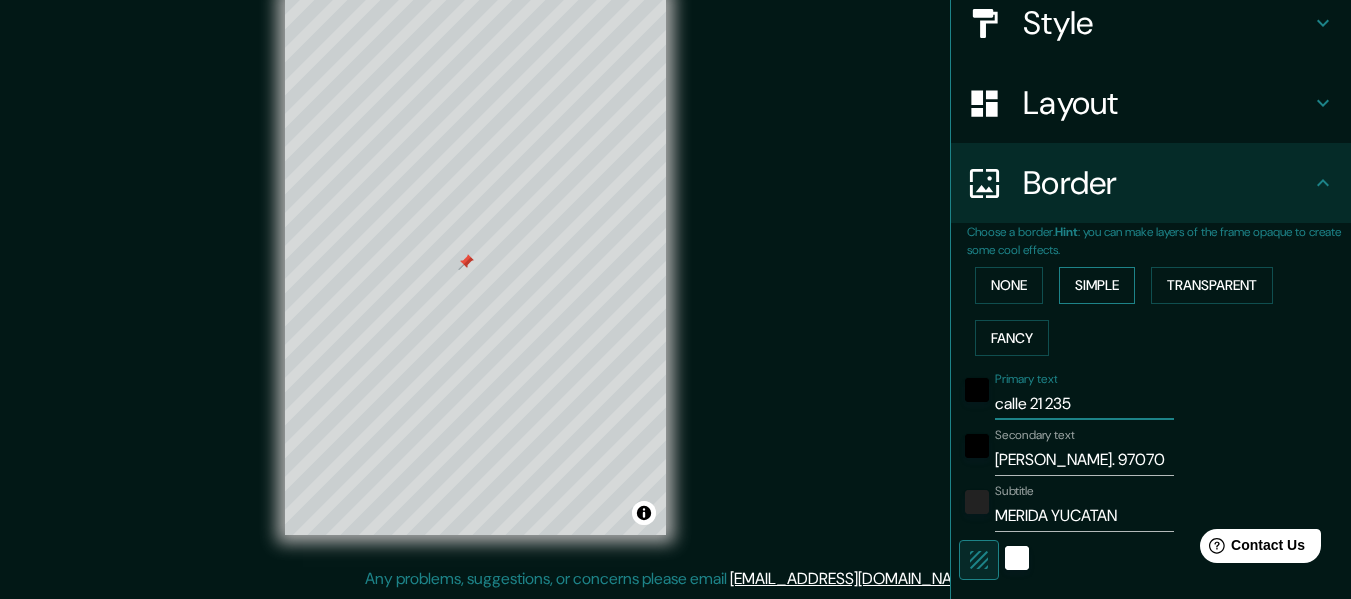 click on "Simple" at bounding box center [1097, 285] 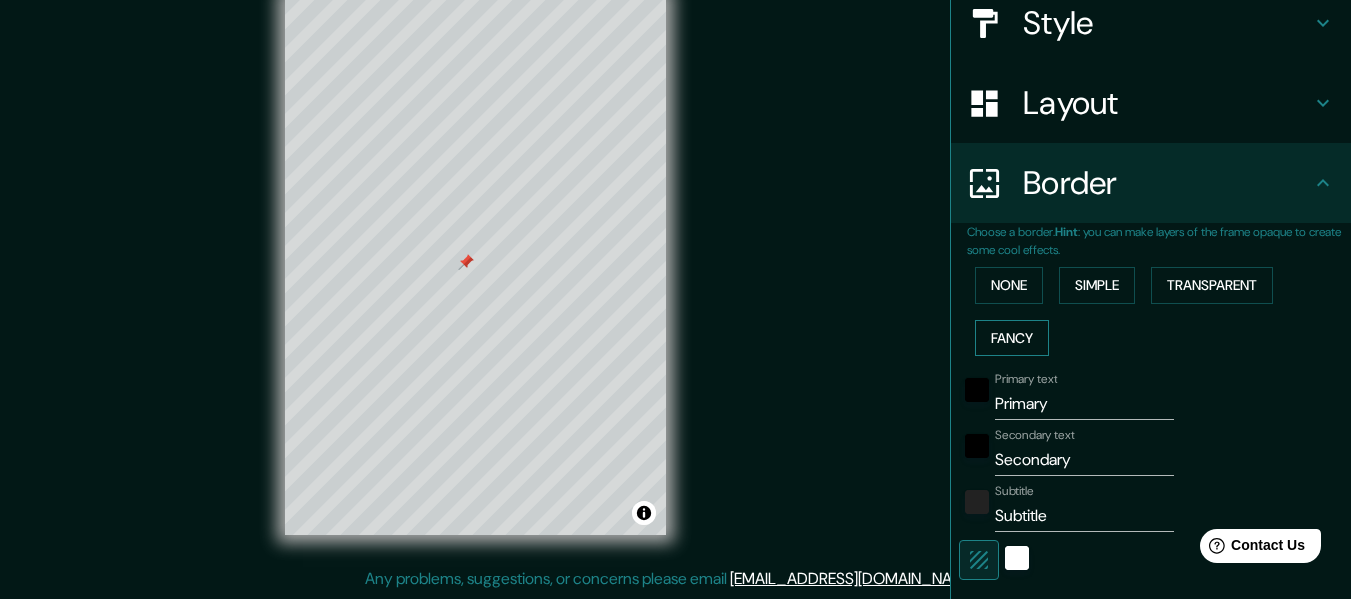click on "Fancy" at bounding box center [1012, 338] 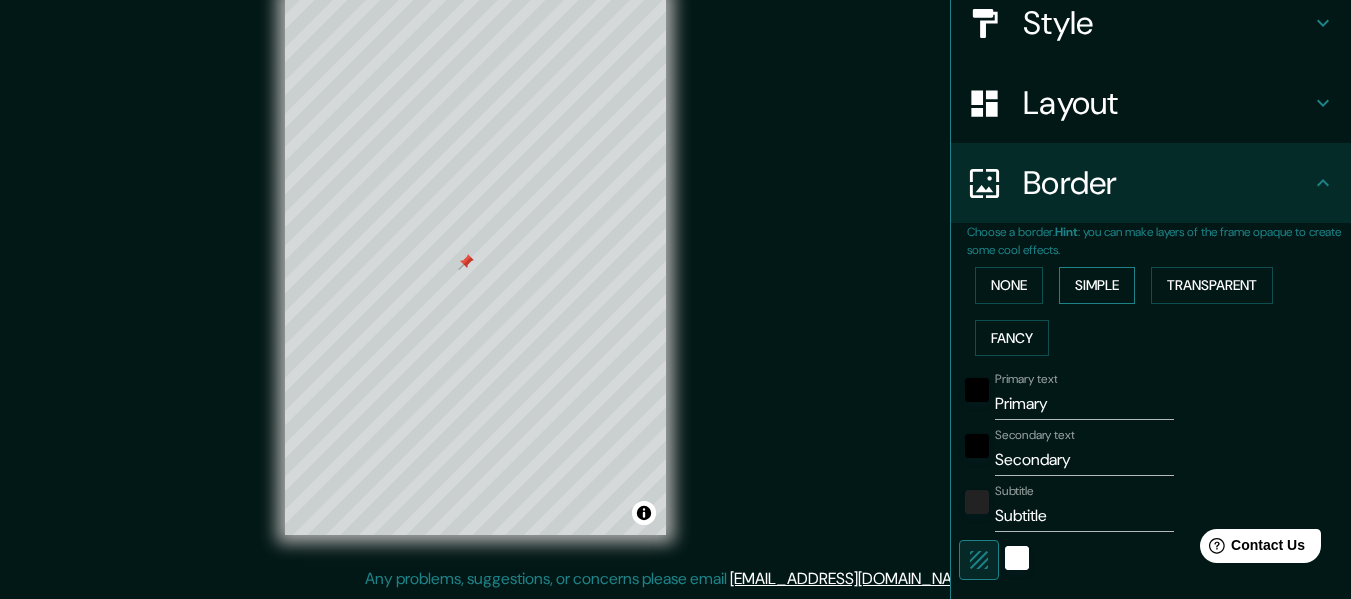 click on "Simple" at bounding box center [1097, 285] 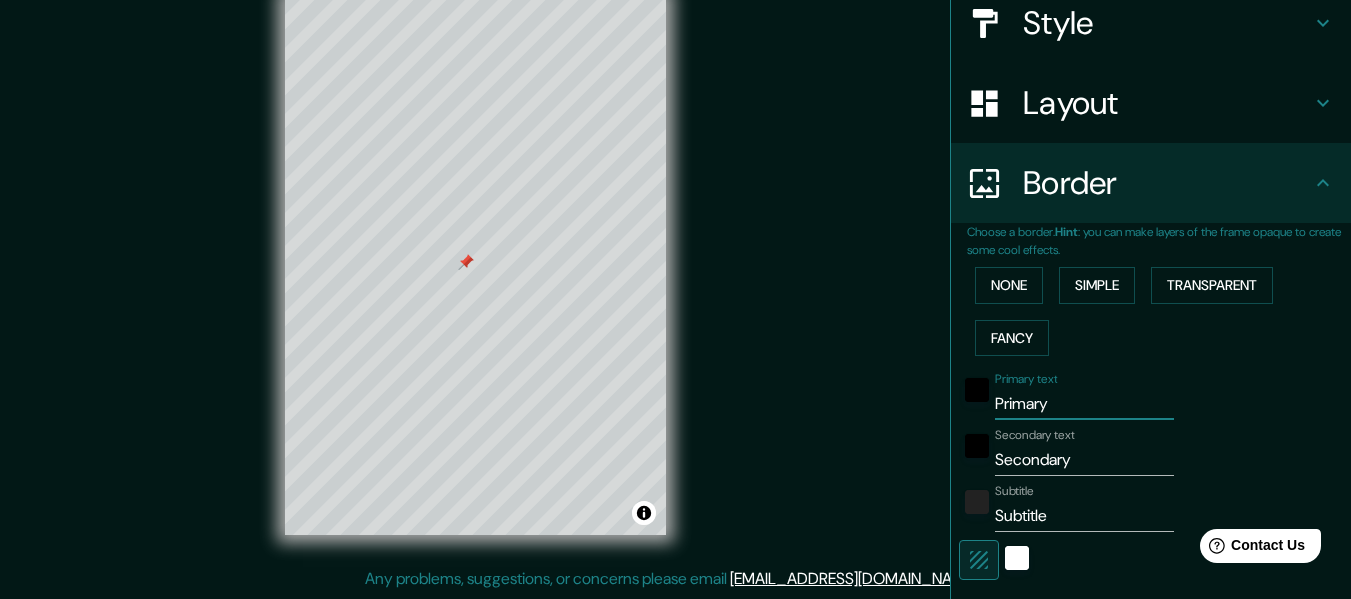 drag, startPoint x: 1043, startPoint y: 407, endPoint x: 936, endPoint y: 401, distance: 107.16809 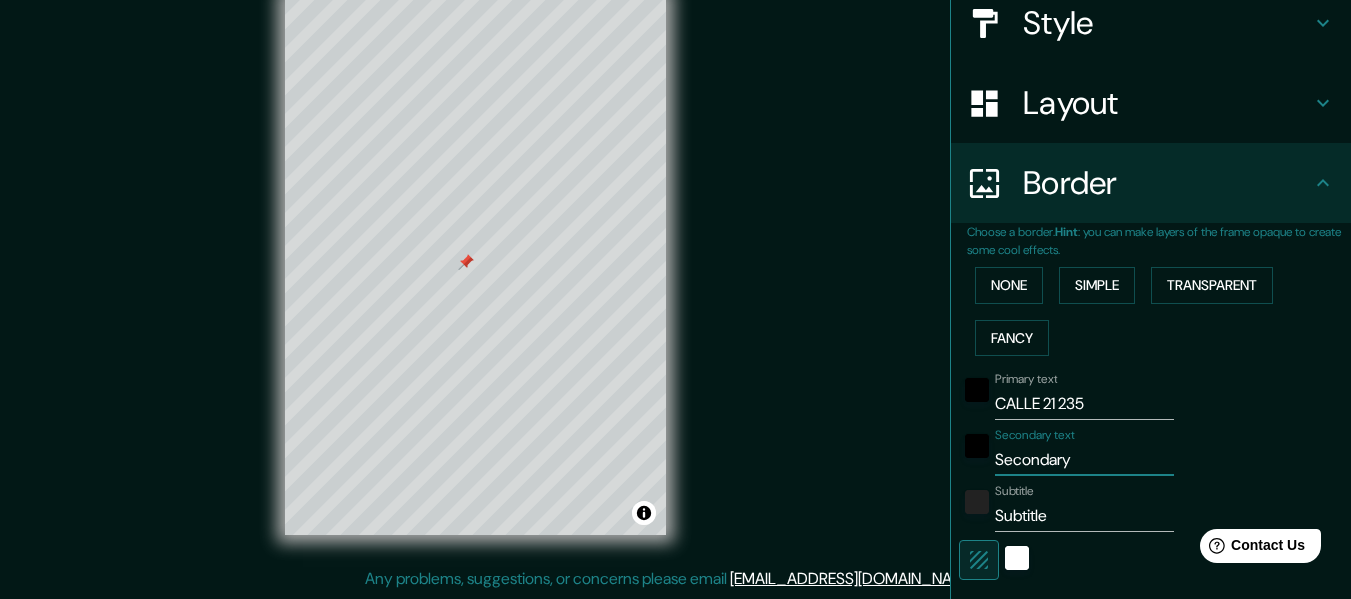 drag, startPoint x: 1063, startPoint y: 467, endPoint x: 908, endPoint y: 432, distance: 158.90248 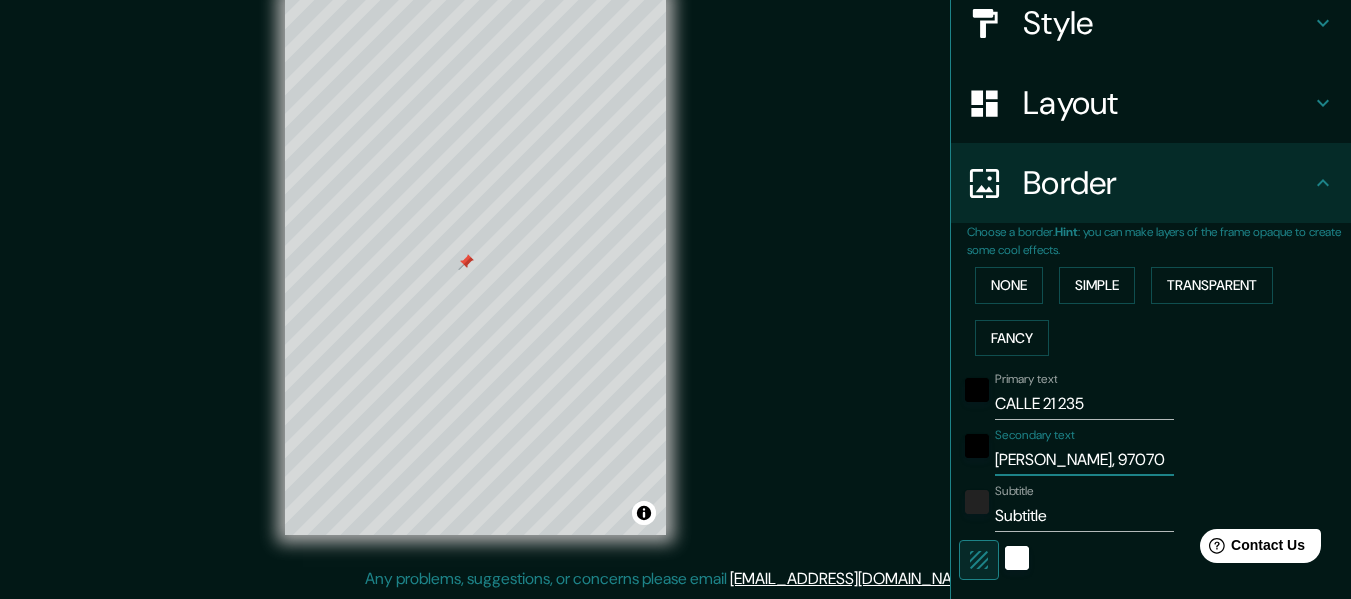 scroll, scrollTop: 0, scrollLeft: 10, axis: horizontal 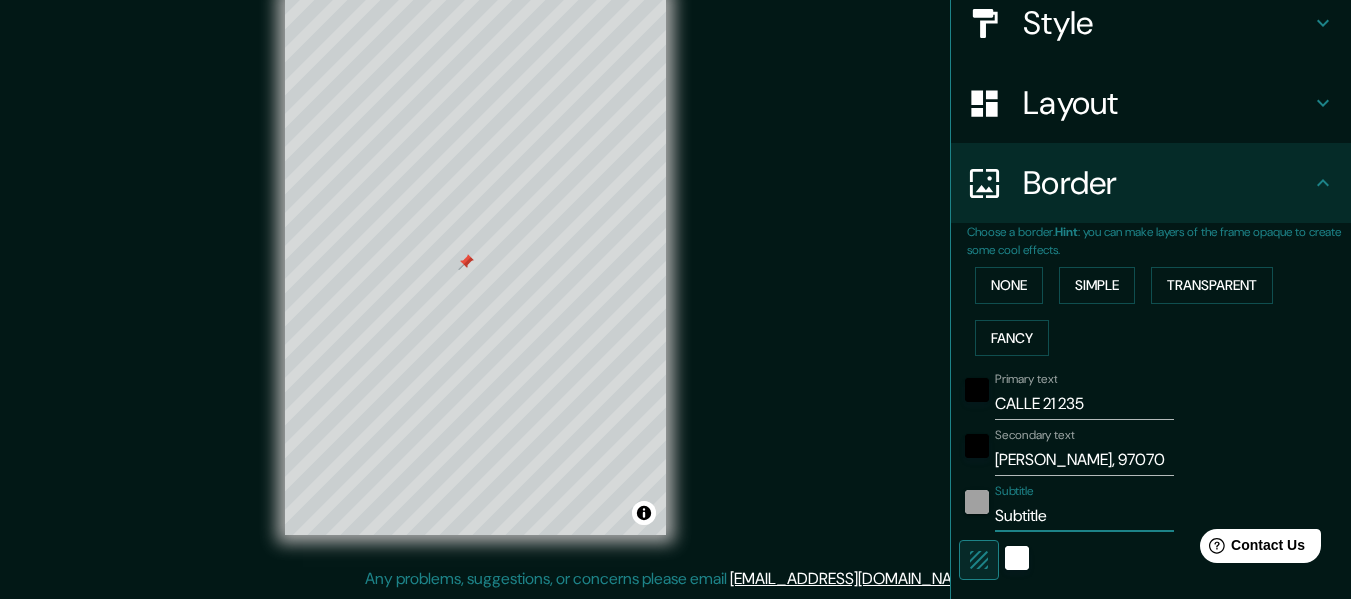 drag, startPoint x: 1090, startPoint y: 527, endPoint x: 958, endPoint y: 510, distance: 133.0902 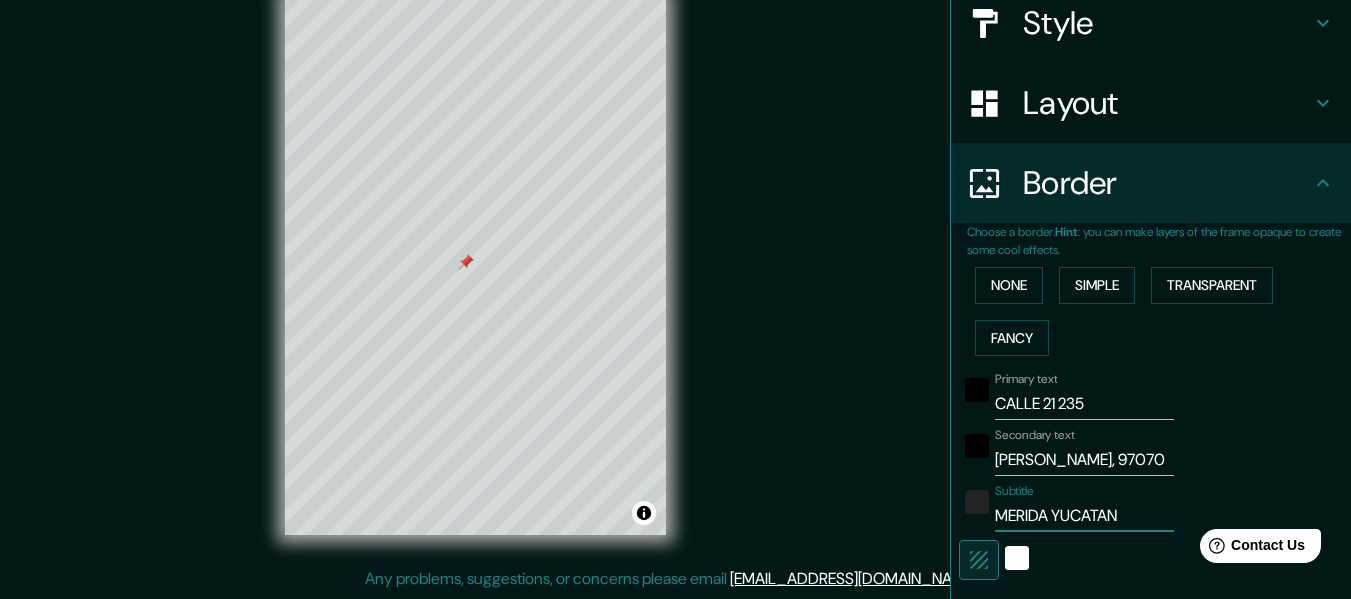 click on "MERIDA YUCATAN" at bounding box center (1084, 516) 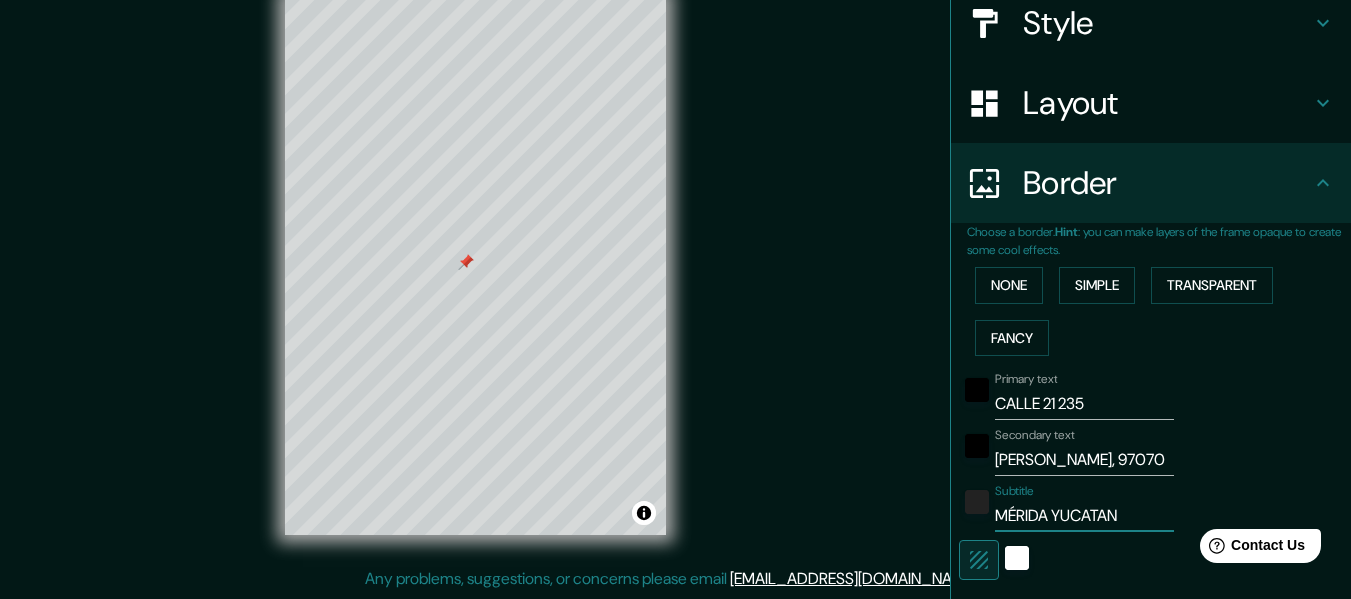 click on "MÉRIDA YUCATAN" at bounding box center (1084, 516) 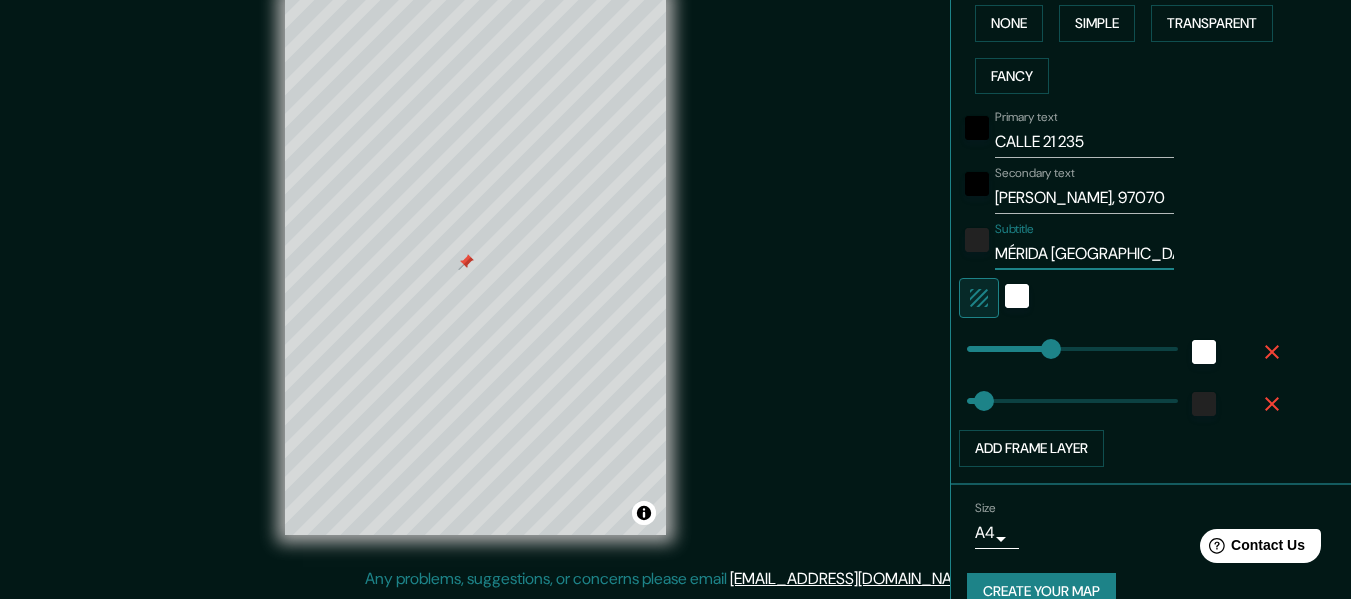 scroll, scrollTop: 539, scrollLeft: 0, axis: vertical 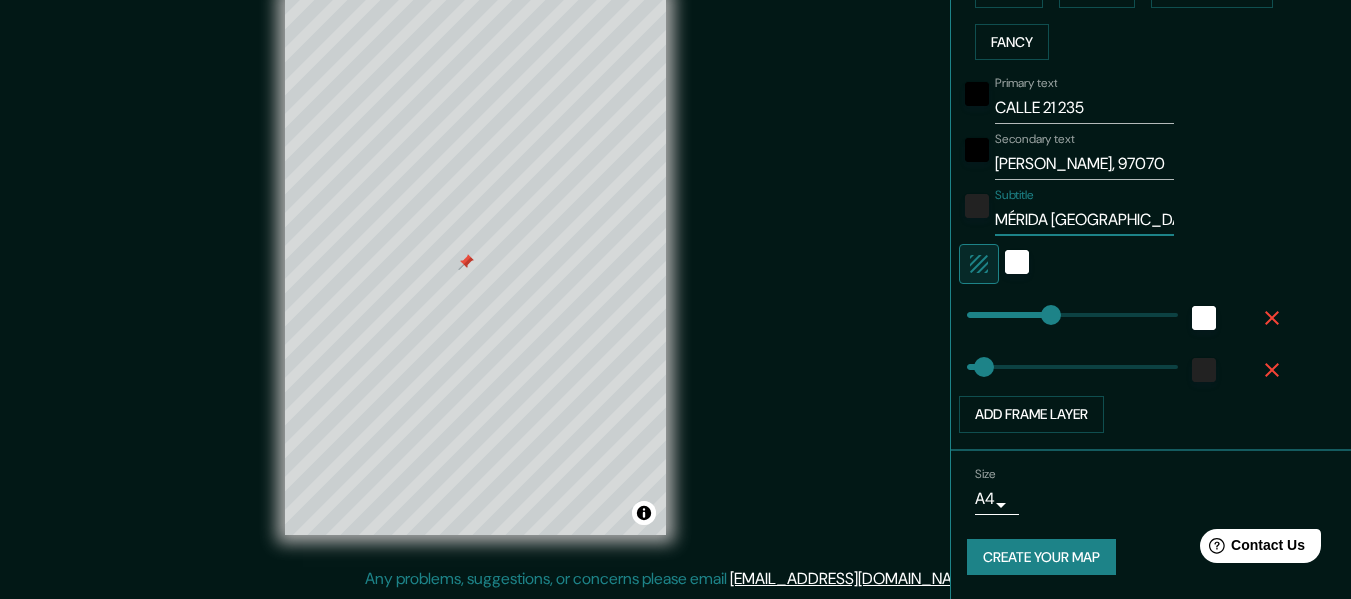 click on "Mappin Location [GEOGRAPHIC_DATA][PERSON_NAME], [GEOGRAPHIC_DATA], [GEOGRAPHIC_DATA][PERSON_NAME], [GEOGRAPHIC_DATA], [GEOGRAPHIC_DATA] [GEOGRAPHIC_DATA][PERSON_NAME], [GEOGRAPHIC_DATA], [GEOGRAPHIC_DATA] [GEOGRAPHIC_DATA][PERSON_NAME], [GEOGRAPHIC_DATA], [GEOGRAPHIC_DATA][PERSON_NAME][PERSON_NAME][PERSON_NAME], [GEOGRAPHIC_DATA][PERSON_NAME]  77539 Cancún, [PERSON_NAME][GEOGRAPHIC_DATA], [GEOGRAPHIC_DATA] Pins Style Layout Border Choose a border.  Hint : you can make layers of the frame opaque to create some cool effects. None Simple Transparent Fancy Primary text [STREET_ADDRESS][PERSON_NAME] [GEOGRAPHIC_DATA] [GEOGRAPHIC_DATA] Add frame layer Size A4 single Create your map © Mapbox   © OpenStreetMap   Improve this map Any problems, suggestions, or concerns please email    [EMAIL_ADDRESS][DOMAIN_NAME] . . ." at bounding box center (675, 263) 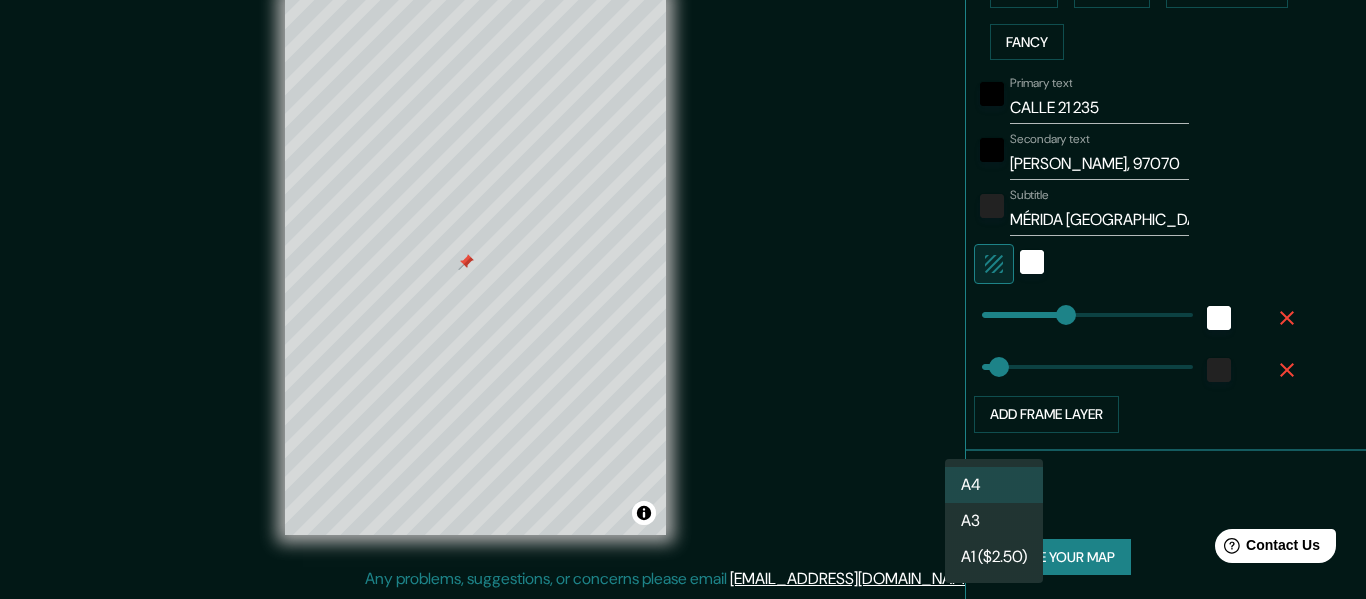 click at bounding box center [683, 299] 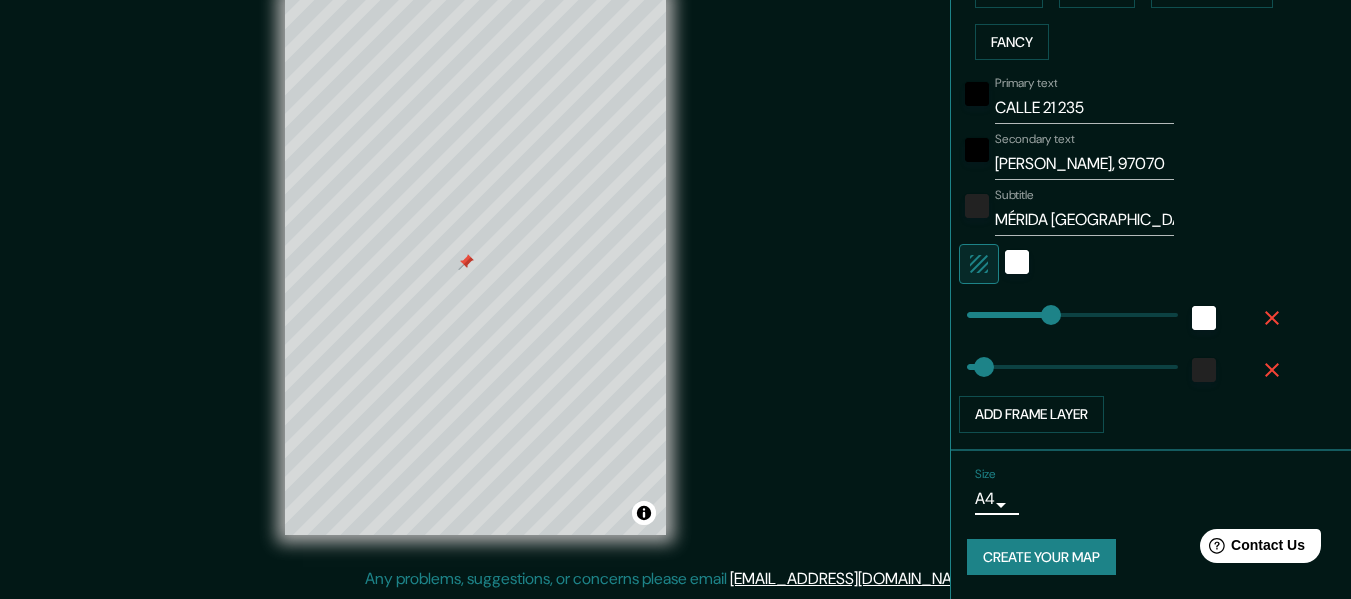 click on "Create your map" at bounding box center [1041, 557] 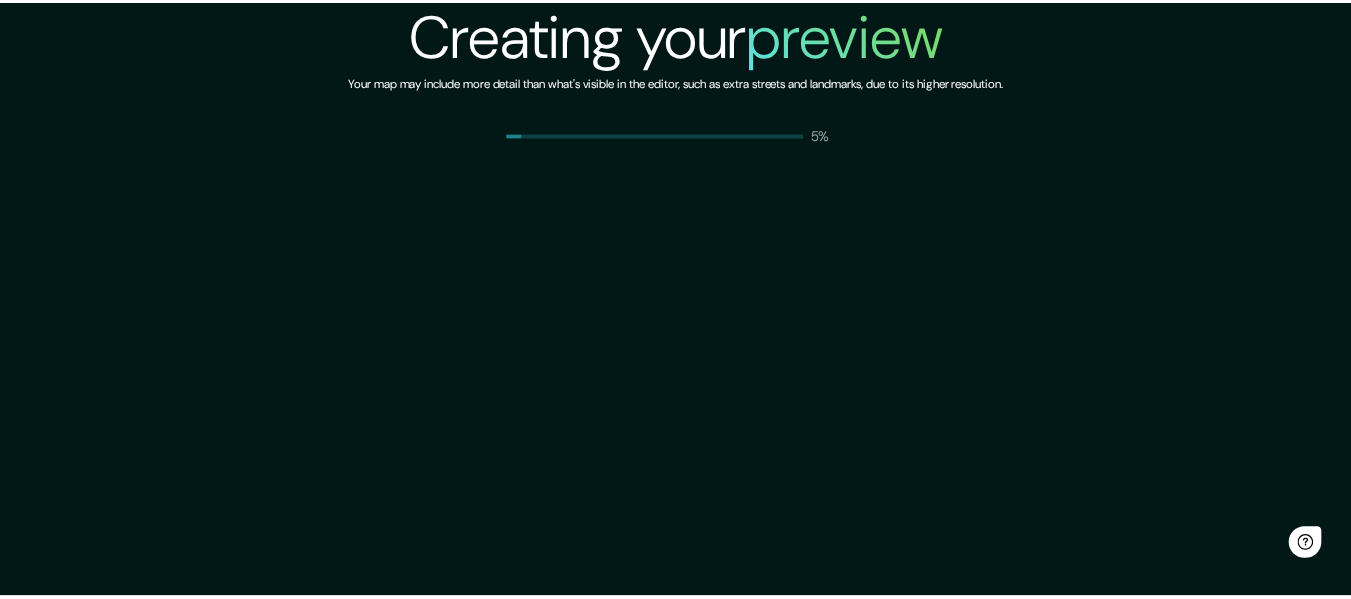 scroll, scrollTop: 0, scrollLeft: 0, axis: both 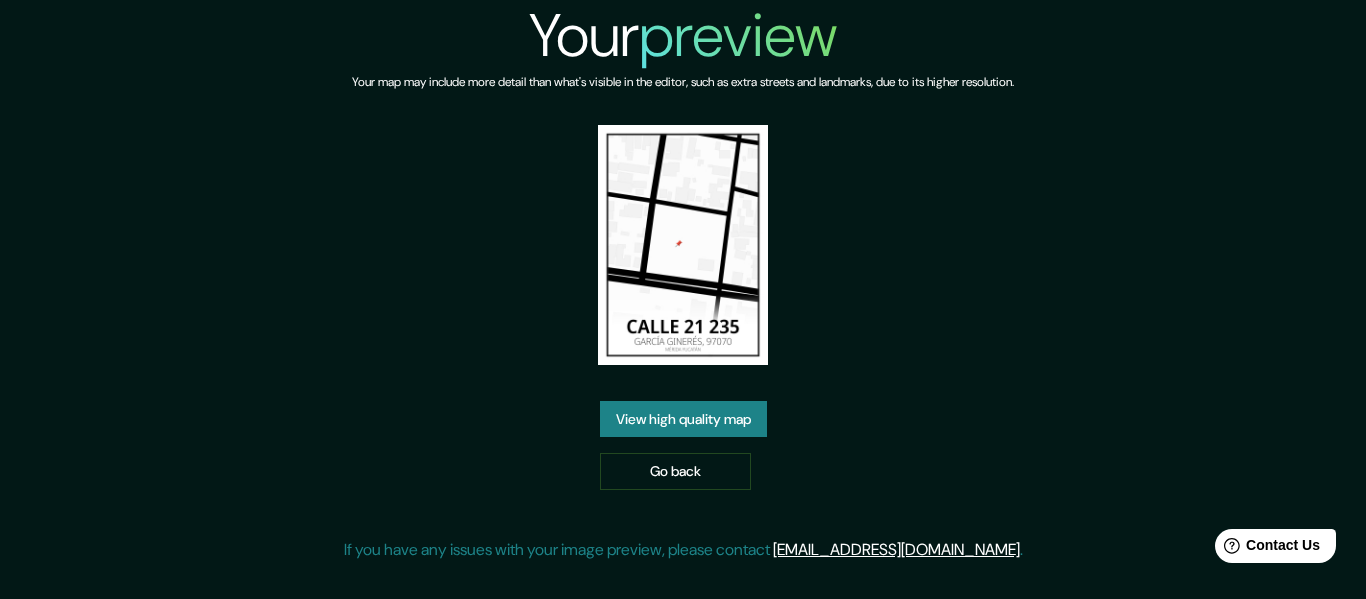 click at bounding box center [683, 245] 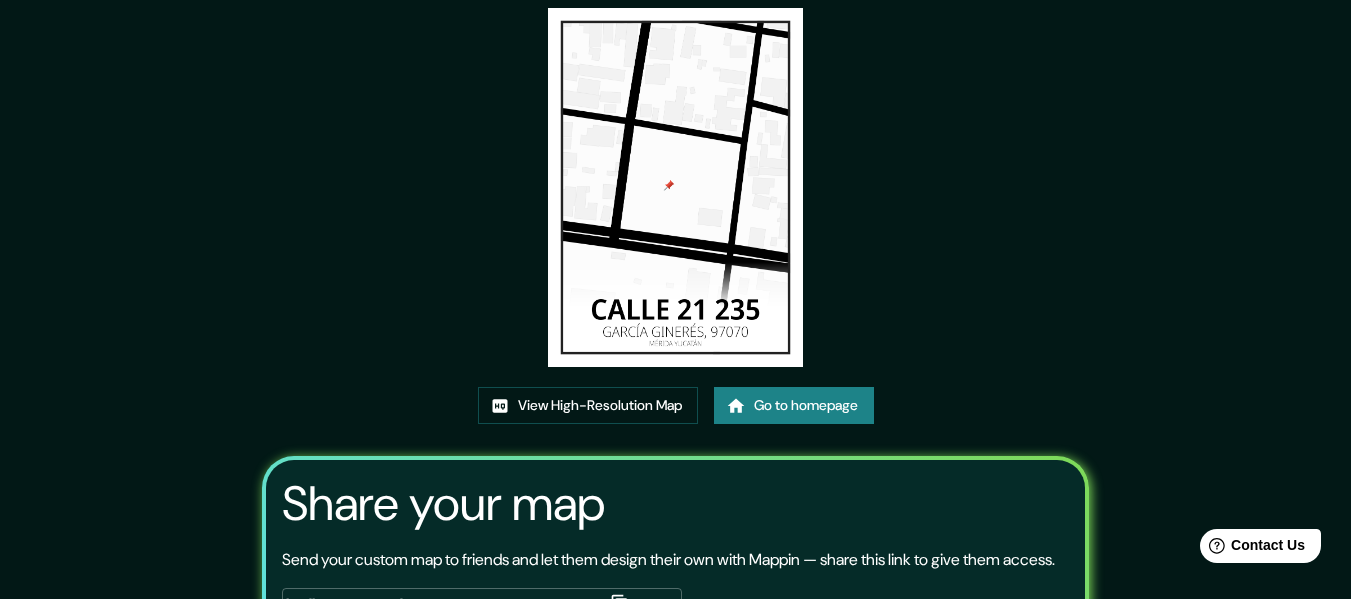 scroll, scrollTop: 0, scrollLeft: 0, axis: both 